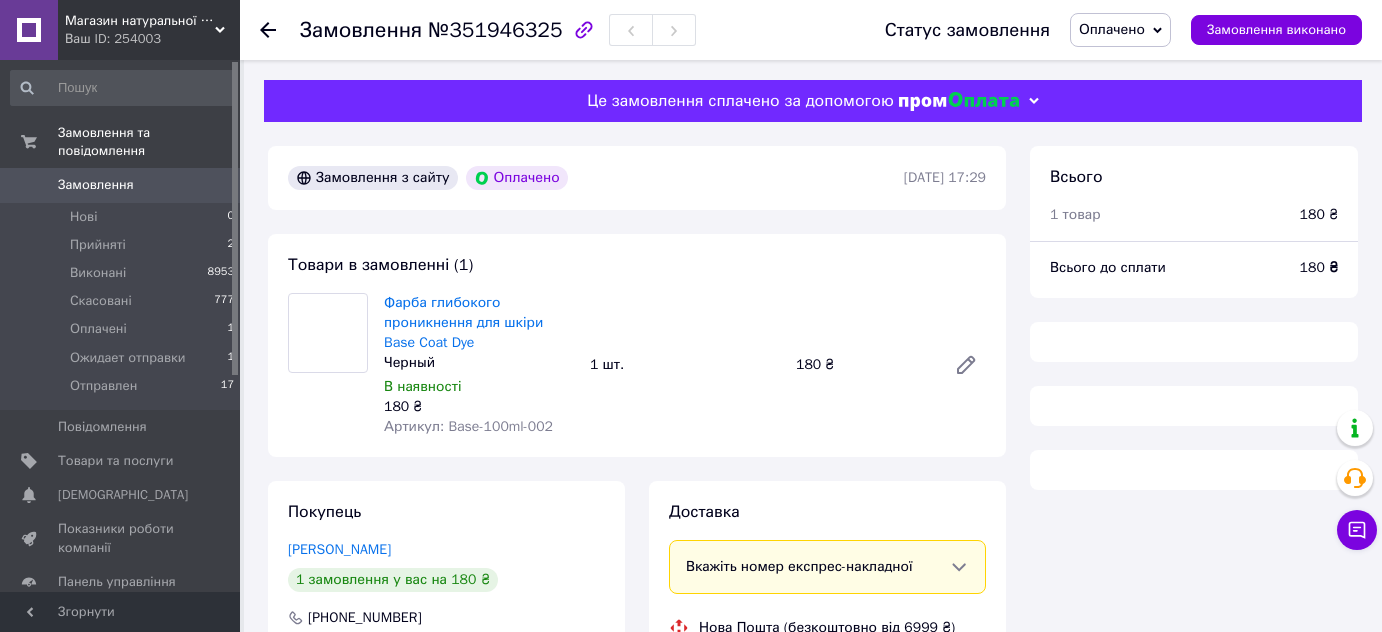 scroll, scrollTop: 0, scrollLeft: 0, axis: both 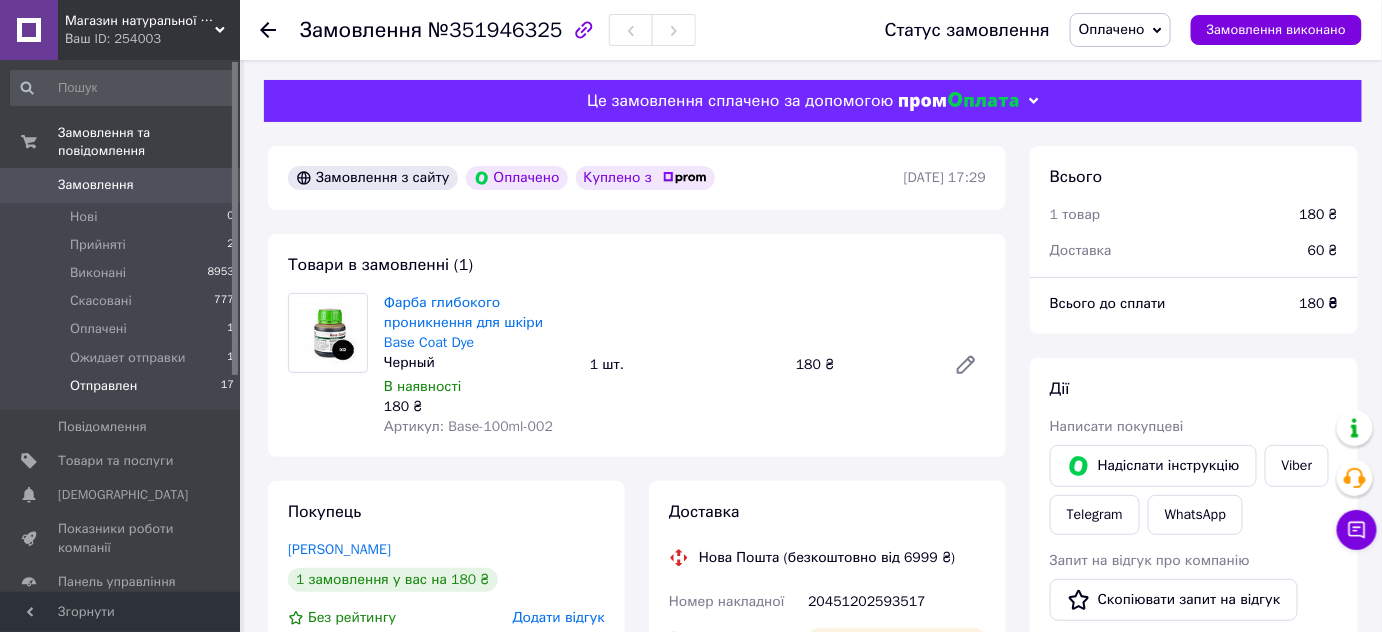 click on "Отправлен 17" at bounding box center [123, 391] 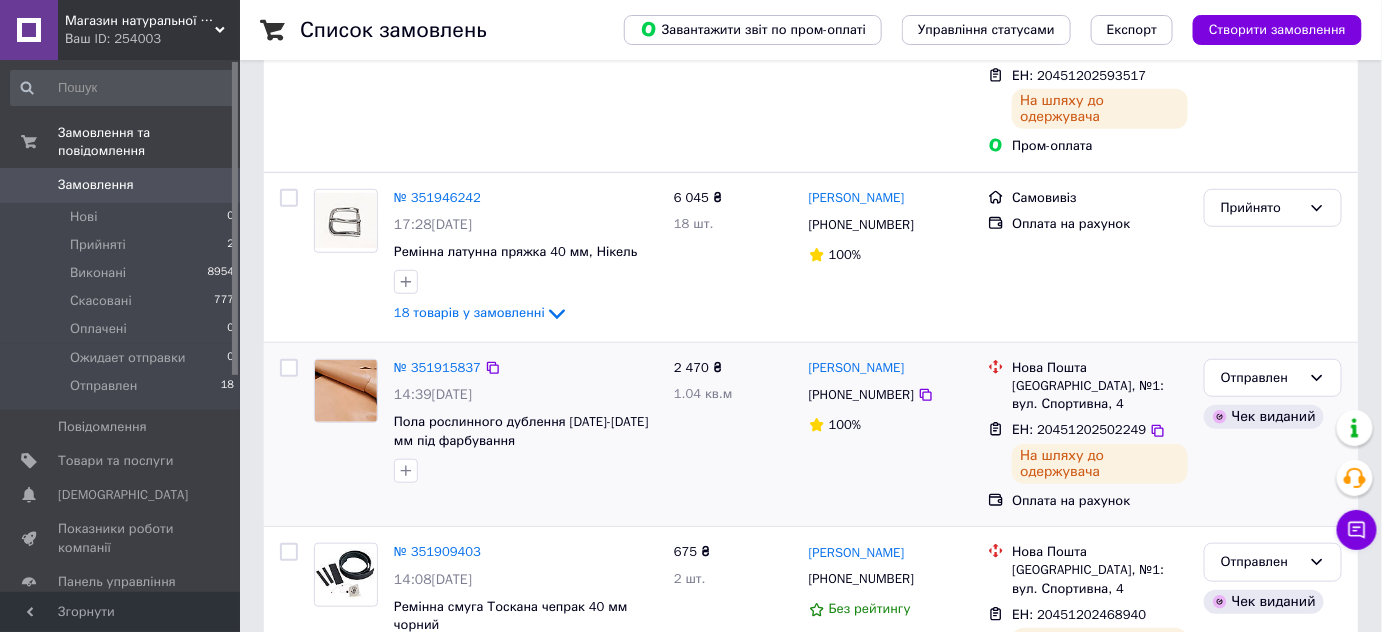 scroll, scrollTop: 303, scrollLeft: 0, axis: vertical 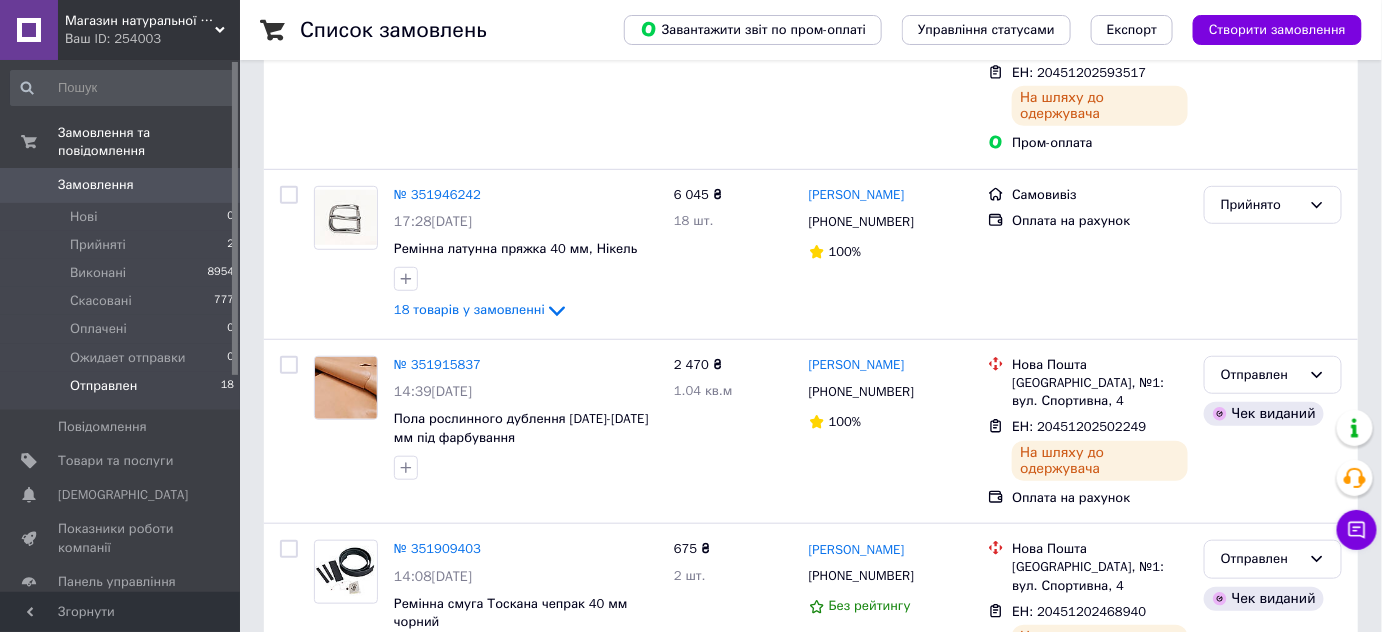 click on "Отправлен" at bounding box center [103, 386] 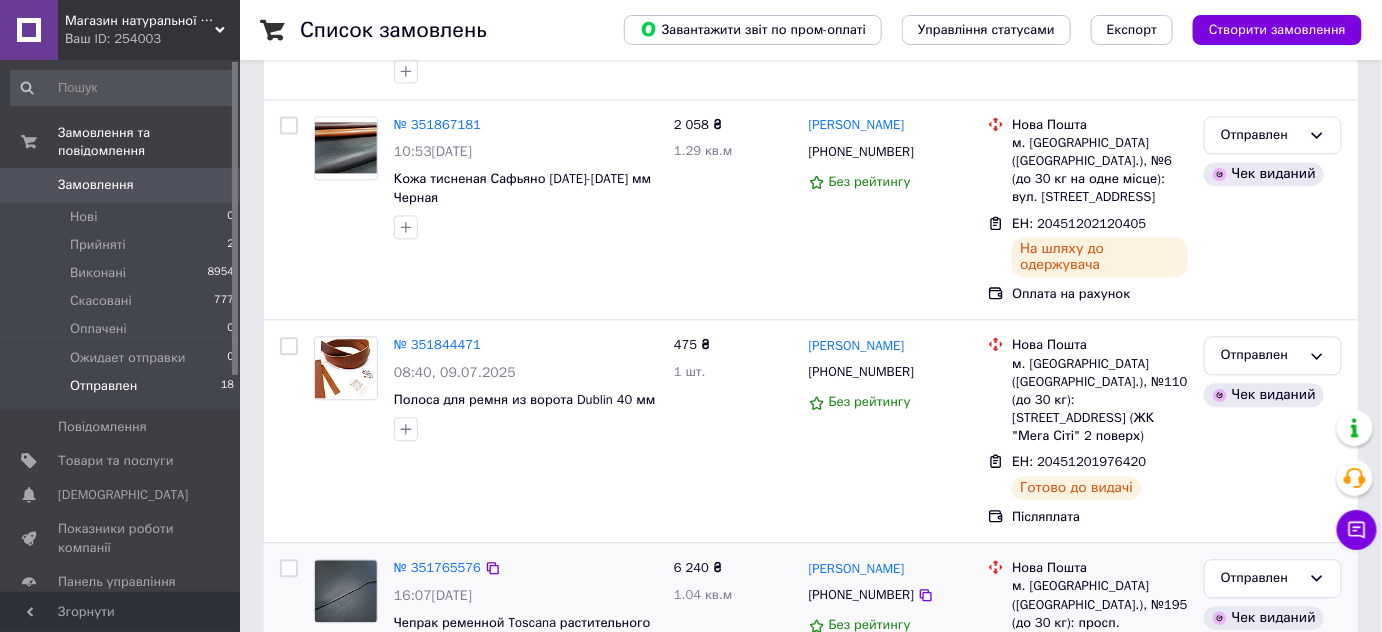 scroll, scrollTop: 1818, scrollLeft: 0, axis: vertical 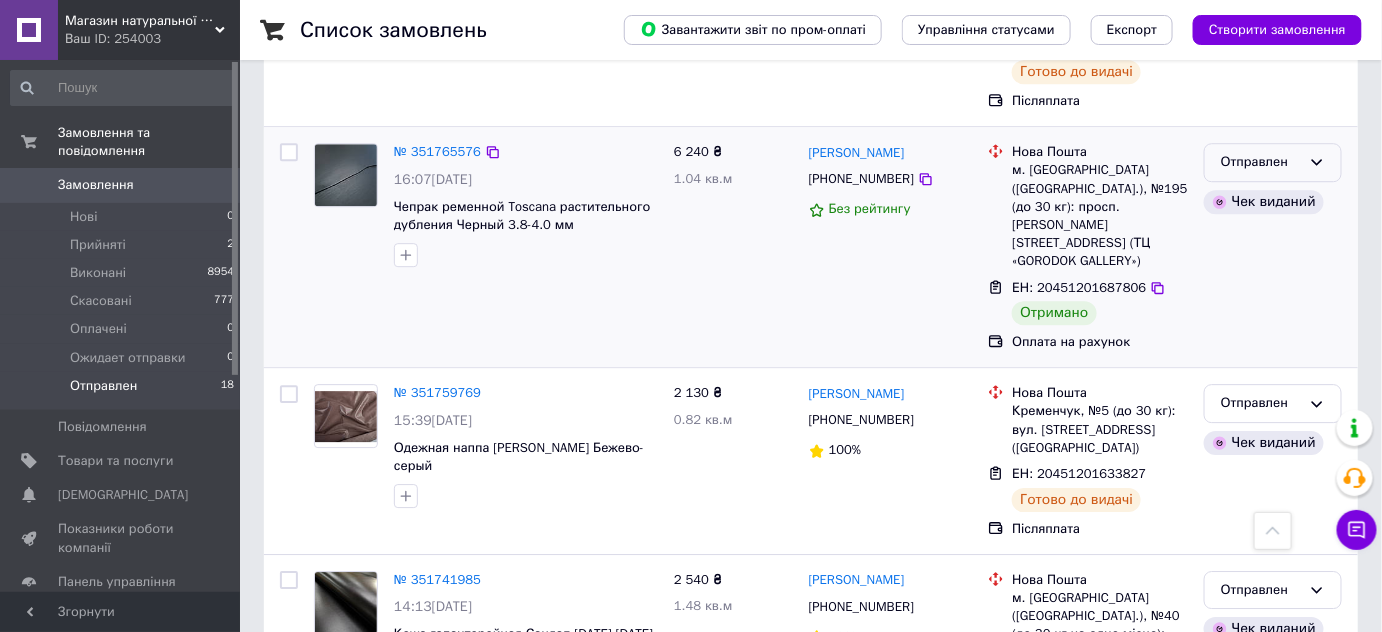 click 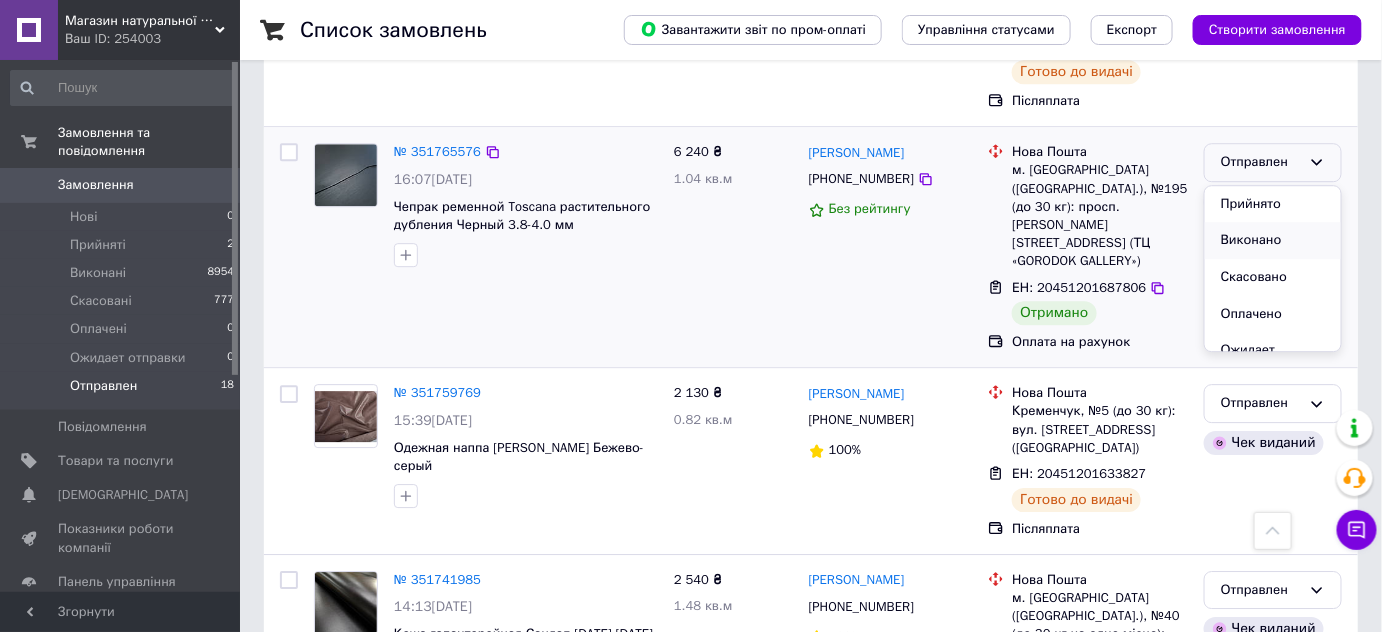 click on "Виконано" at bounding box center (1273, 240) 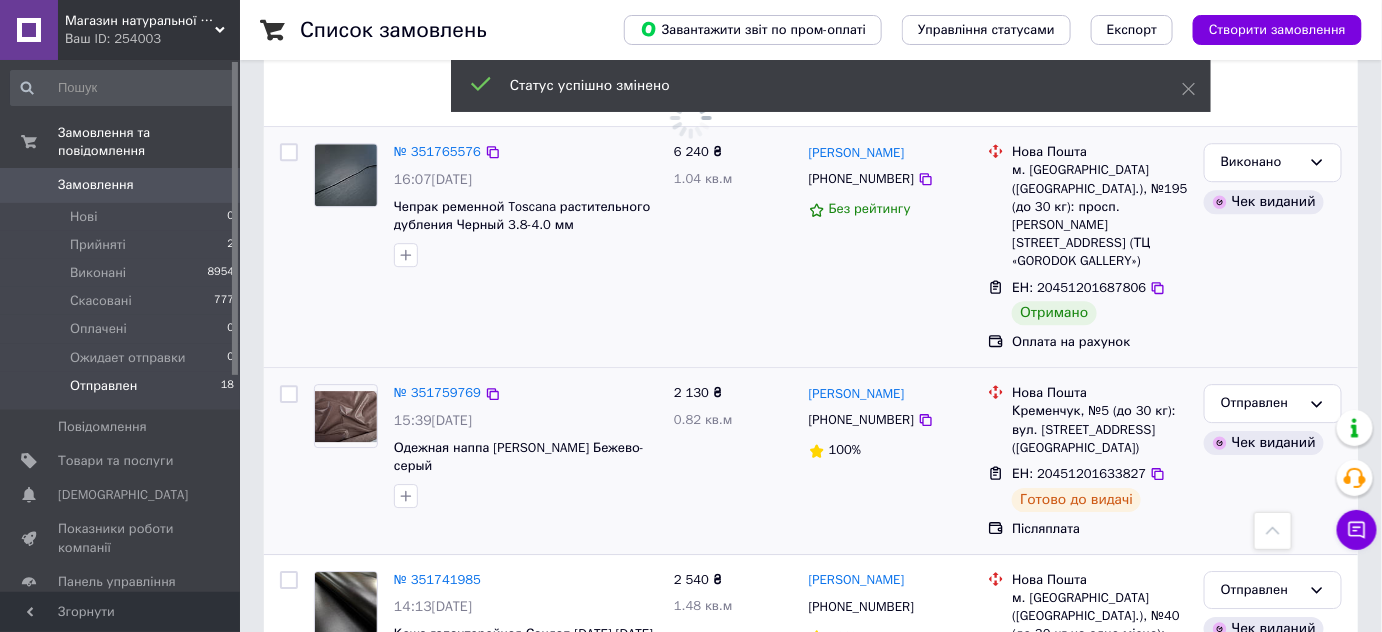 scroll, scrollTop: 2121, scrollLeft: 0, axis: vertical 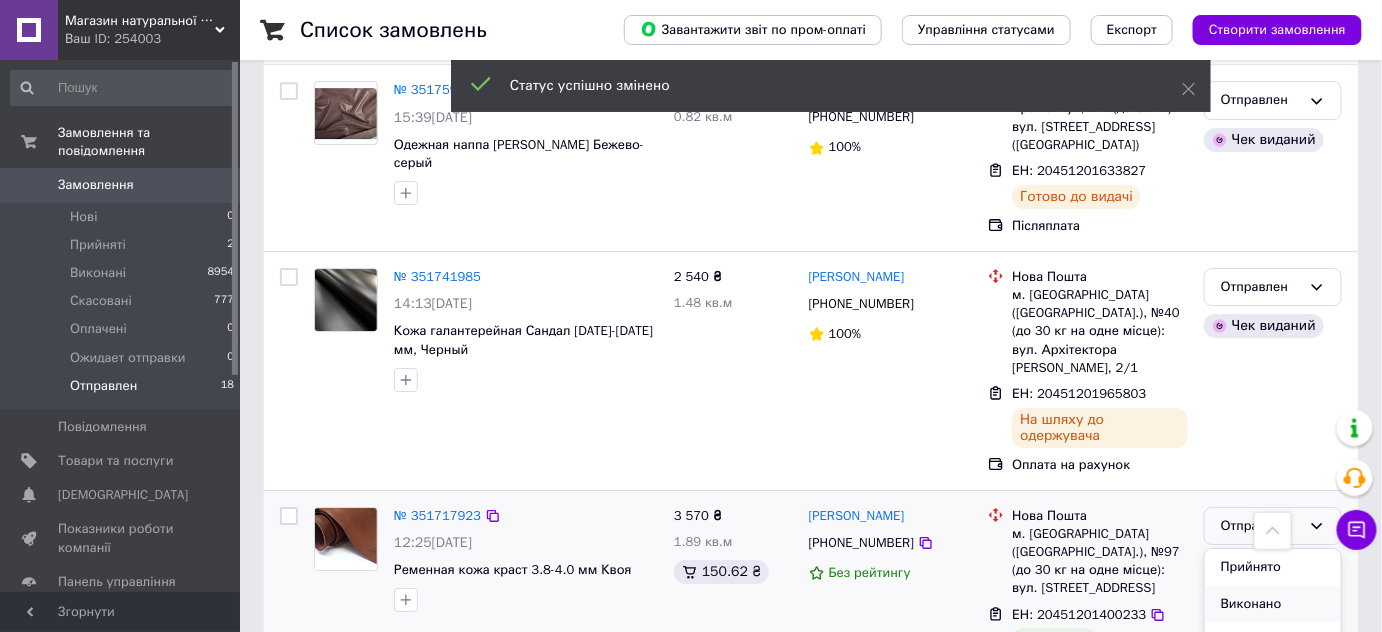 click on "Виконано" at bounding box center (1273, 604) 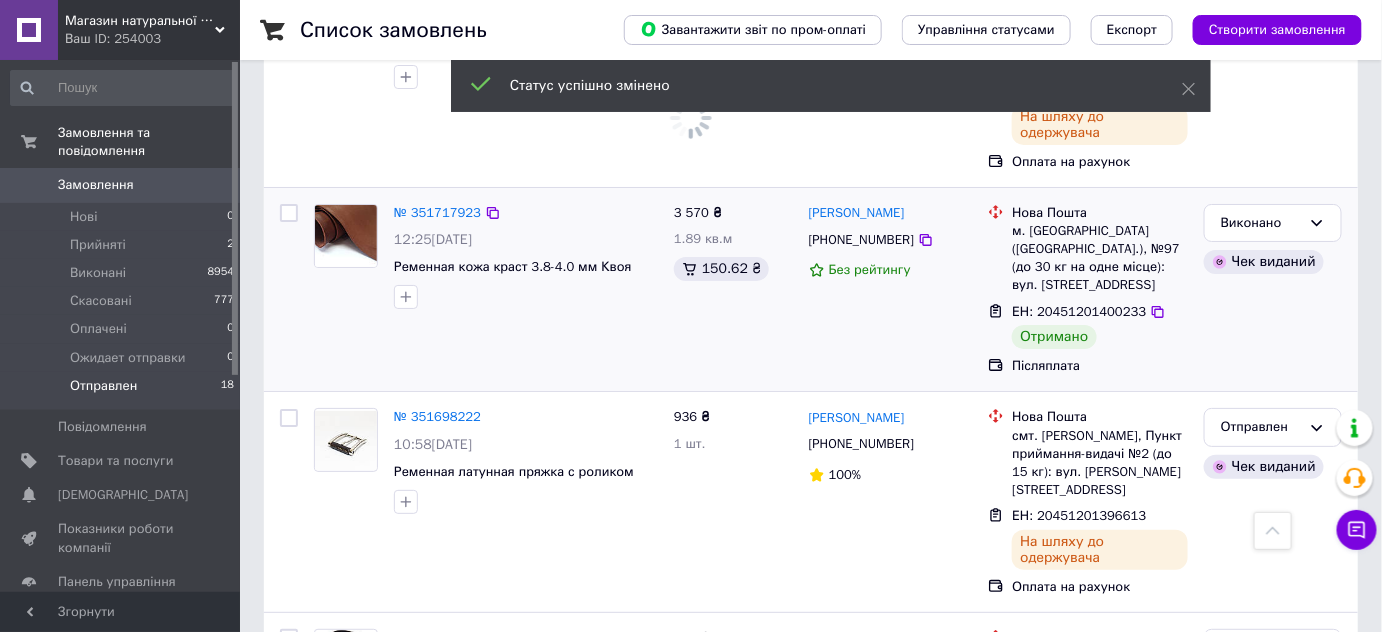 scroll, scrollTop: 2727, scrollLeft: 0, axis: vertical 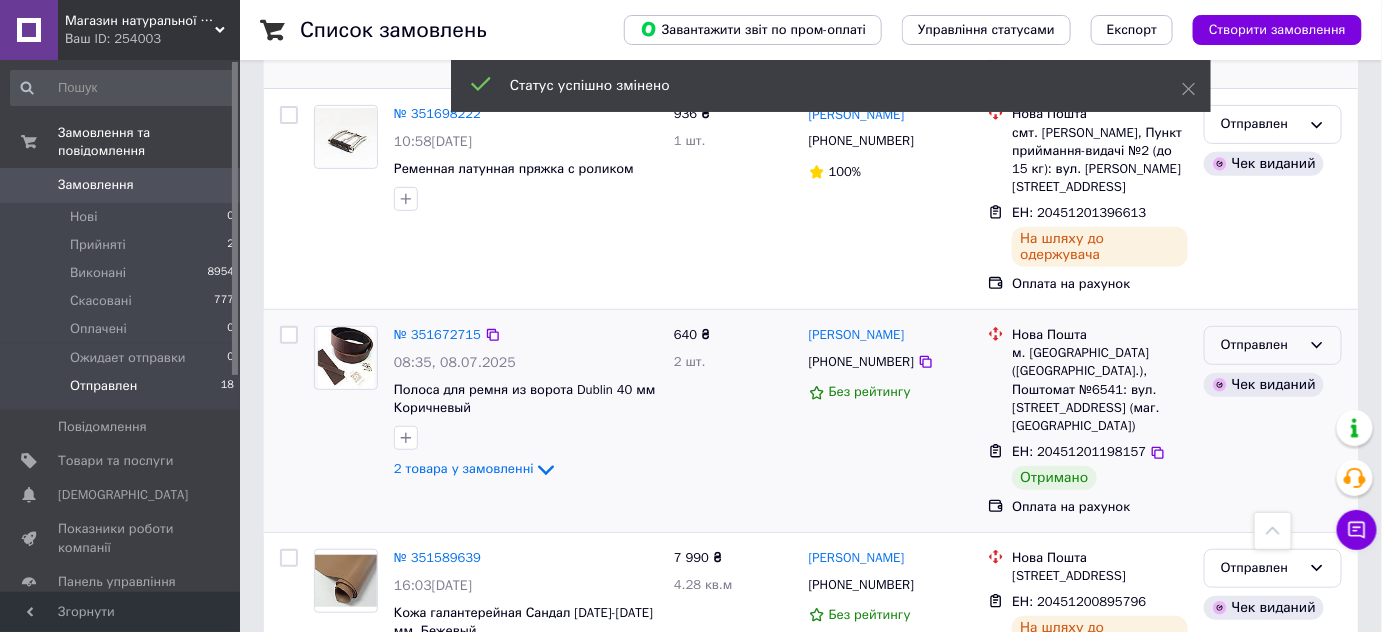 click on "Отправлен" at bounding box center (1261, 345) 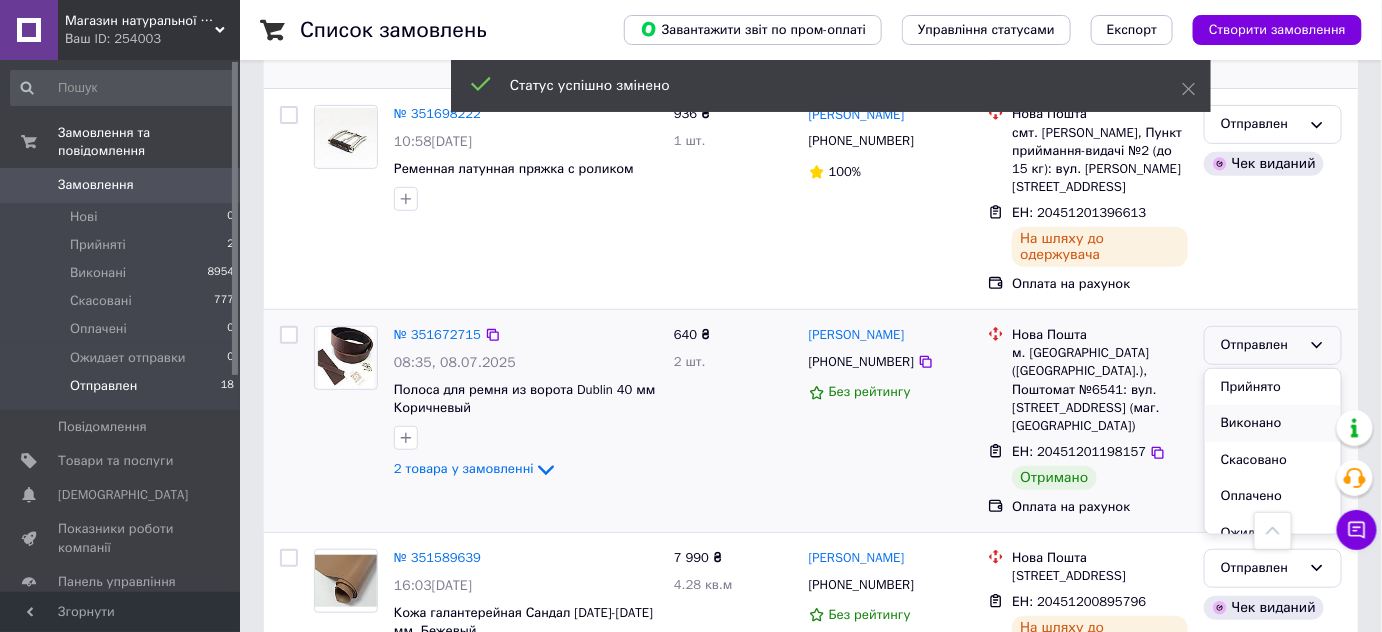 click on "Виконано" at bounding box center (1273, 423) 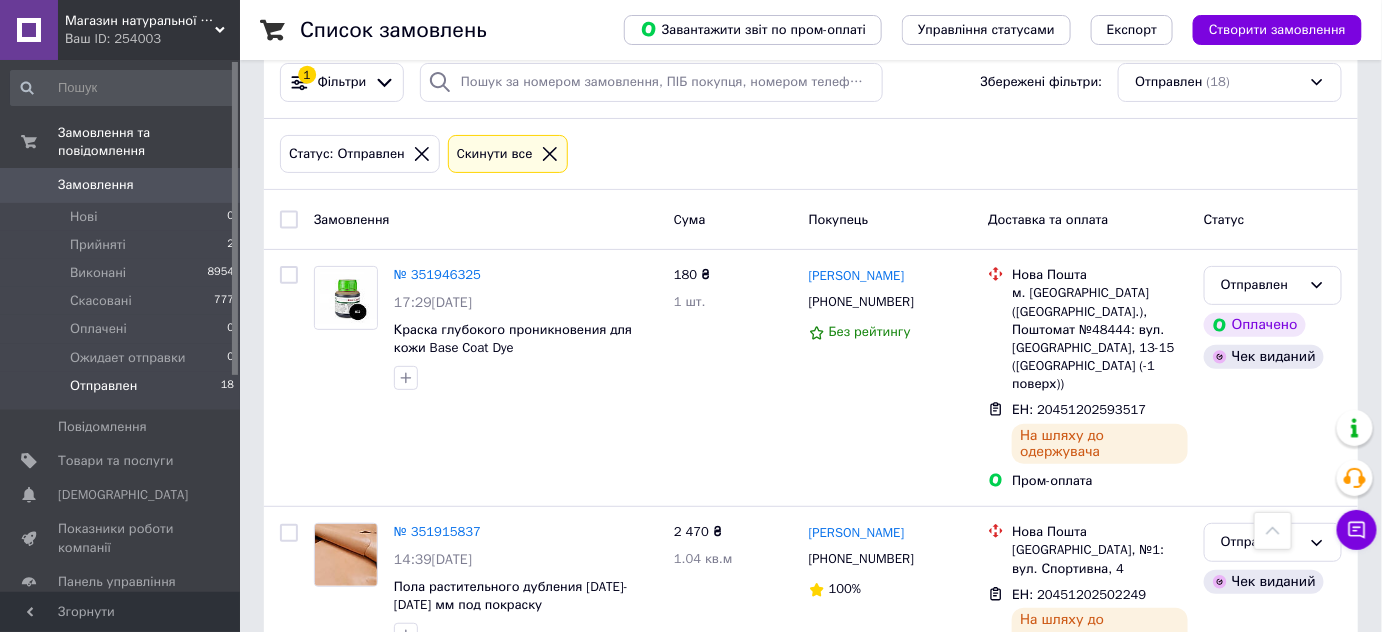 scroll, scrollTop: 0, scrollLeft: 0, axis: both 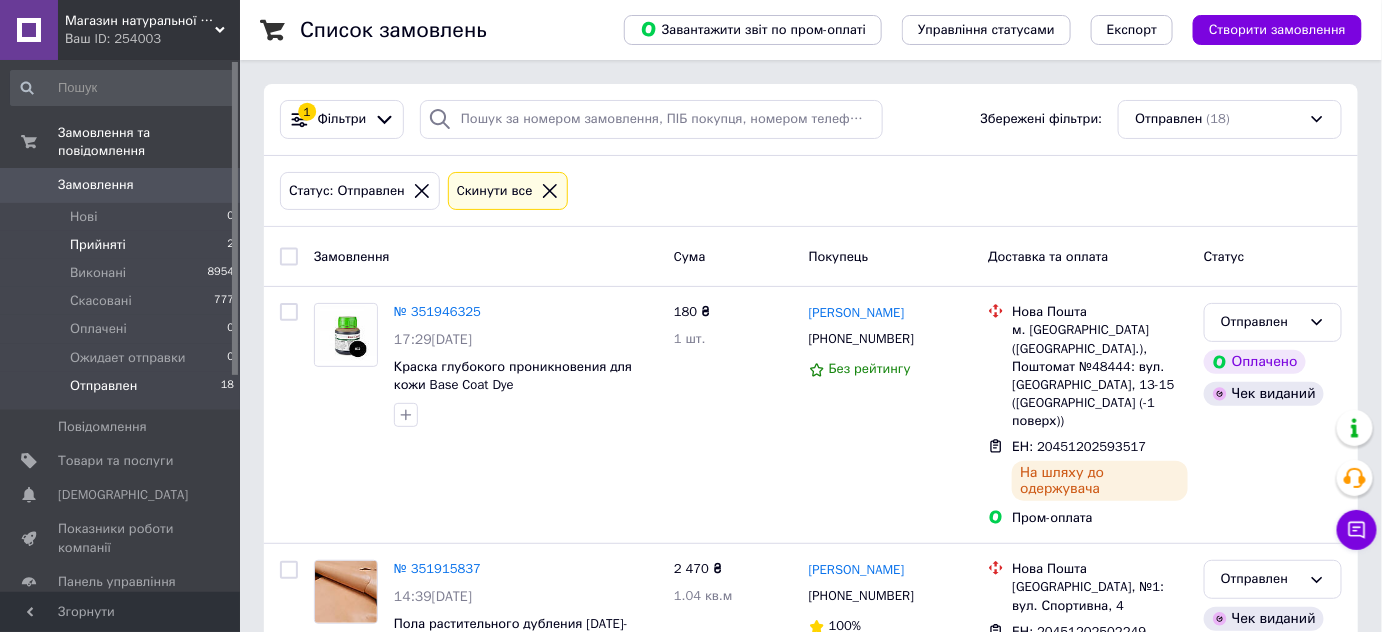 click on "Прийняті 2" at bounding box center (123, 245) 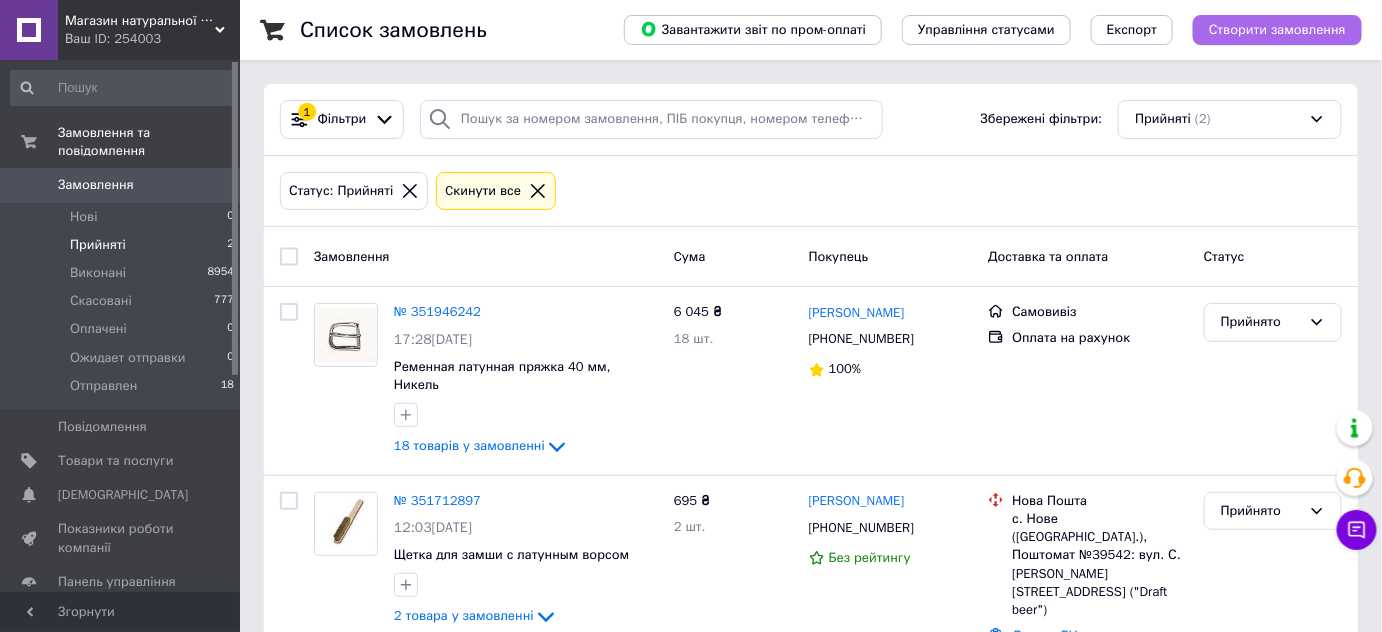 click on "Створити замовлення" at bounding box center (1277, 30) 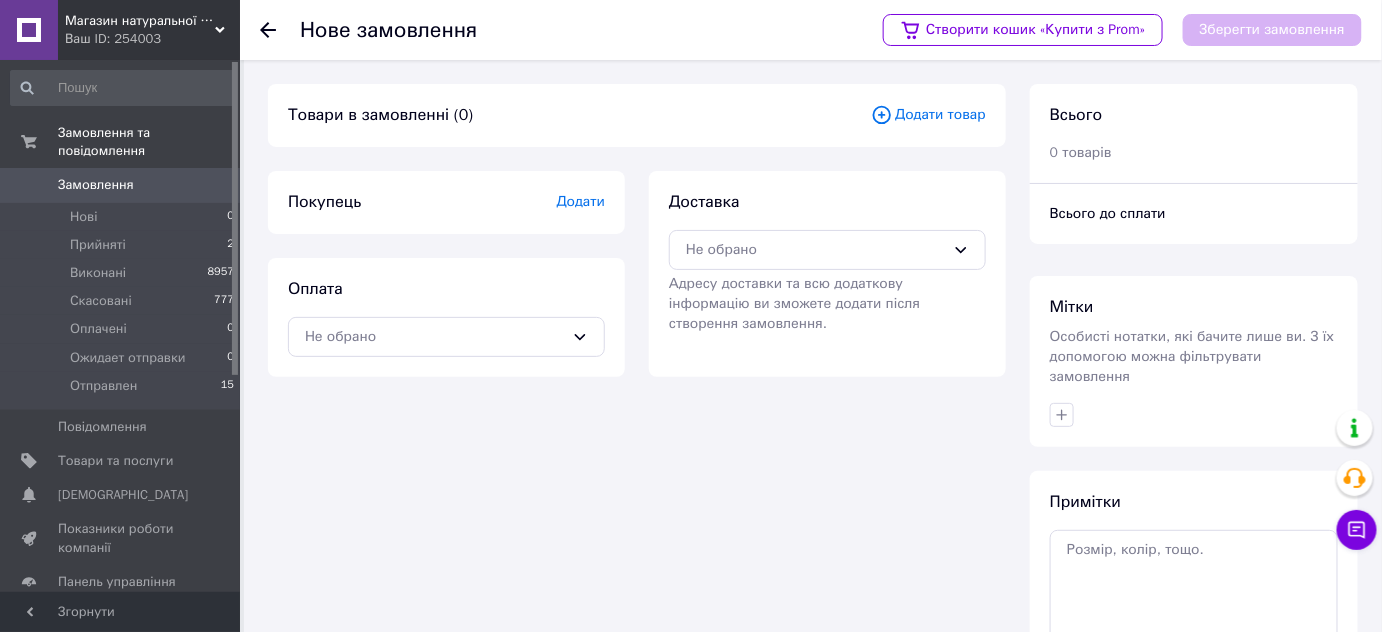 click on "Додати товар" at bounding box center (928, 115) 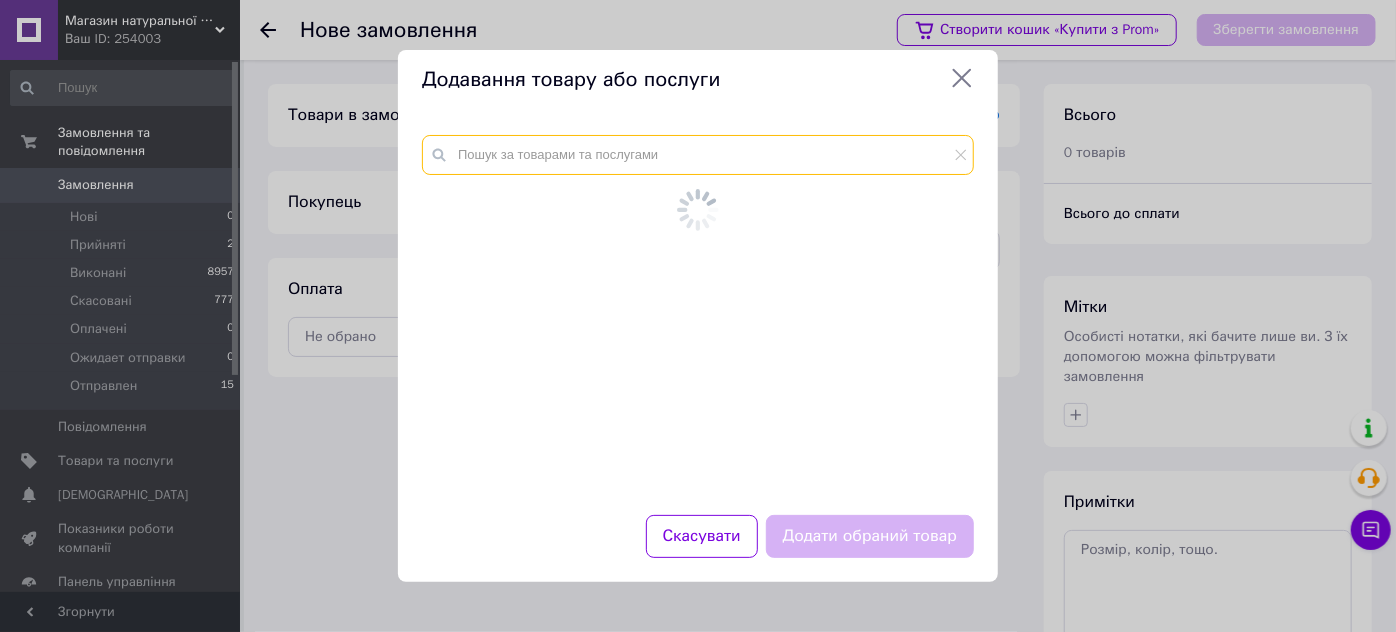 click at bounding box center [698, 313] 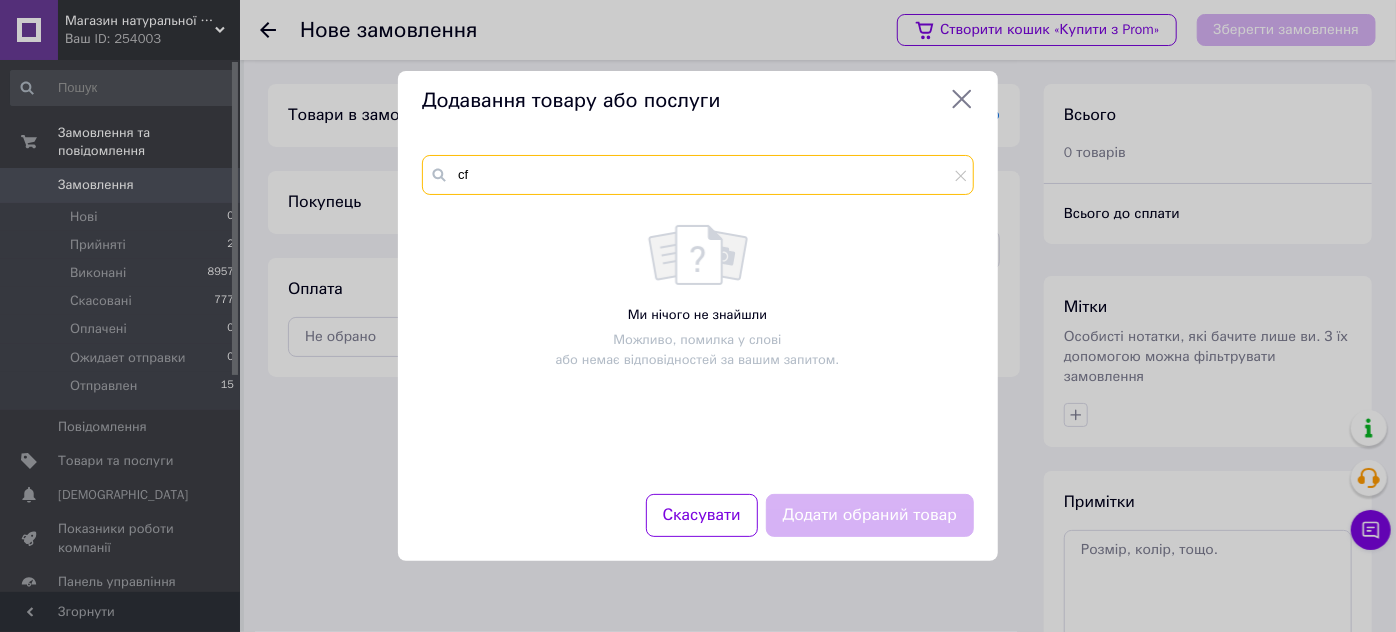 type on "c" 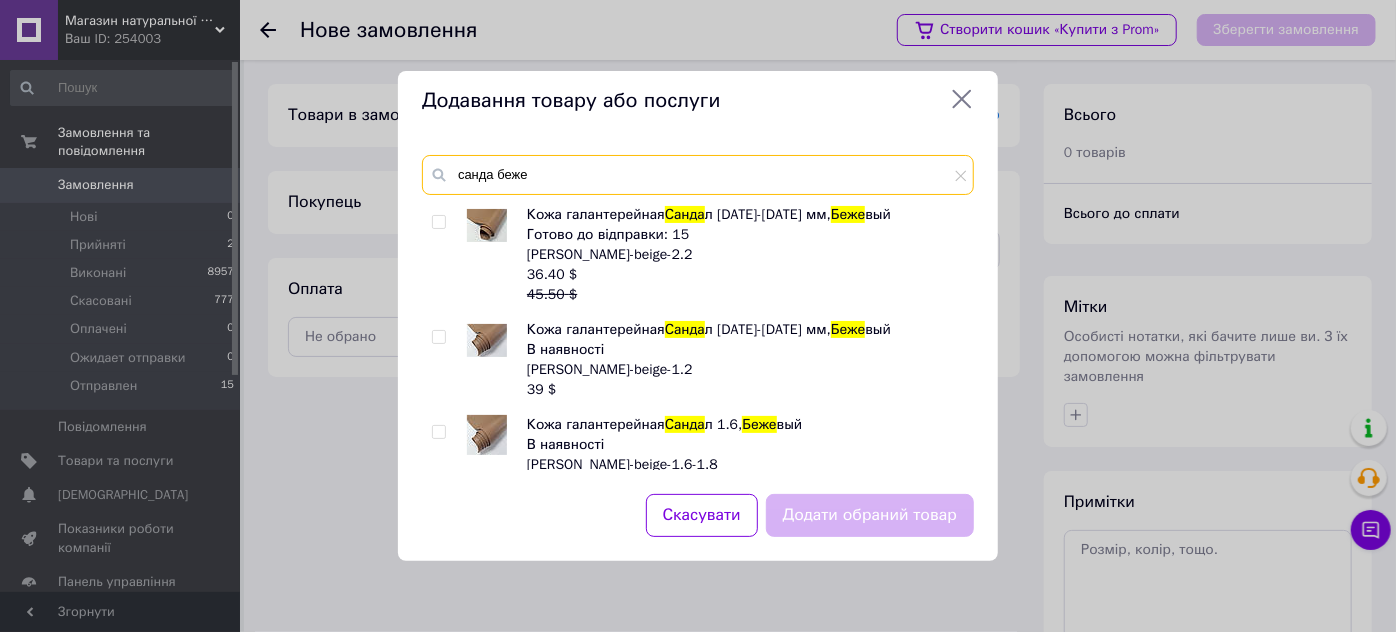 type on "санда беже" 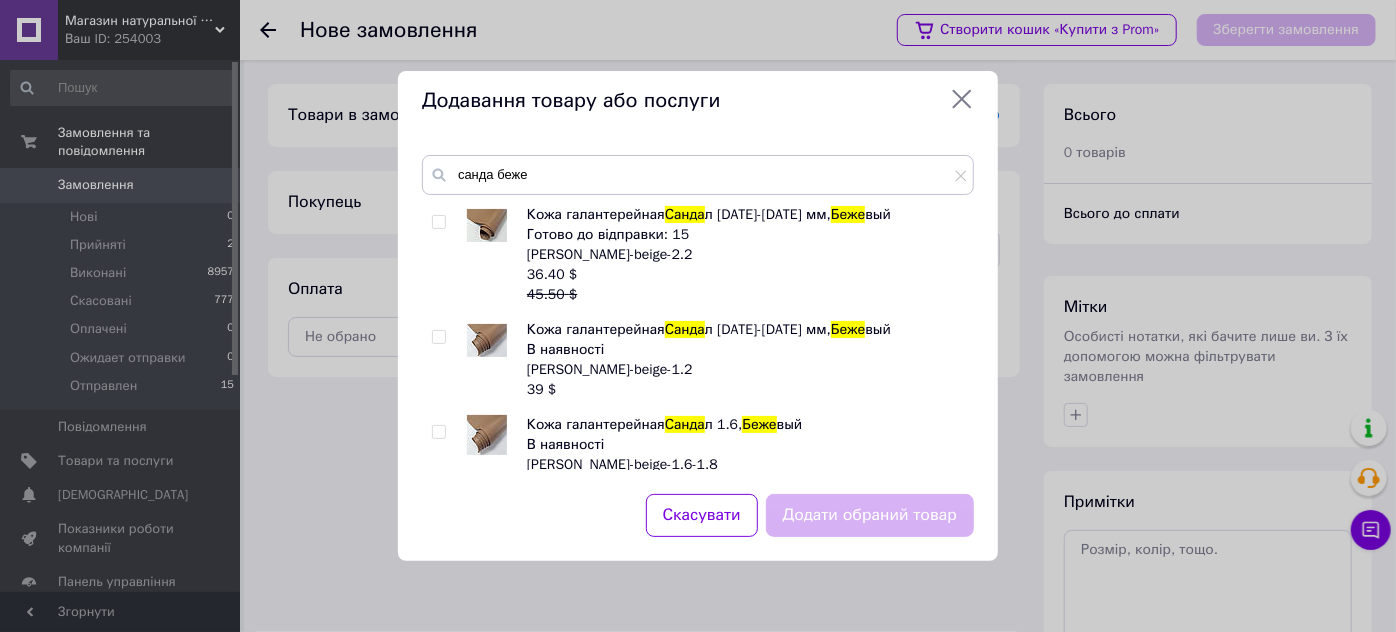 click at bounding box center [438, 337] 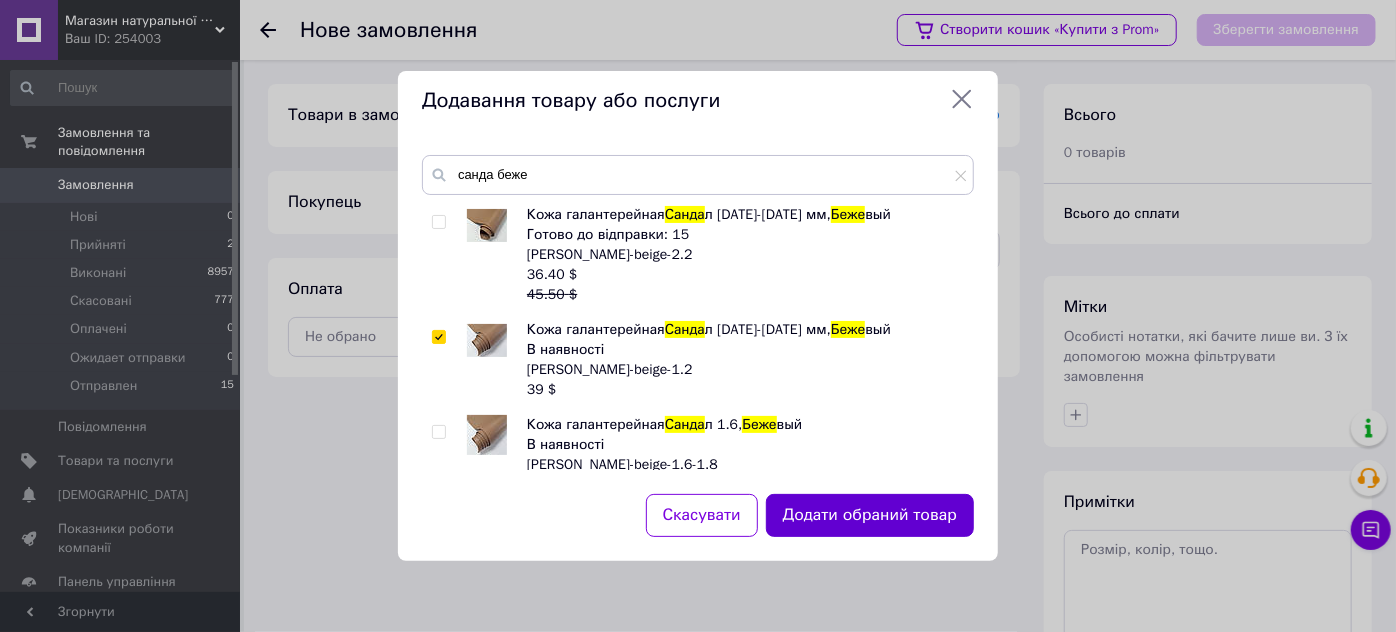 click on "Додати обраний товар" at bounding box center [870, 515] 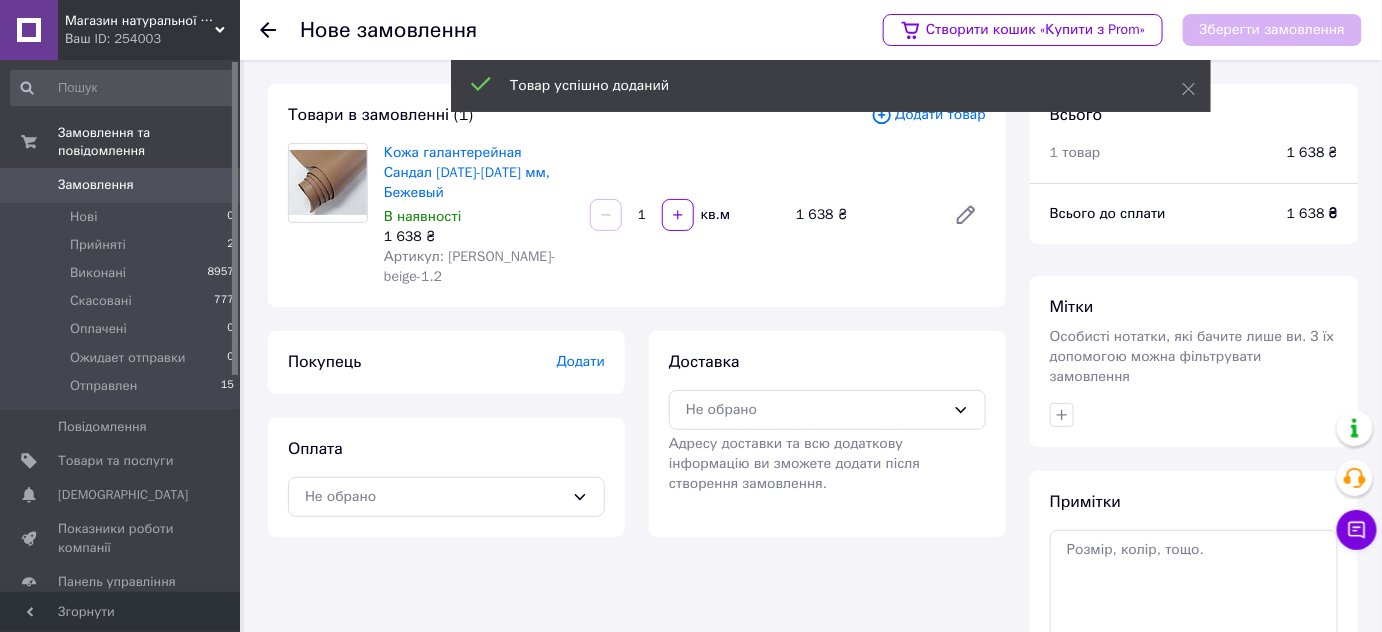 click on "Додати" at bounding box center (581, 361) 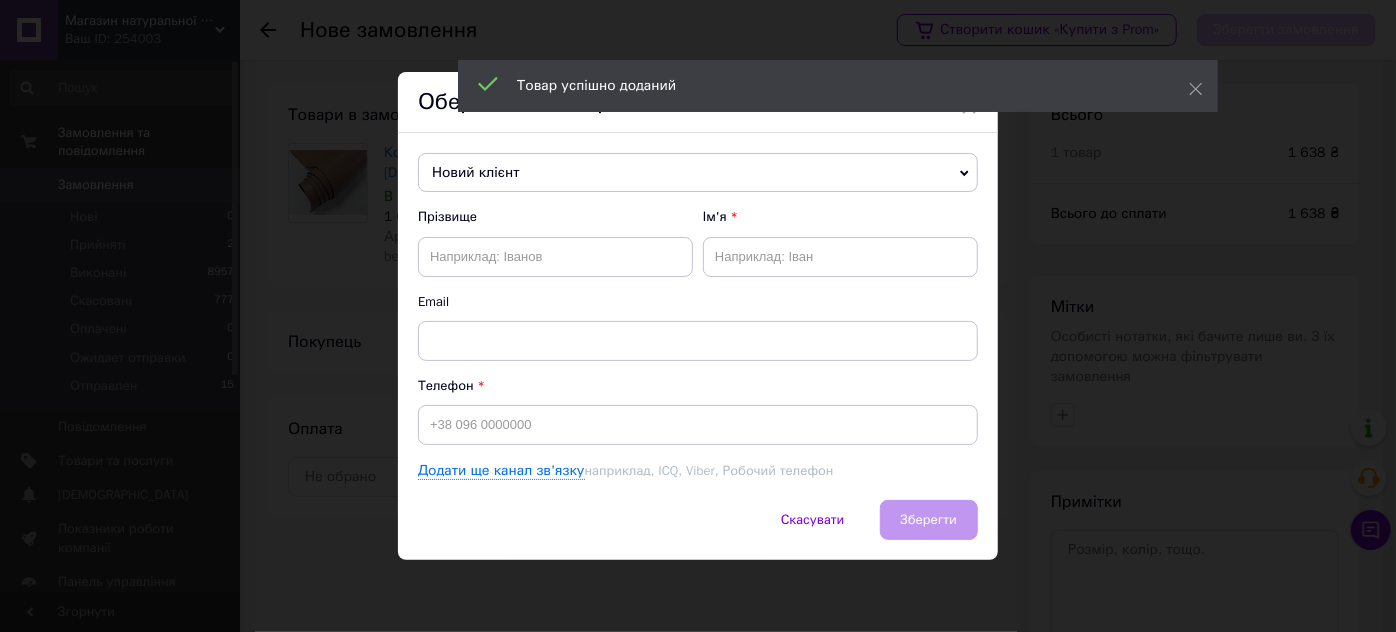 click on "Новий клієнт" at bounding box center (698, 173) 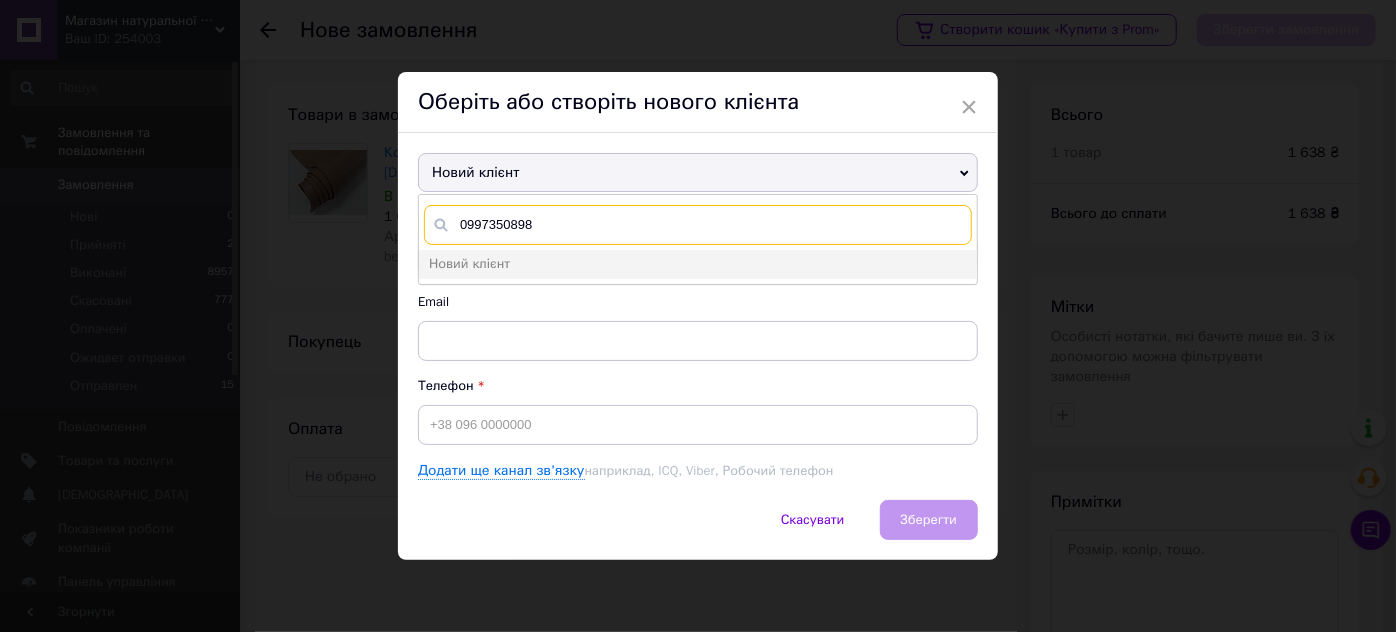 drag, startPoint x: 458, startPoint y: 228, endPoint x: 532, endPoint y: 220, distance: 74.431175 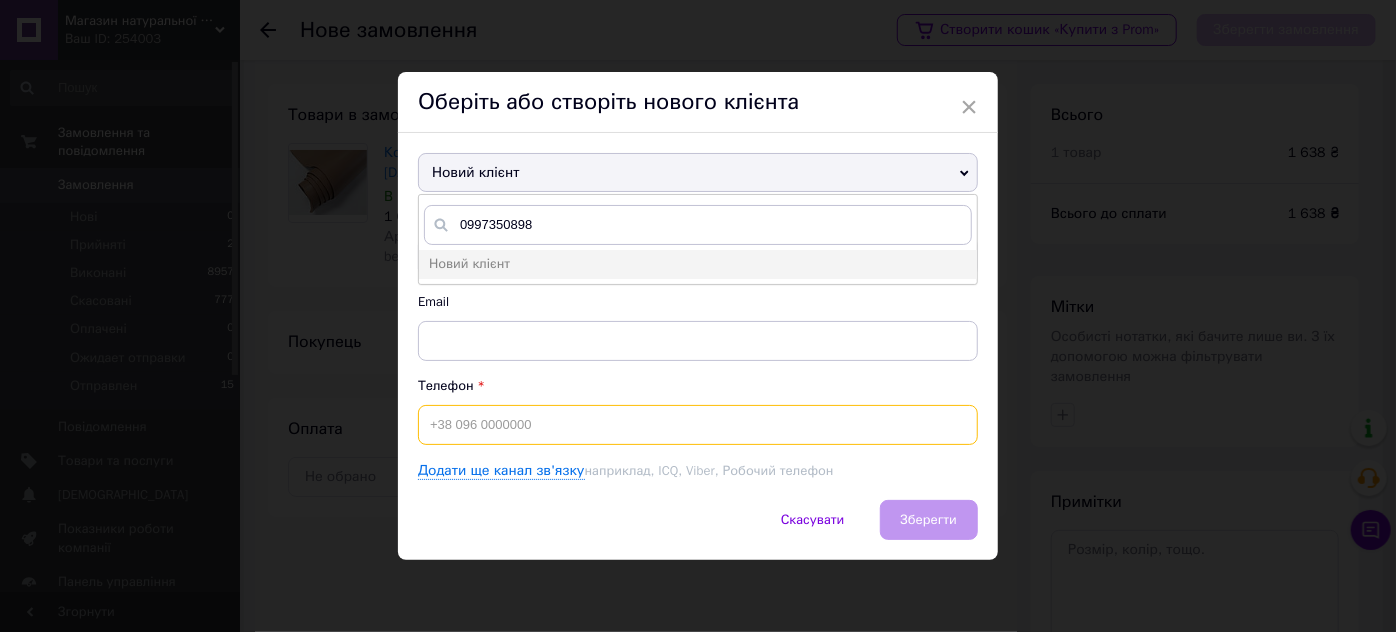 click at bounding box center (698, 425) 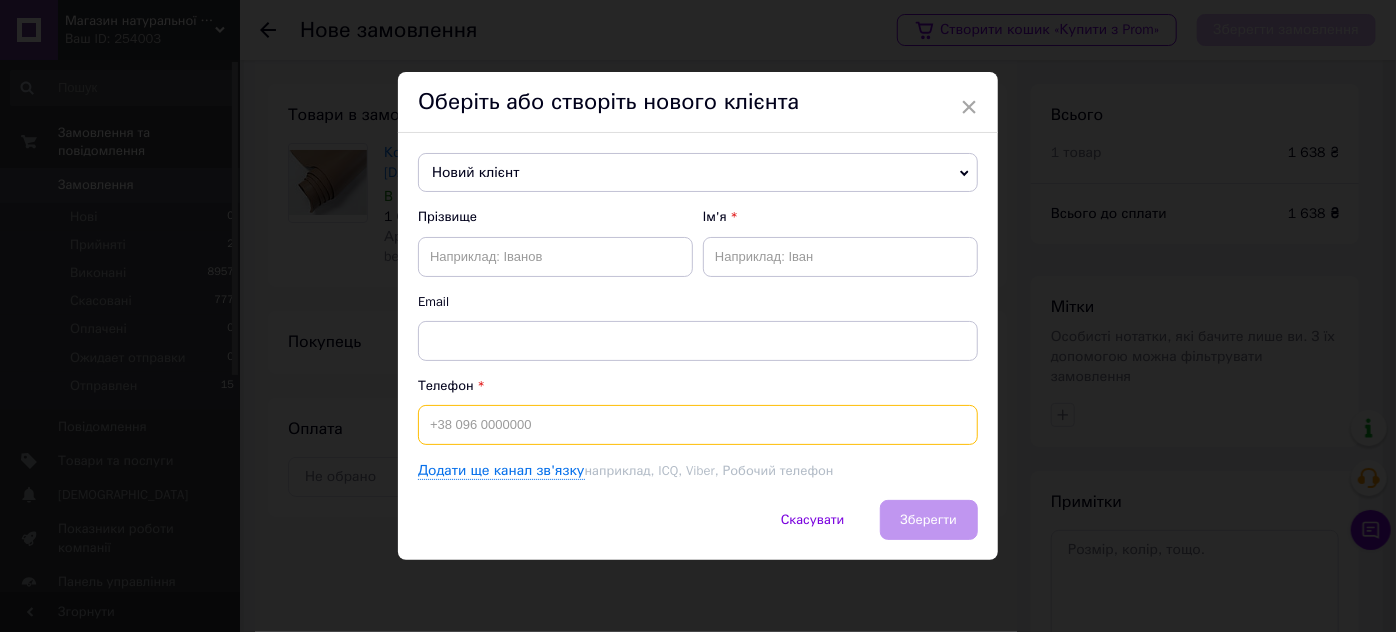 paste on "0997350898" 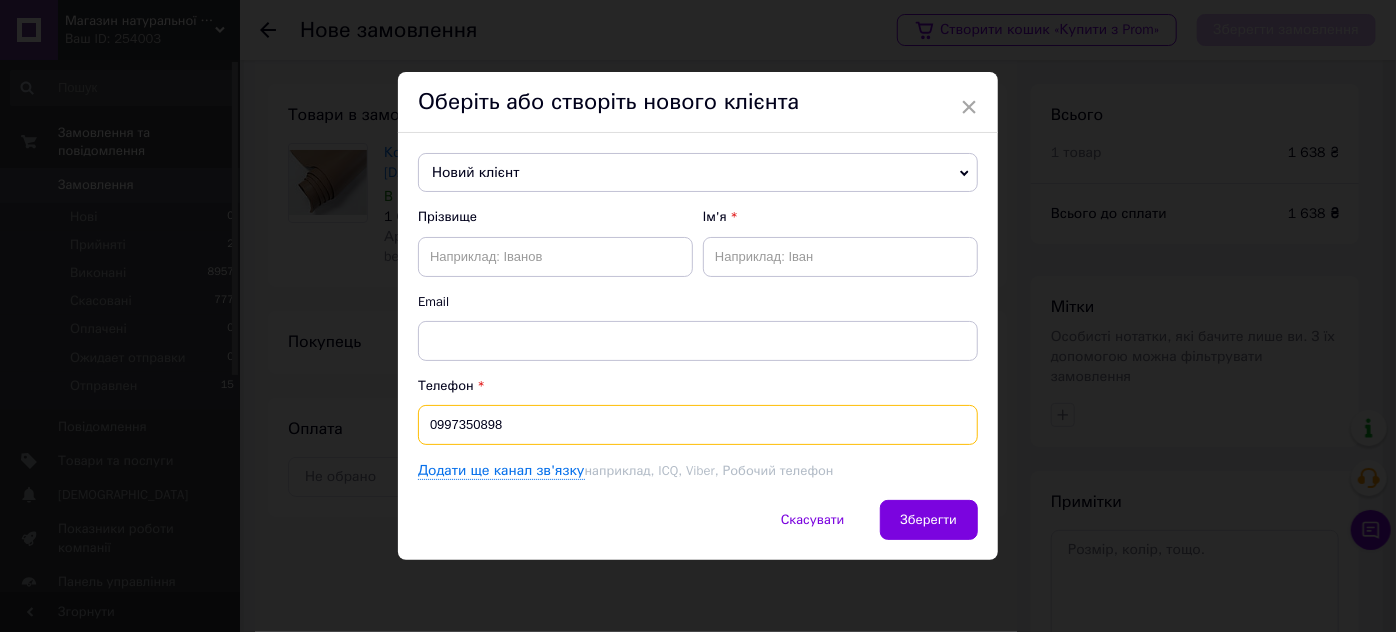 click on "0997350898" at bounding box center [698, 425] 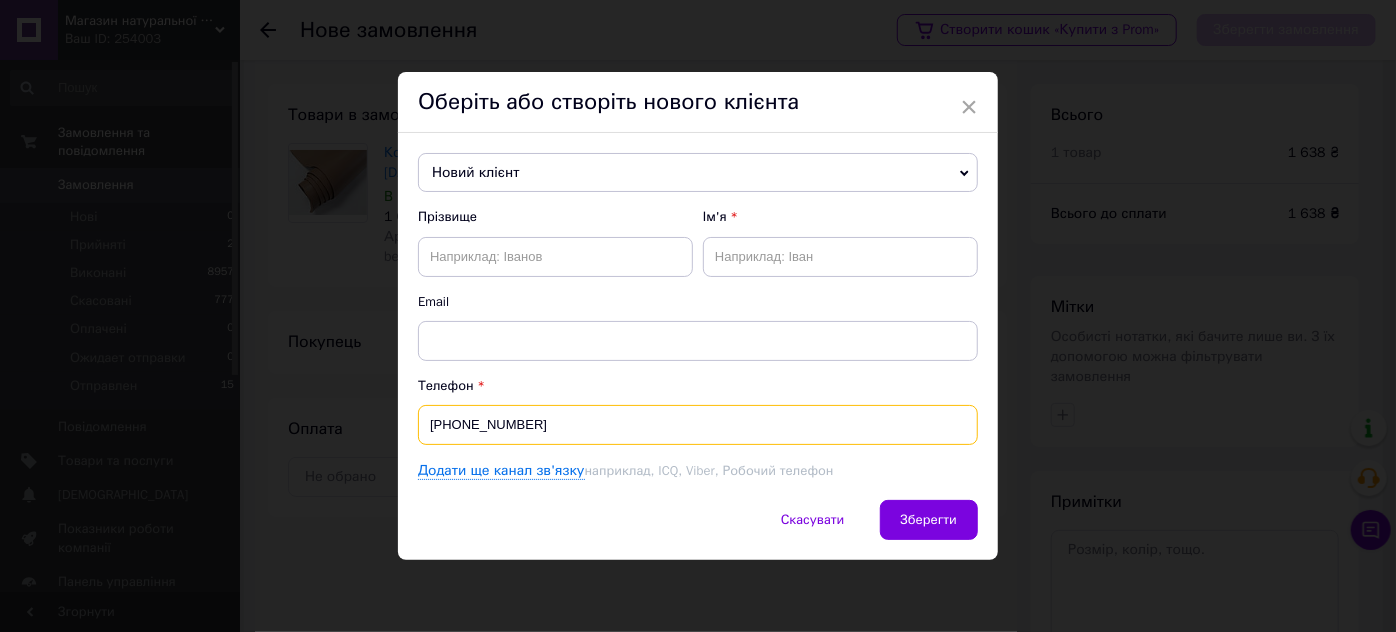 type on "+380997350898" 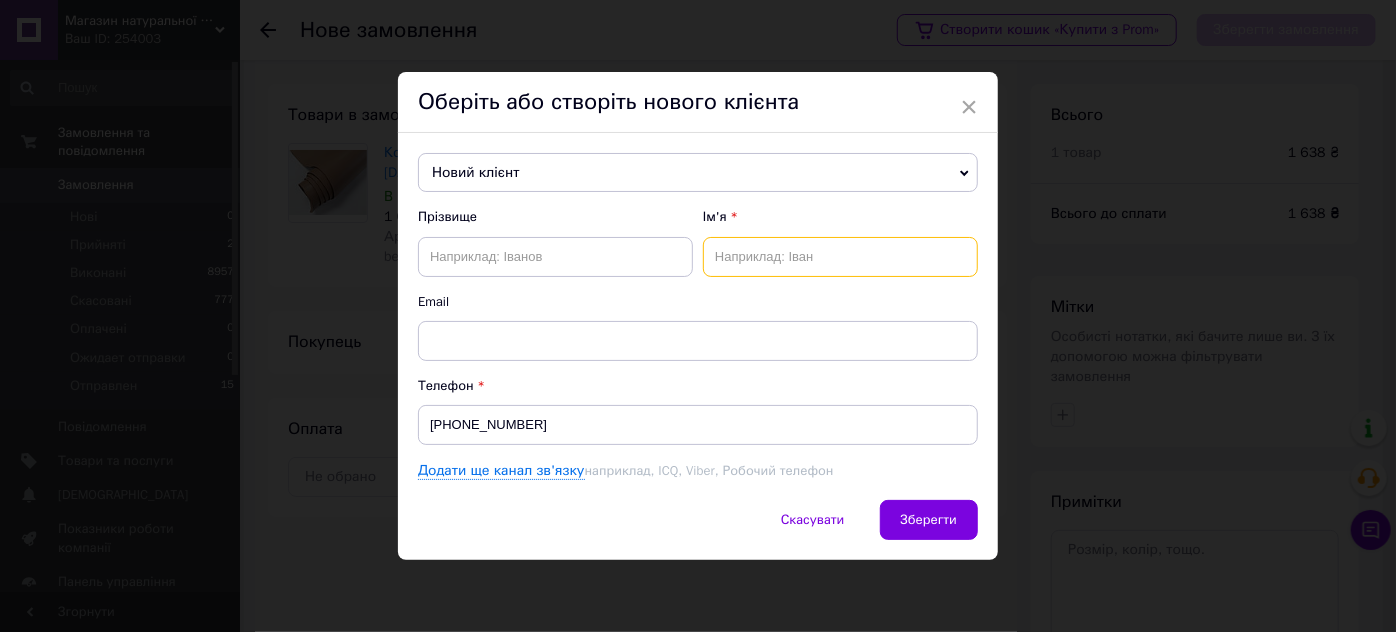 click at bounding box center (840, 257) 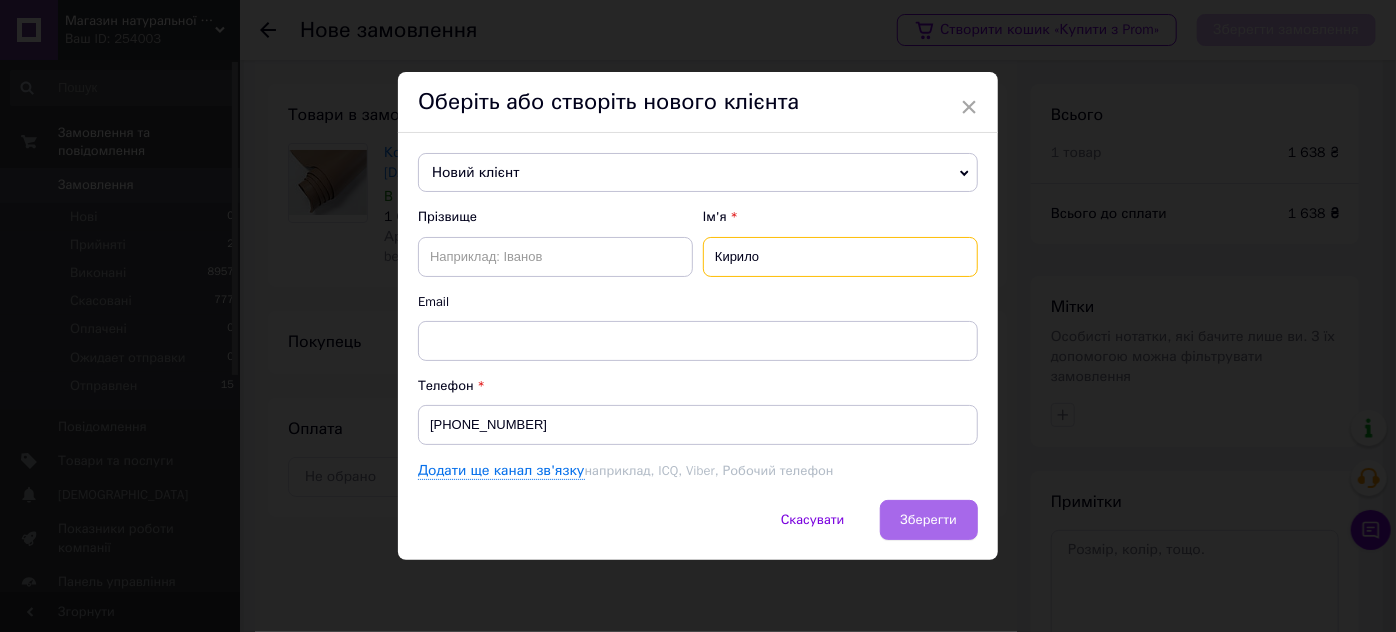 type on "Кирило" 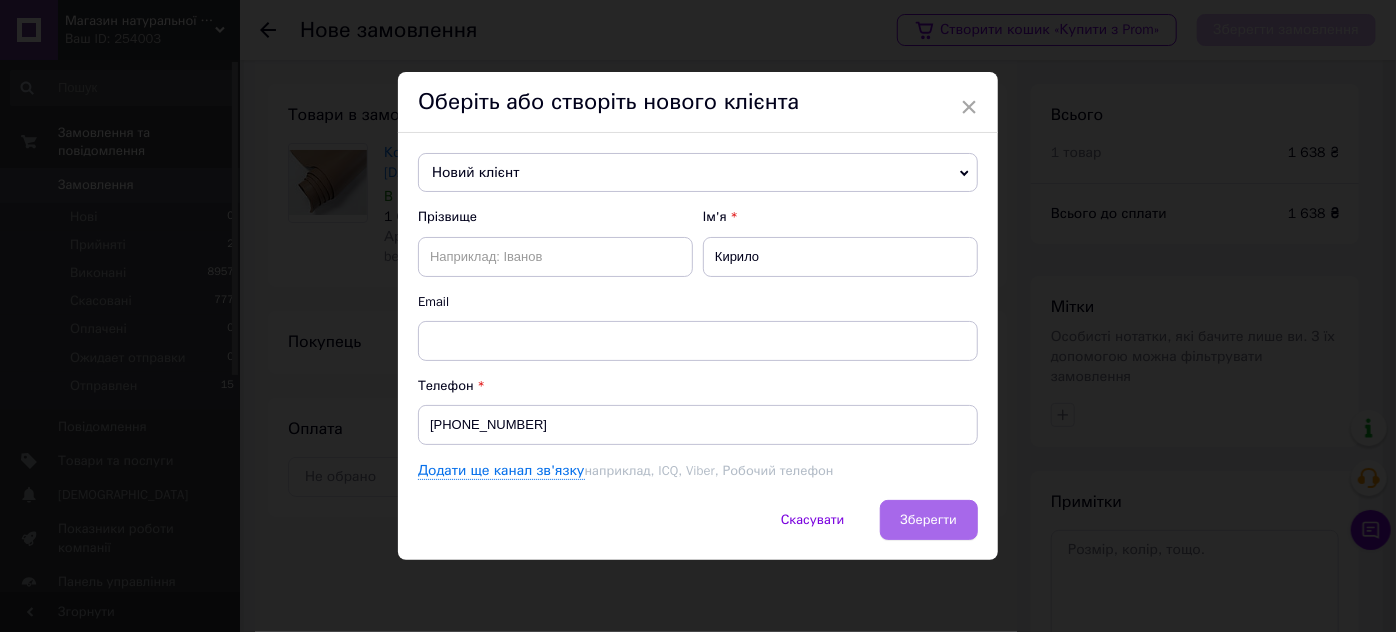 click on "Зберегти" at bounding box center [929, 519] 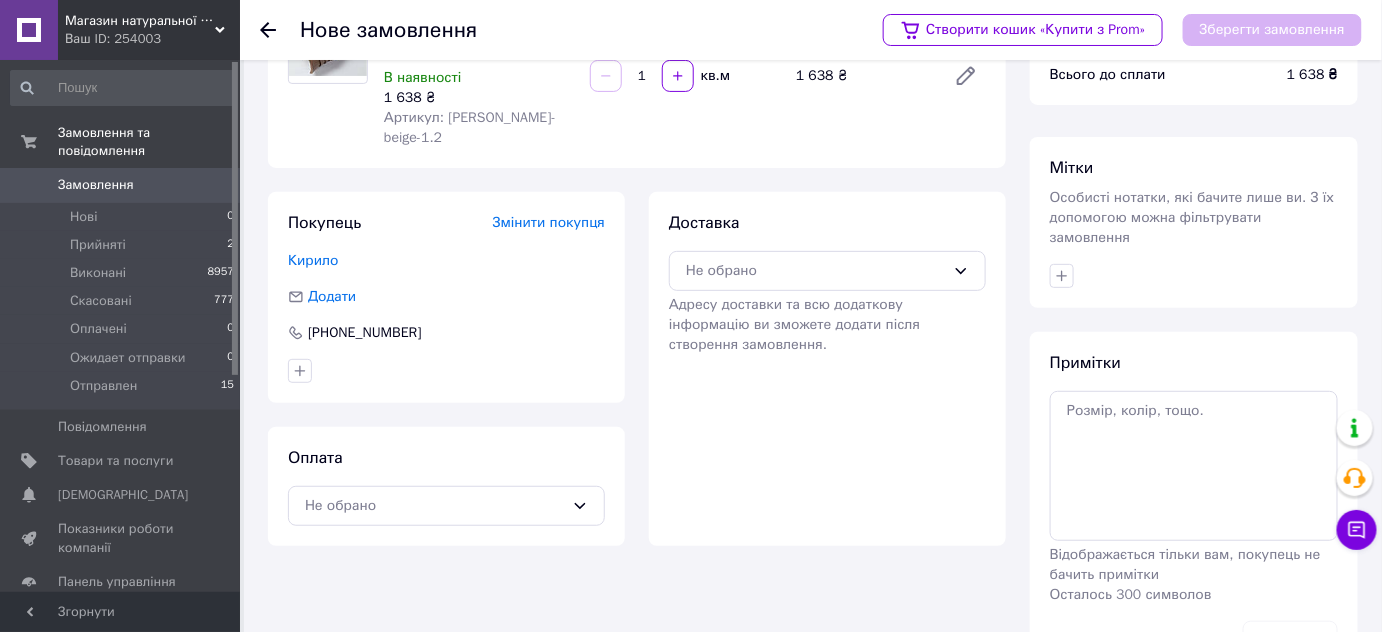 scroll, scrollTop: 190, scrollLeft: 0, axis: vertical 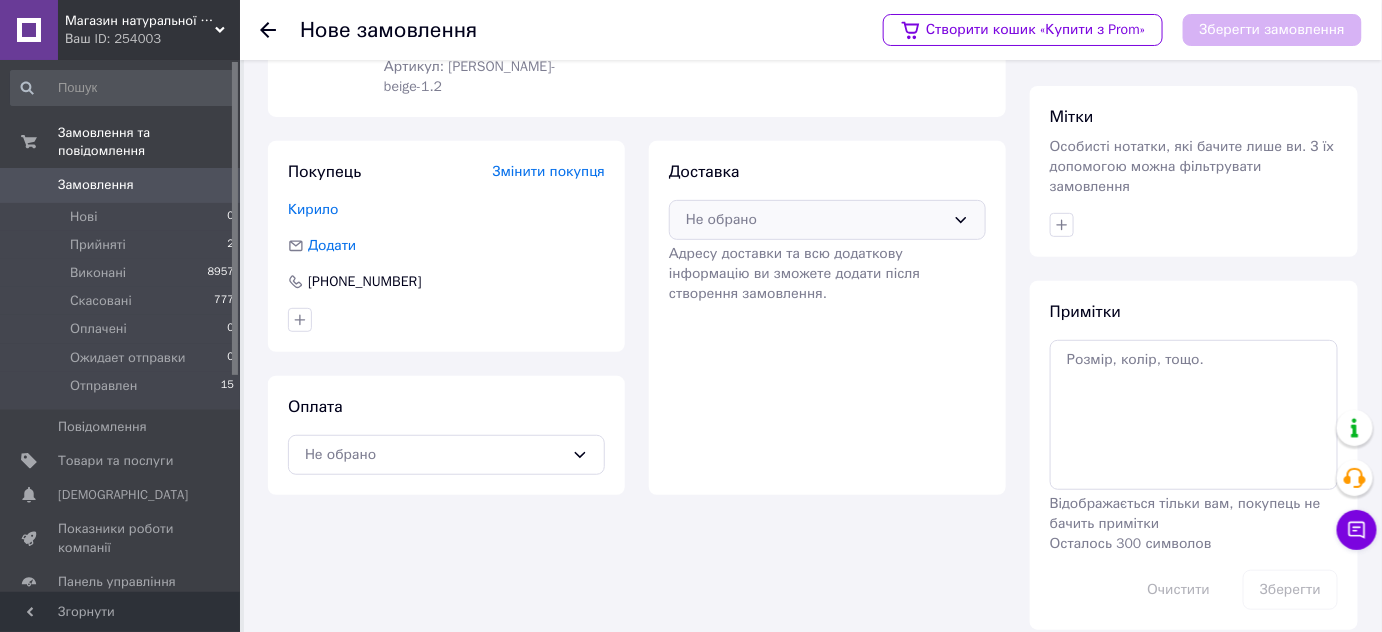 click on "Не обрано" at bounding box center [827, 220] 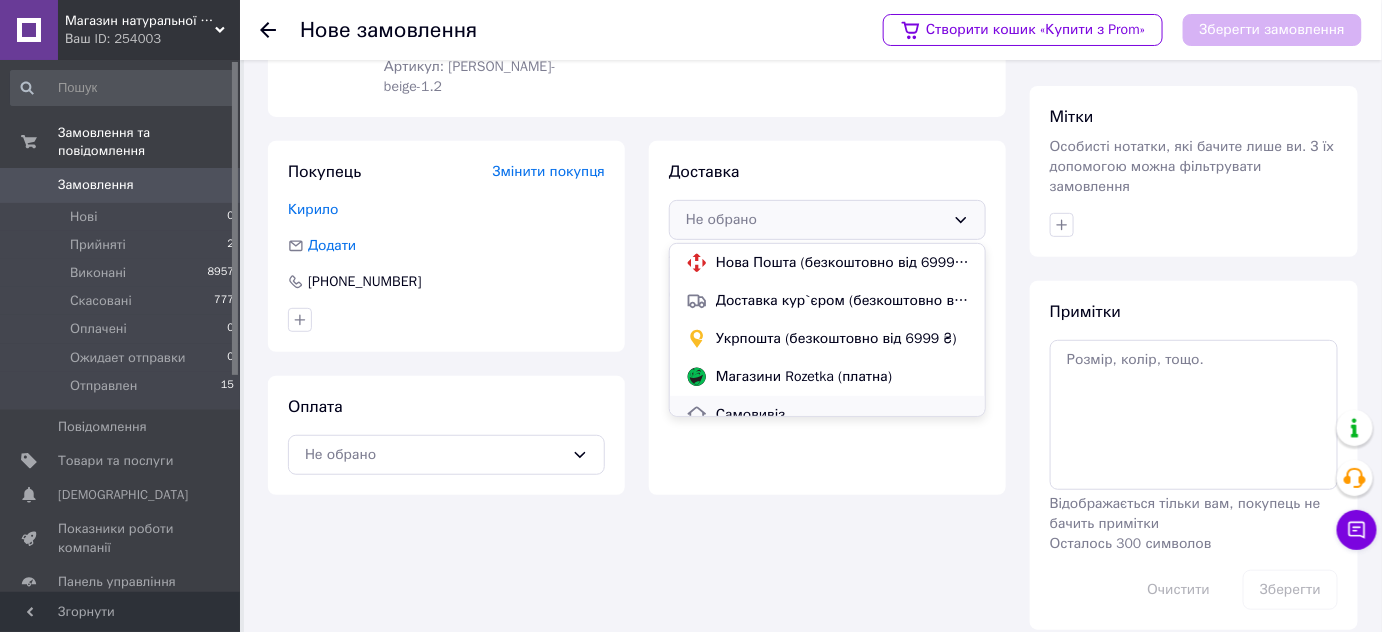 click on "Самовивіз" at bounding box center [827, 415] 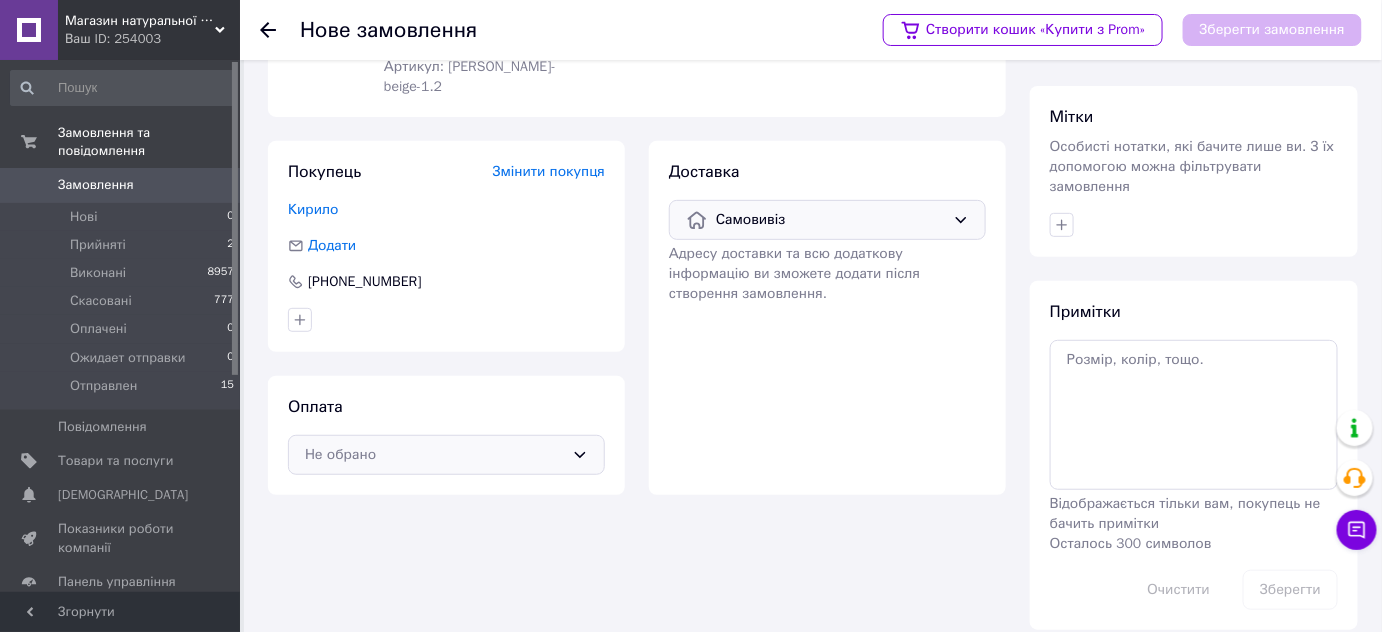 click on "Не обрано" at bounding box center [434, 455] 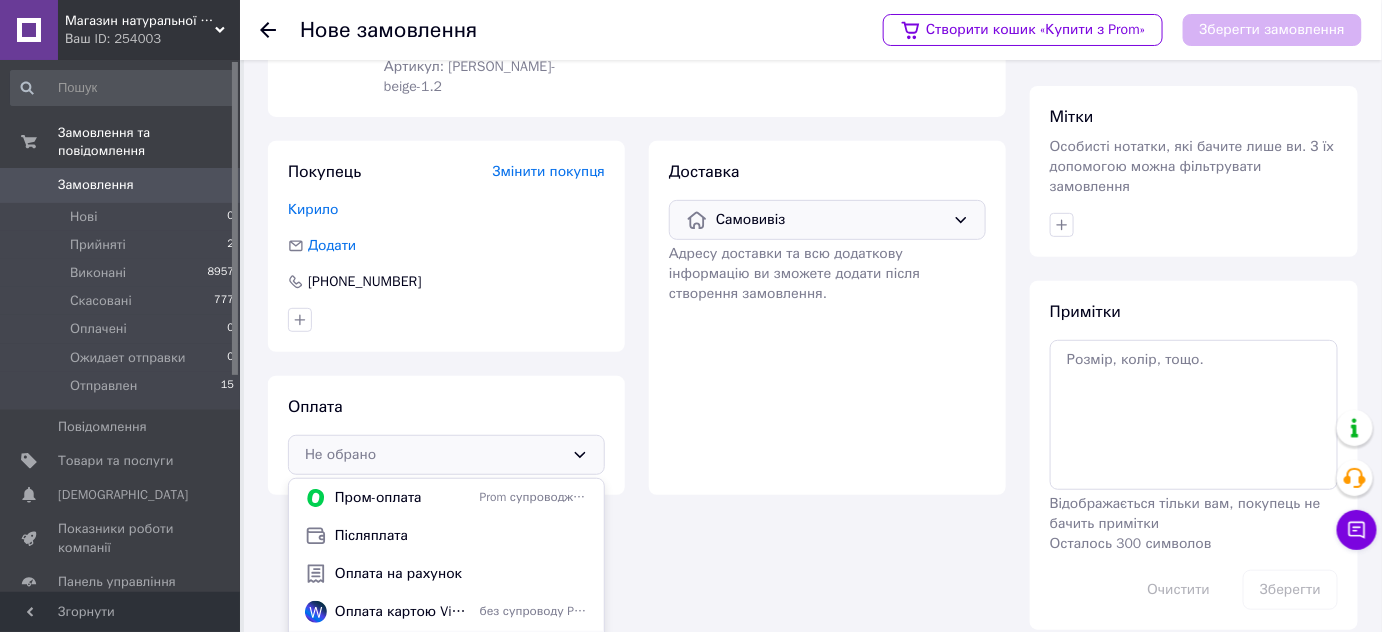 click on "КАРТКА / Готівка без супроводу Prom" at bounding box center (446, 649) 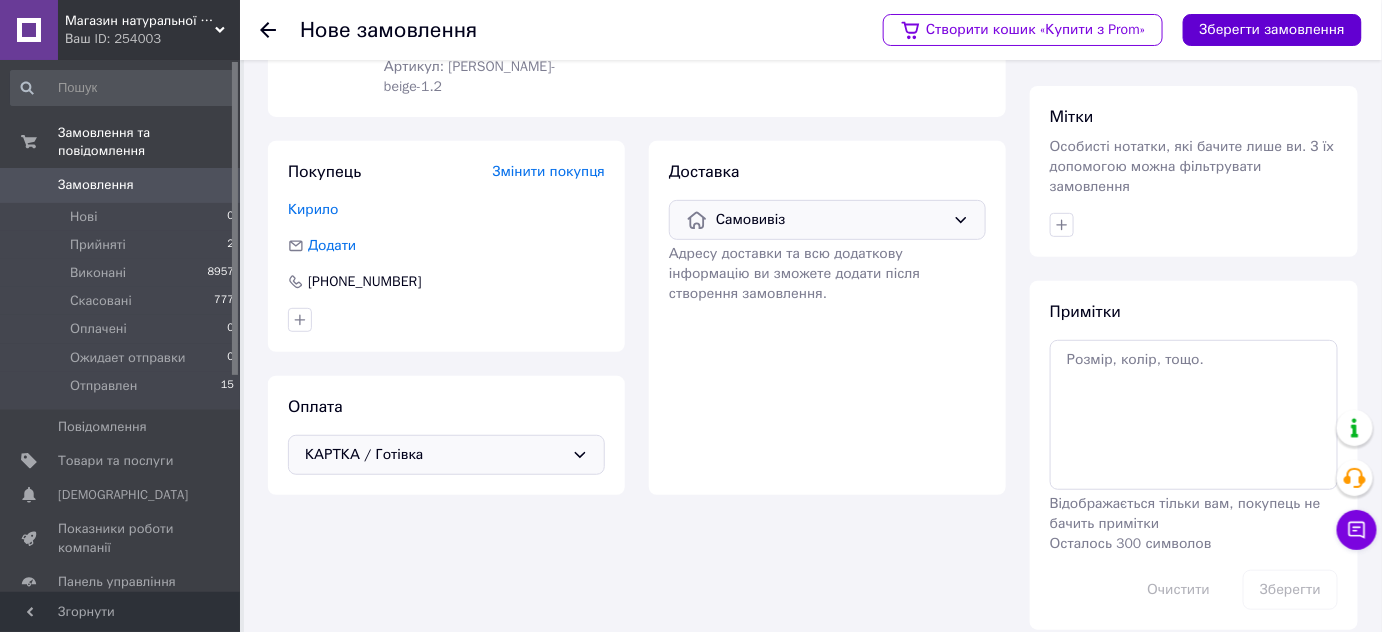 click on "Зберегти замовлення" at bounding box center [1272, 30] 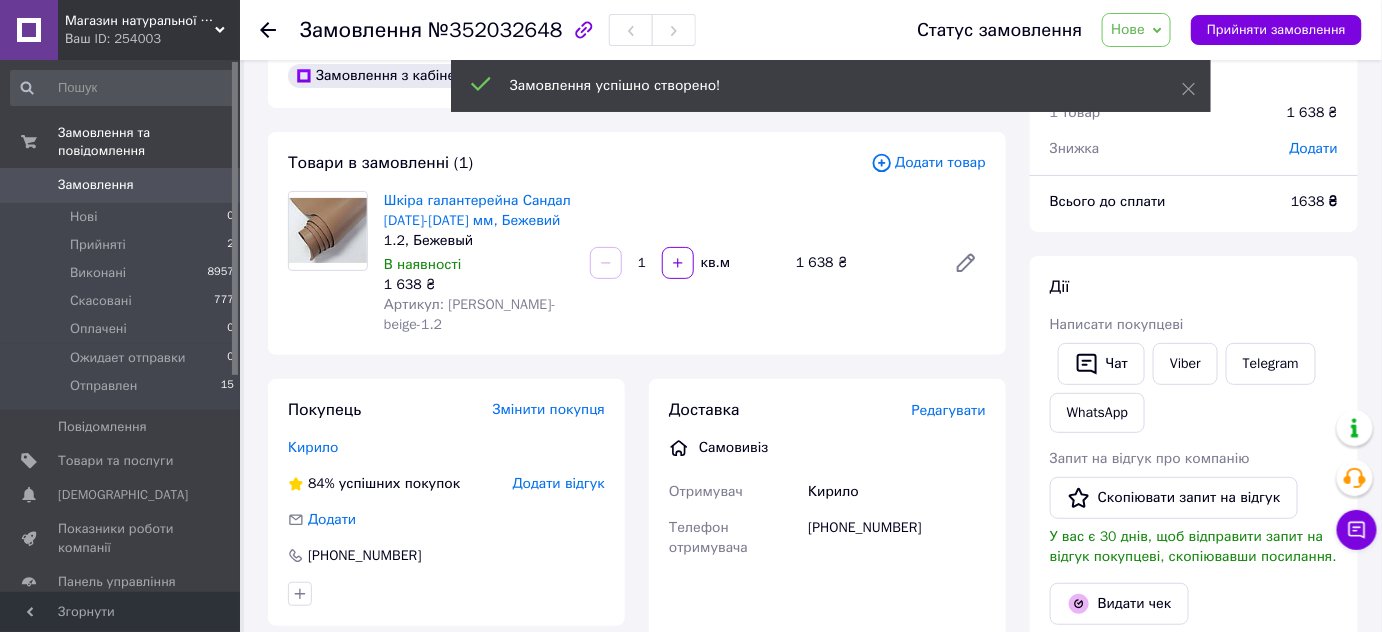 scroll, scrollTop: 0, scrollLeft: 0, axis: both 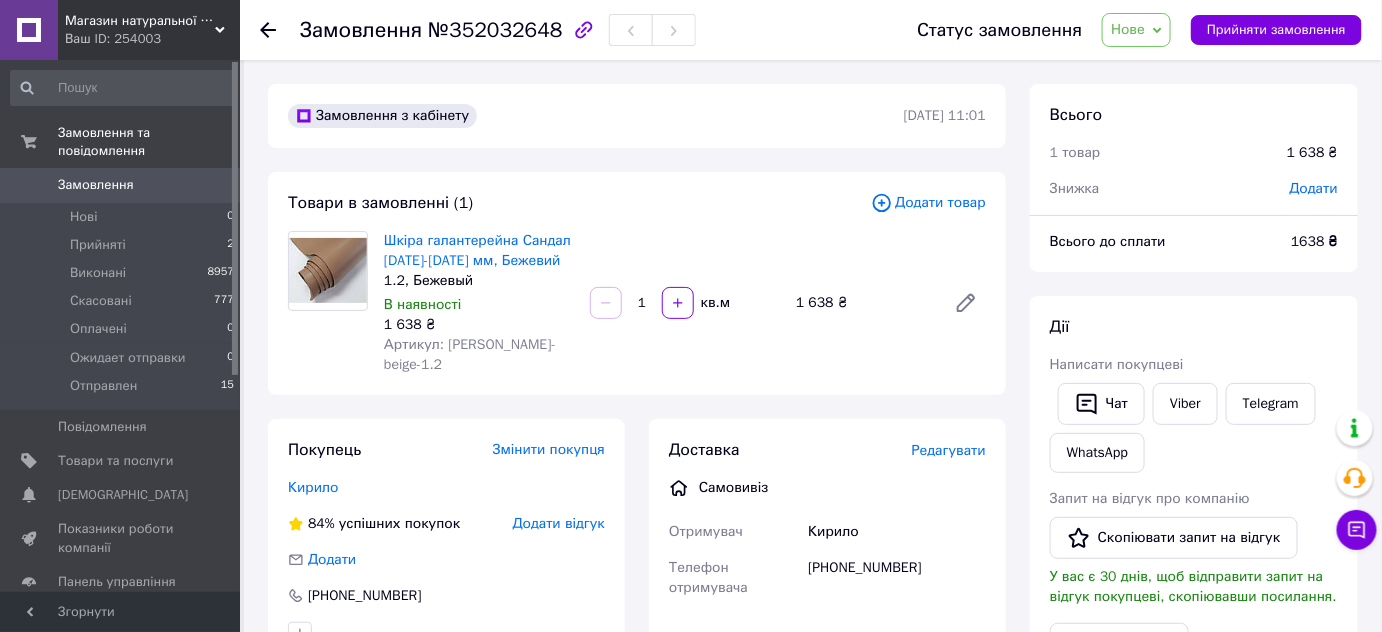 click on "Додати" at bounding box center (1314, 188) 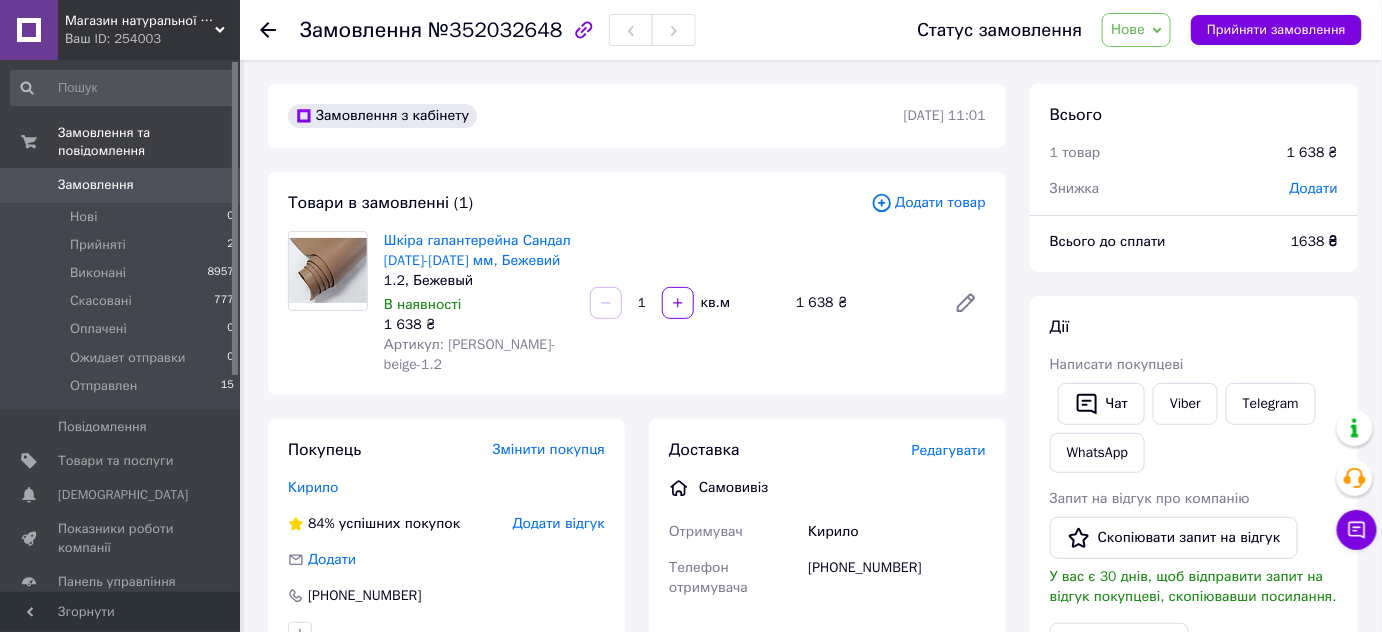 click on "1" at bounding box center [642, 303] 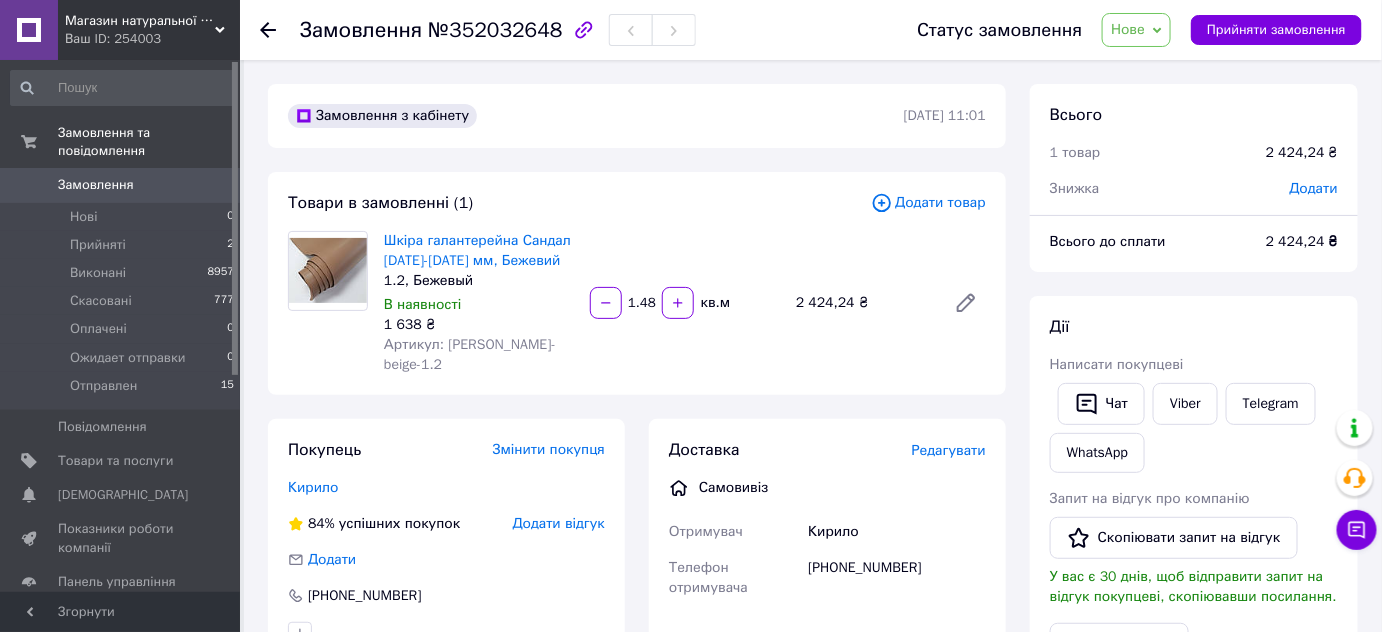 type on "1.48" 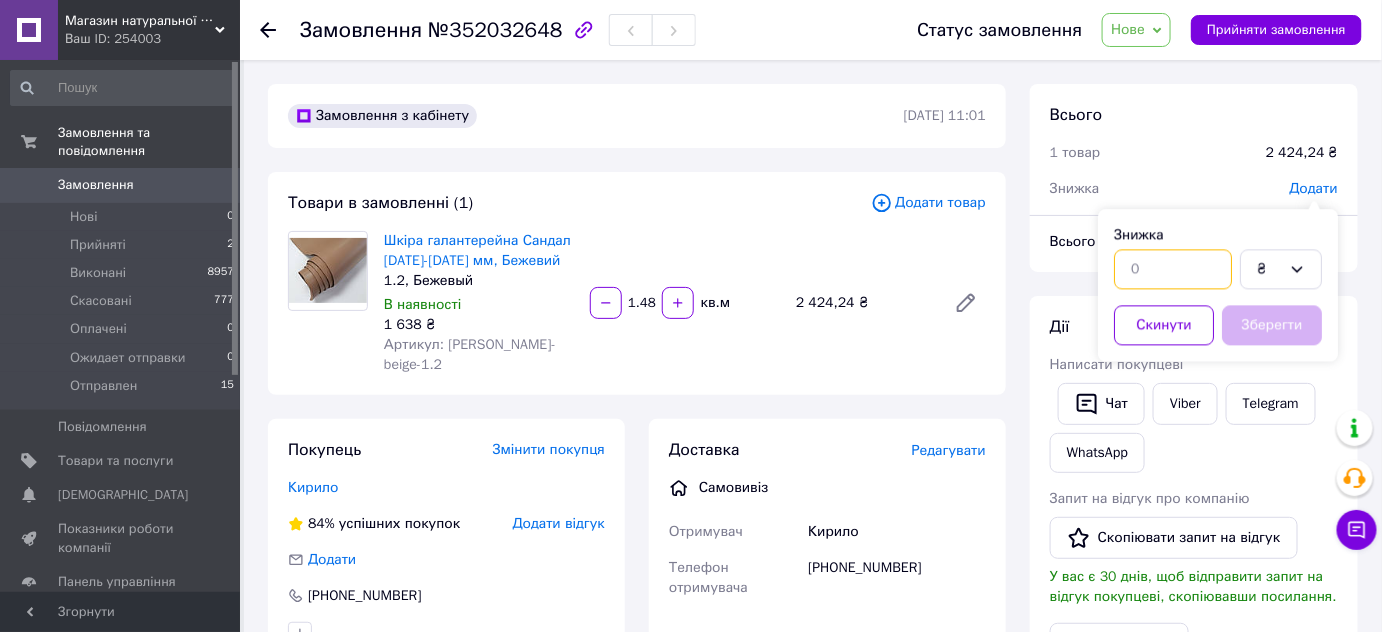 click at bounding box center [1173, 269] 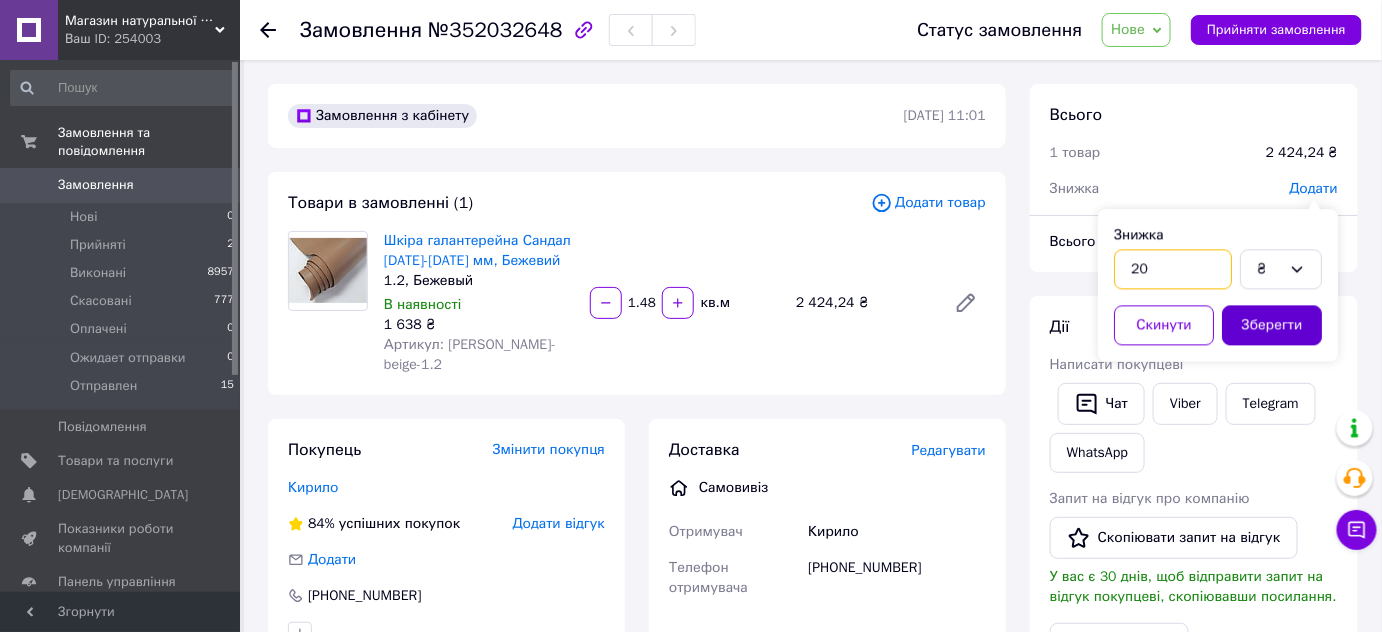 type on "20" 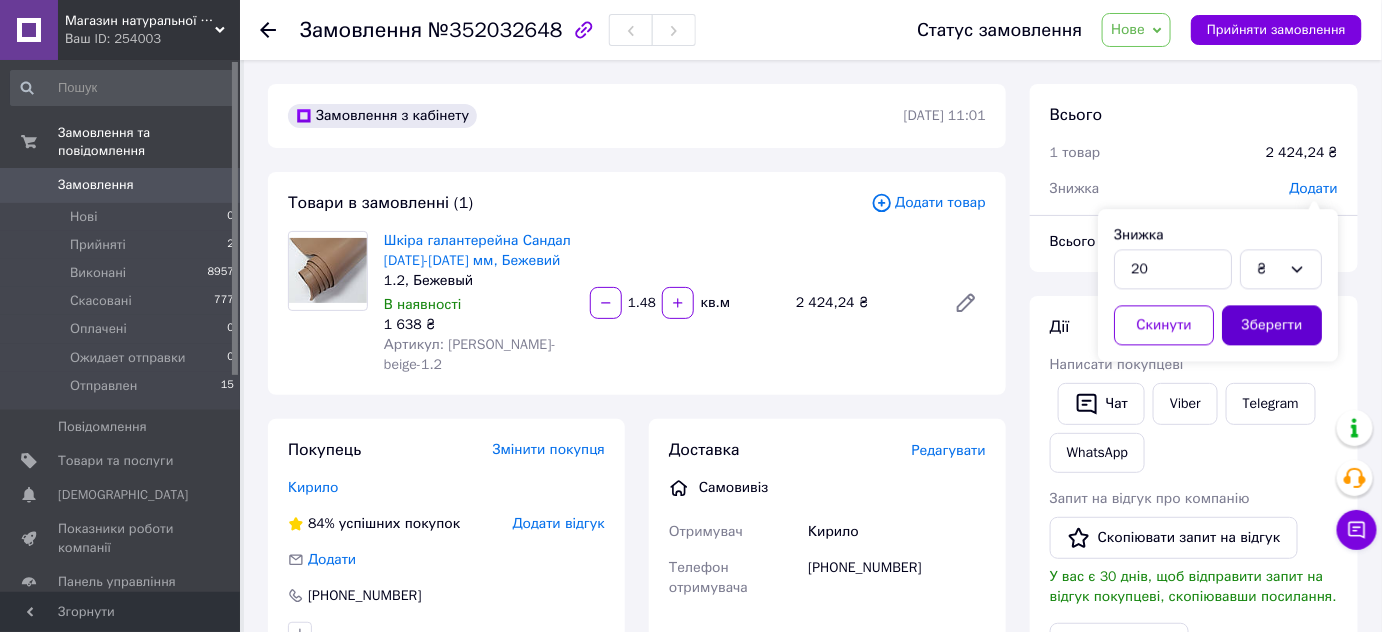 click on "Зберегти" at bounding box center (1272, 325) 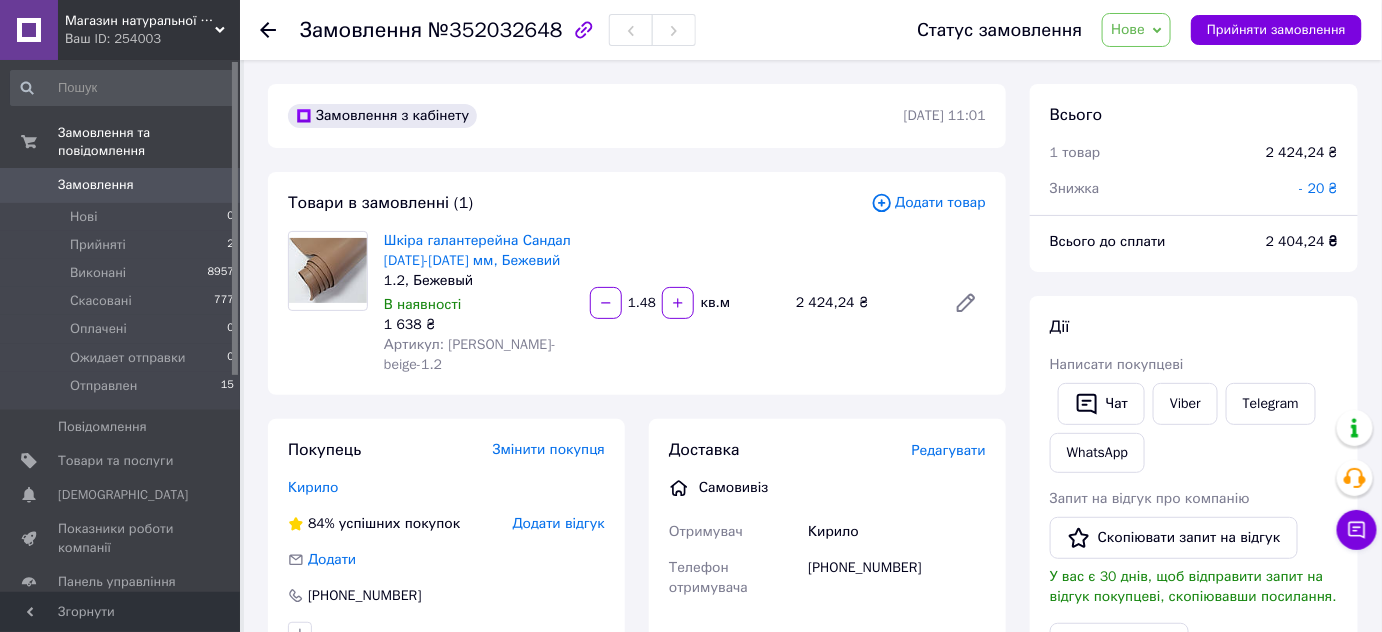 click on "- 20 ₴" at bounding box center [1319, 188] 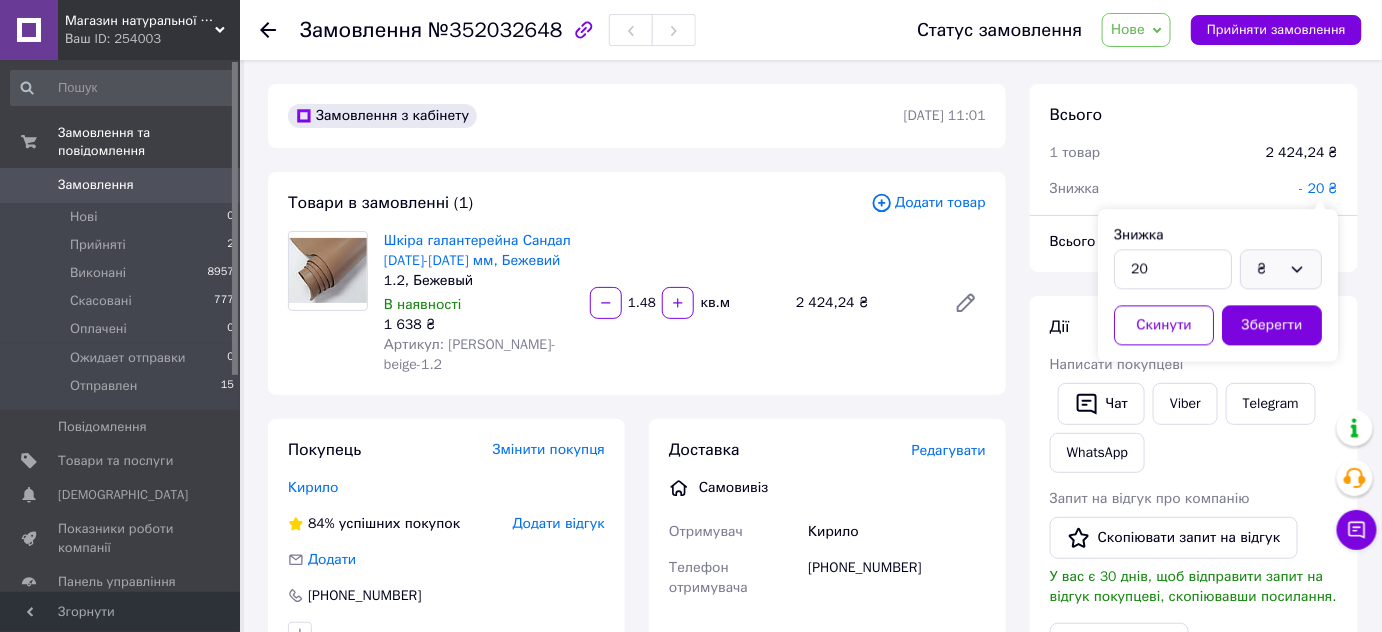 click on "₴" at bounding box center (1281, 269) 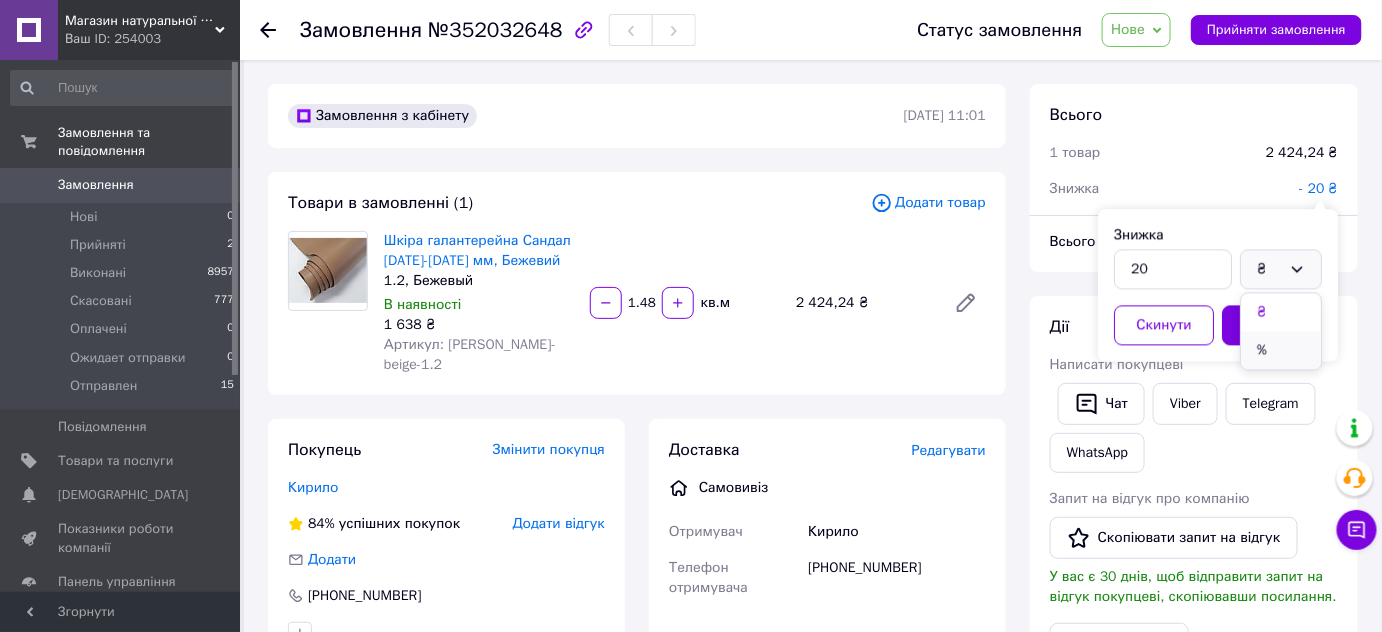 click on "%" at bounding box center [1281, 350] 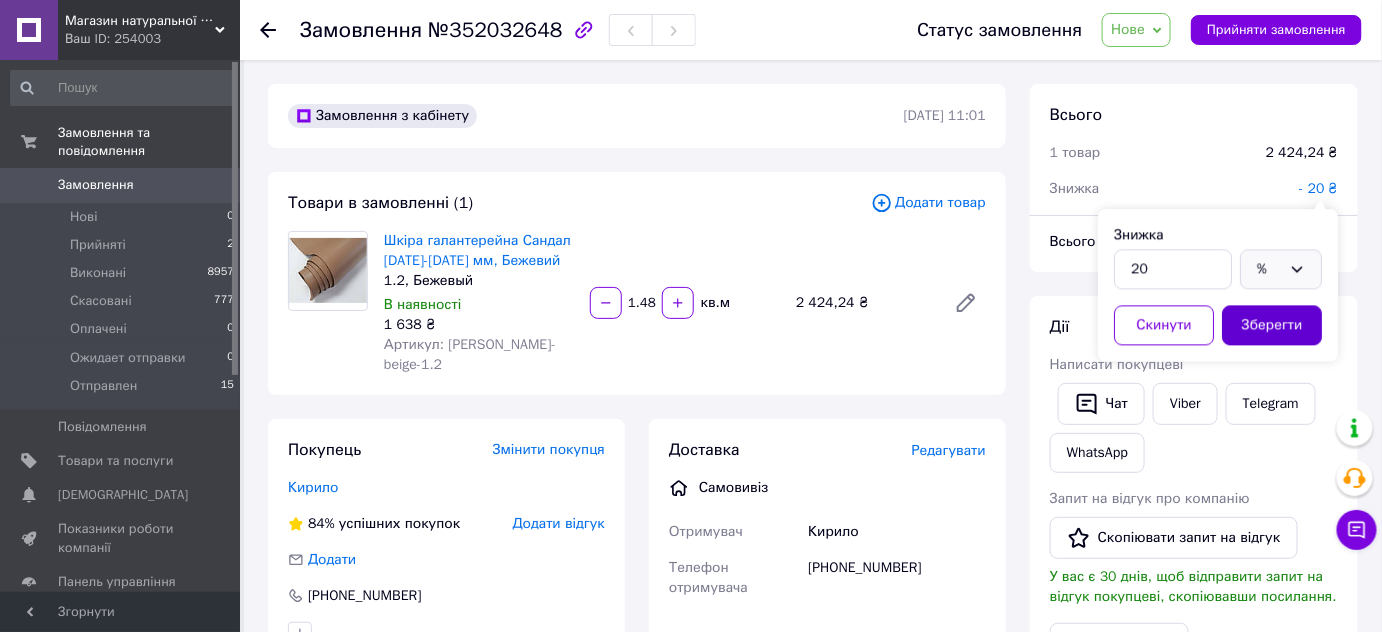 click on "Зберегти" at bounding box center [1272, 325] 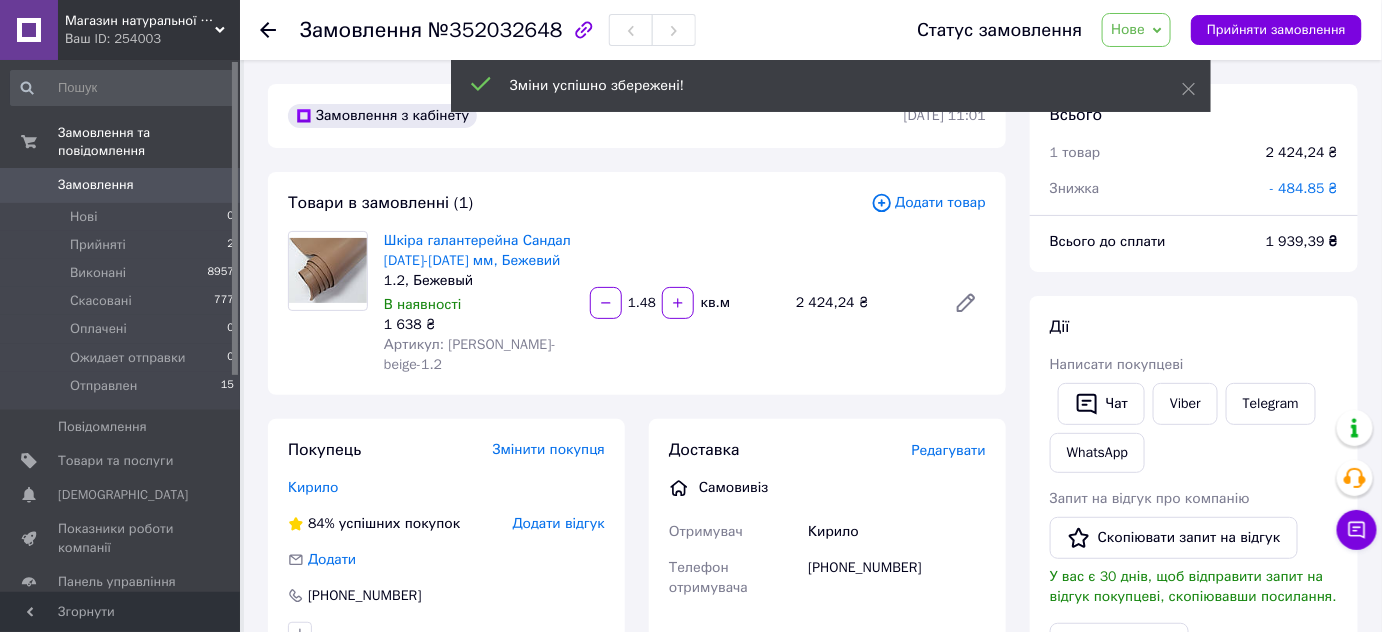 click 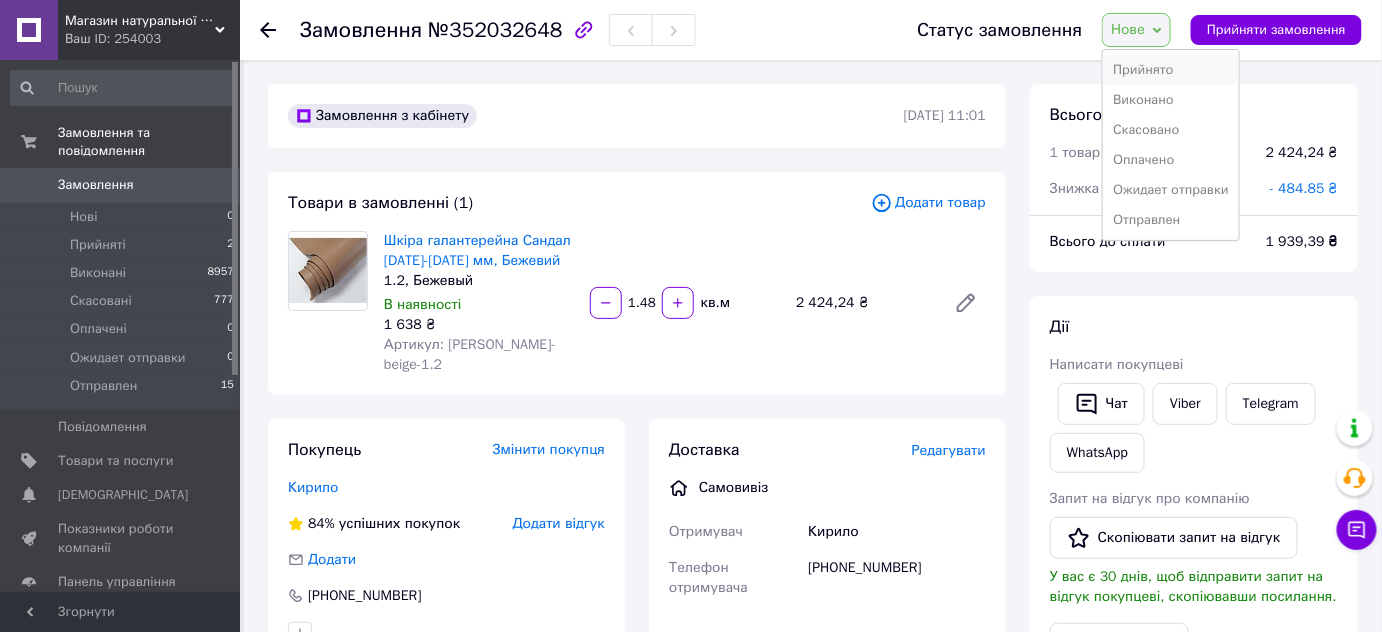 click on "Прийнято" at bounding box center [1171, 70] 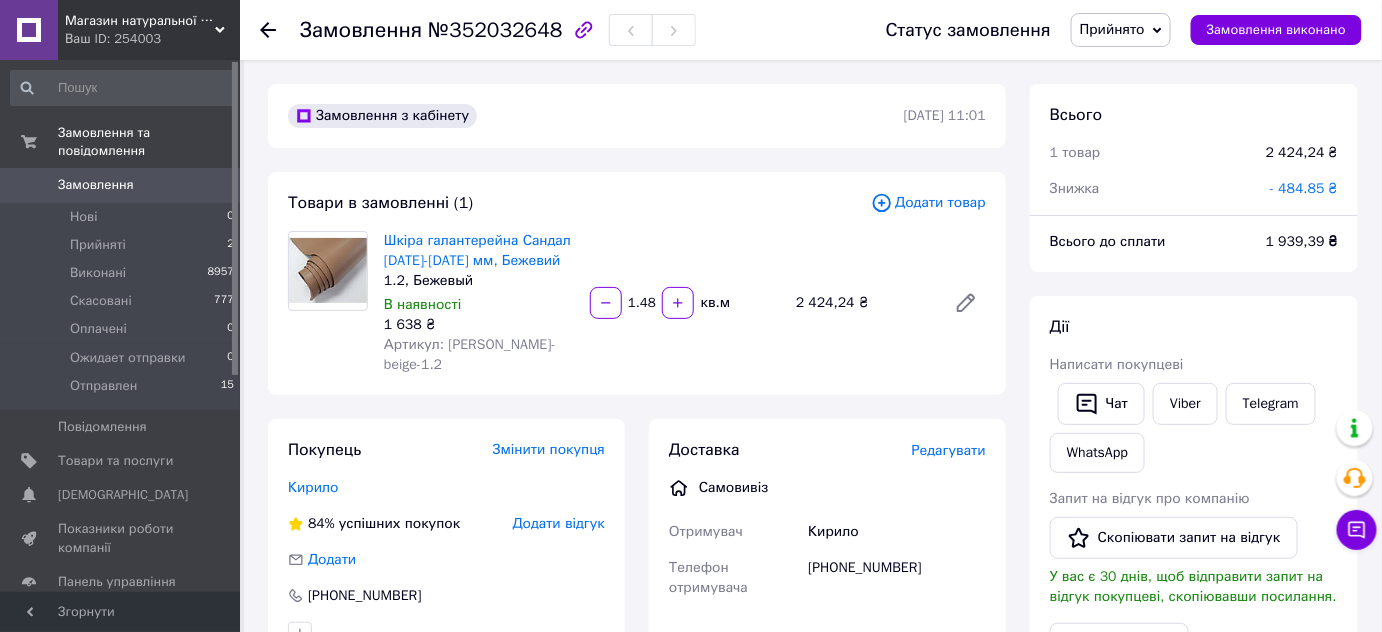click on "- 484.85 ₴" at bounding box center (1304, 188) 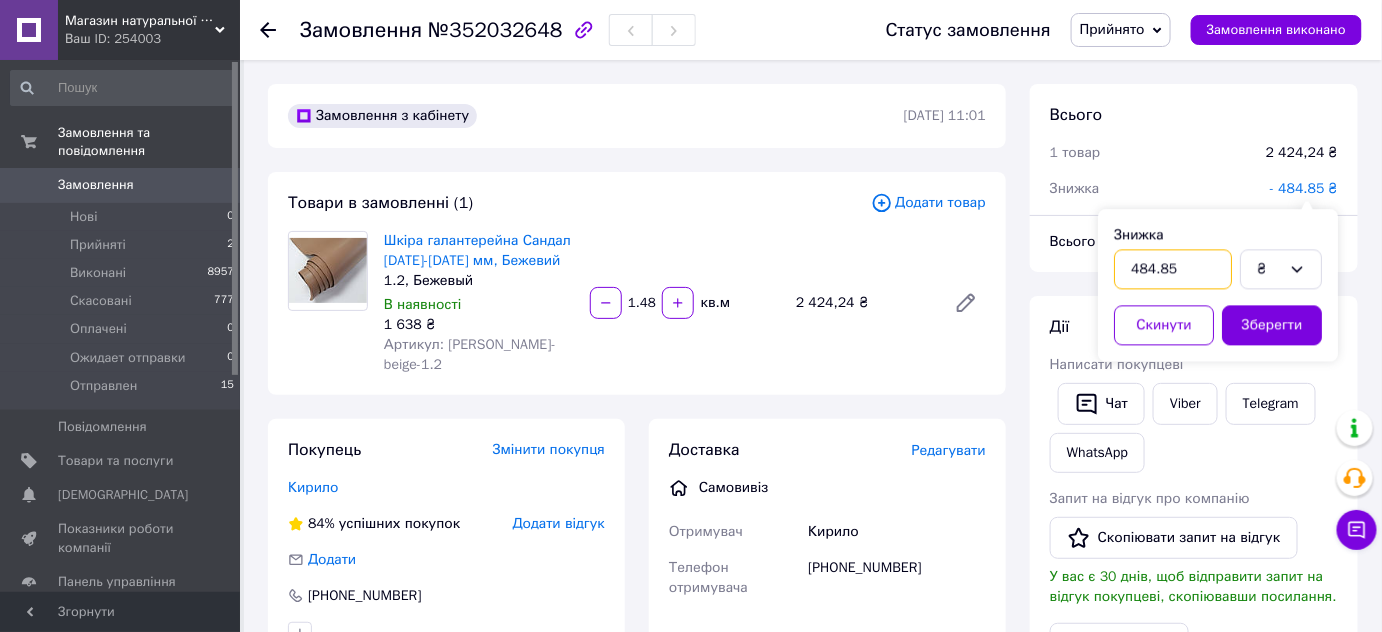 drag, startPoint x: 1157, startPoint y: 270, endPoint x: 1181, endPoint y: 270, distance: 24 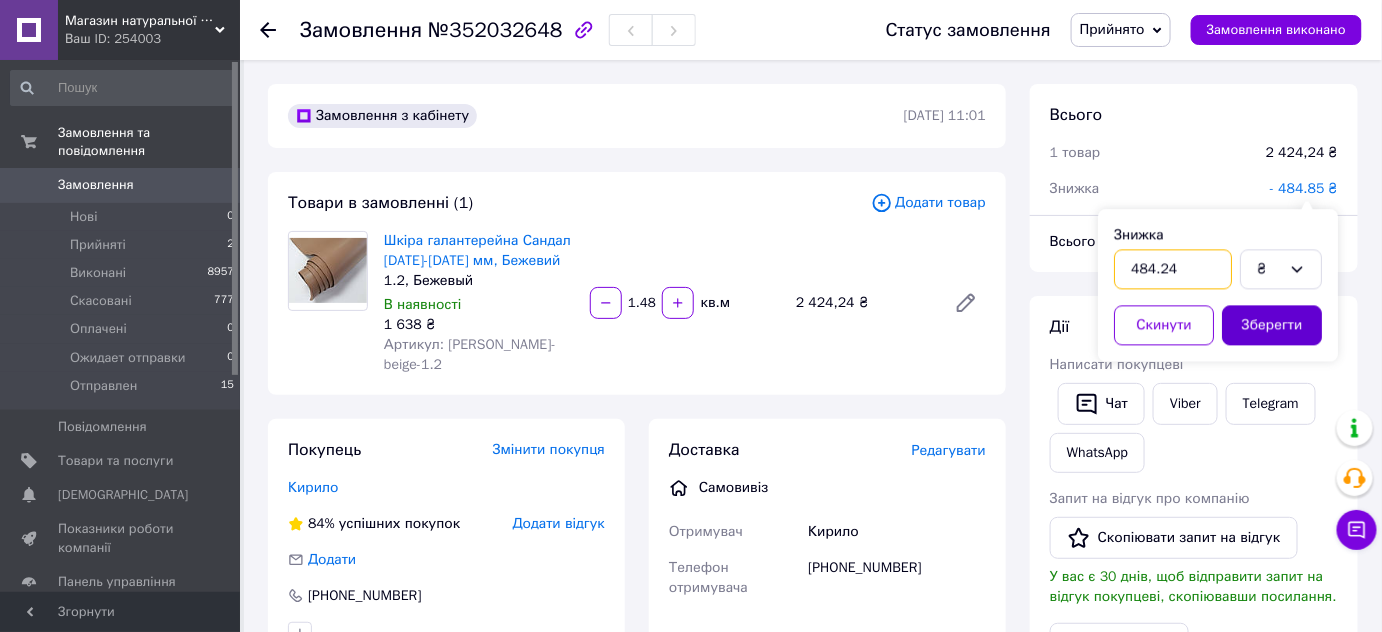 type on "484.24" 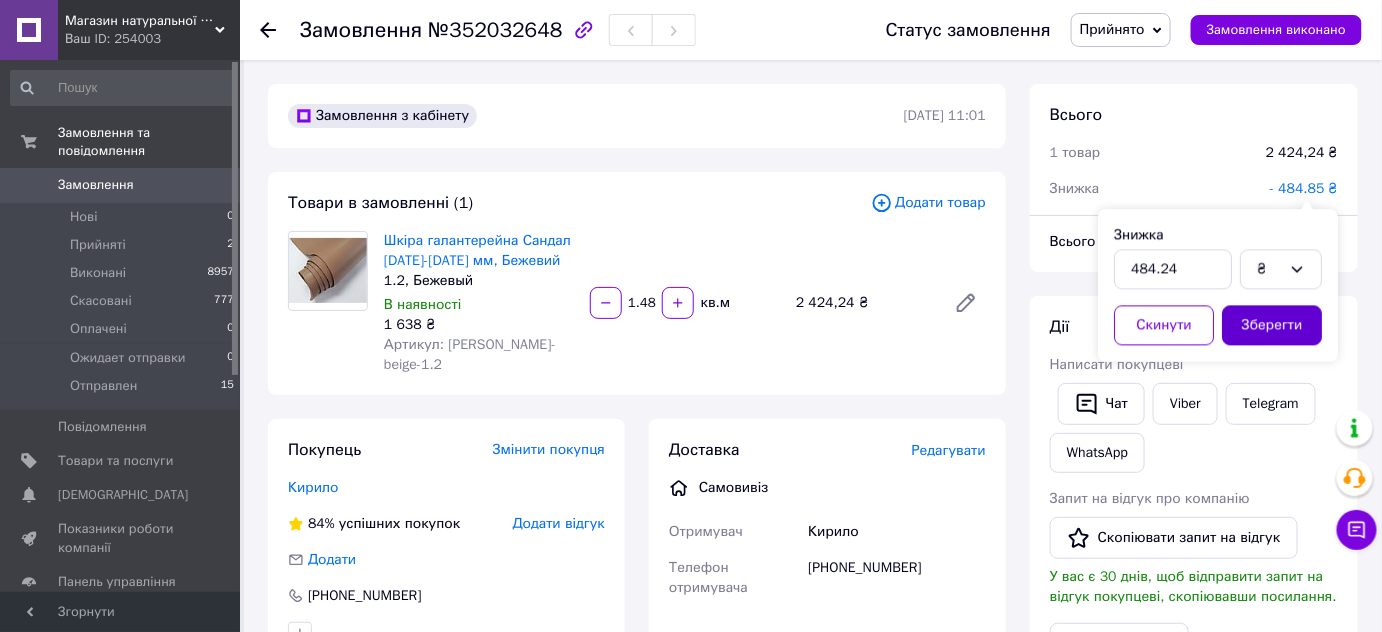 click on "Зберегти" at bounding box center (1272, 325) 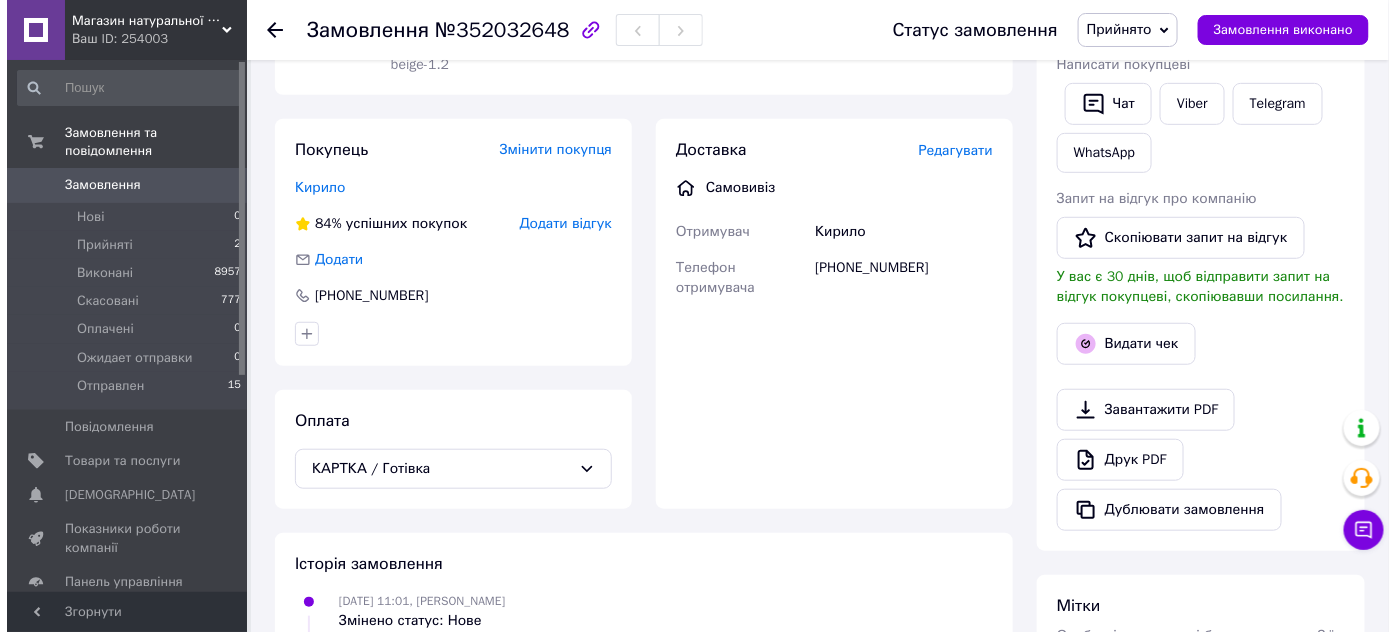scroll, scrollTop: 303, scrollLeft: 0, axis: vertical 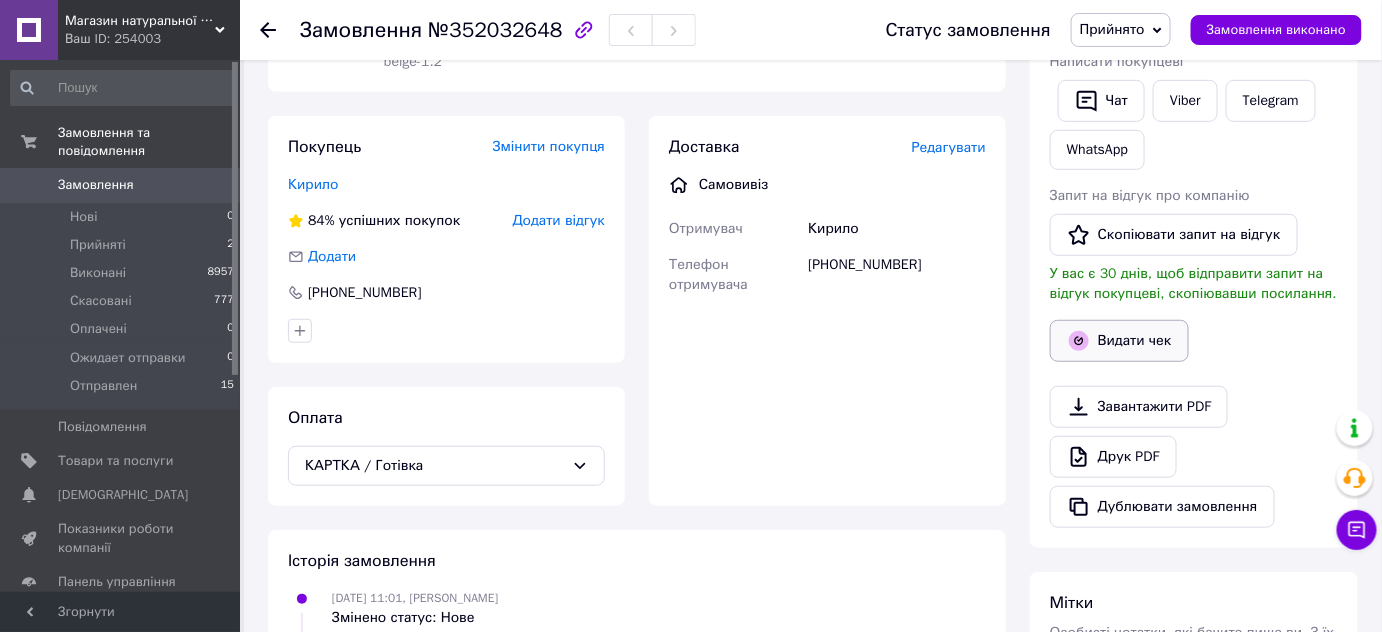 click on "Видати чек" at bounding box center (1119, 341) 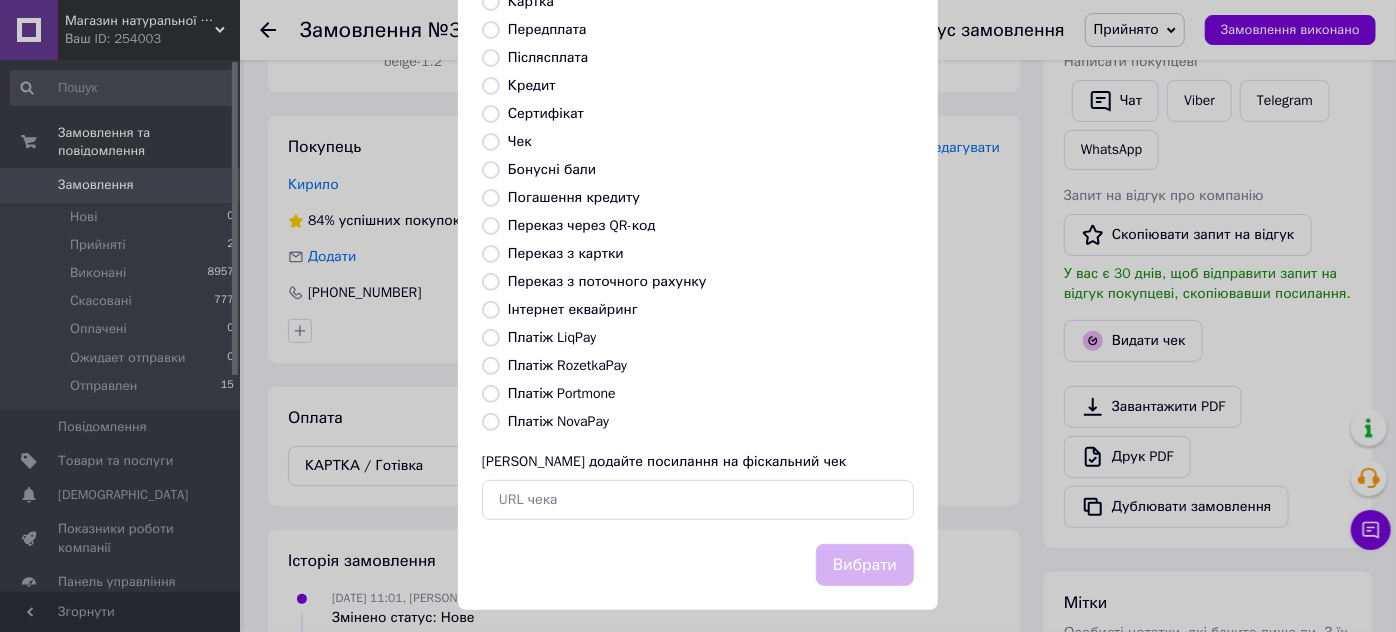click on "Бонусні бали" at bounding box center (552, 169) 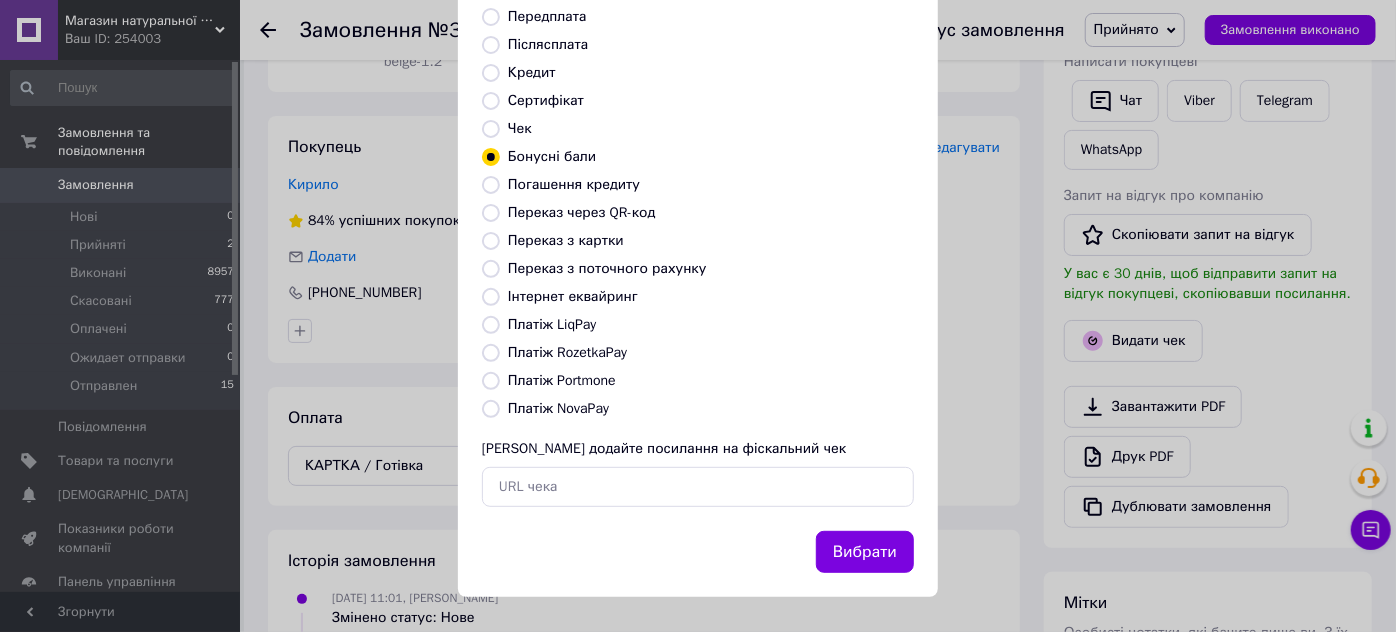 scroll, scrollTop: 0, scrollLeft: 0, axis: both 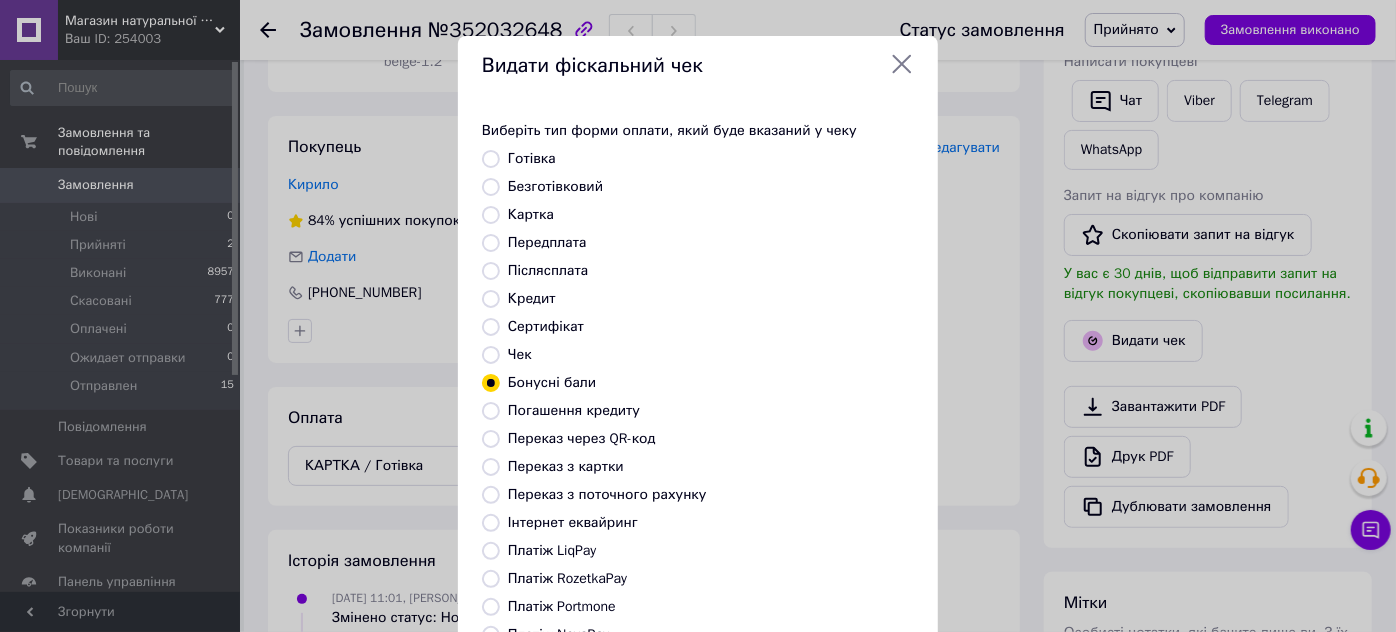 click on "Готівка" at bounding box center [532, 158] 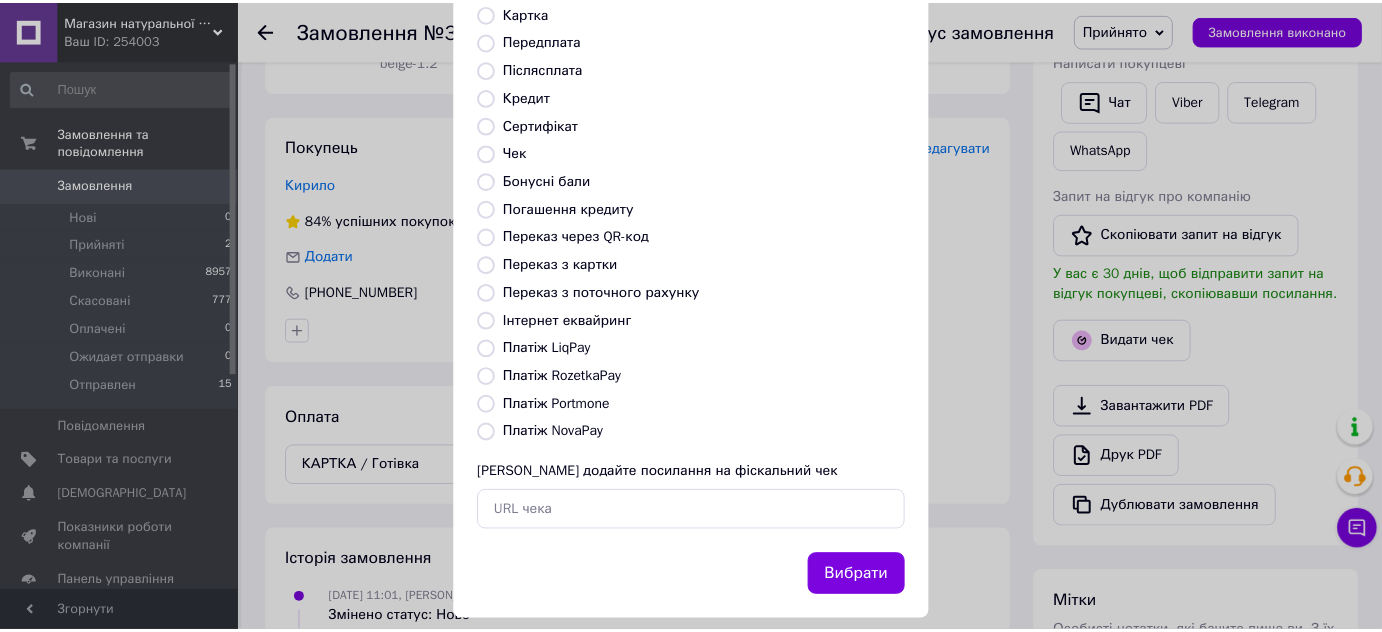 scroll, scrollTop: 226, scrollLeft: 0, axis: vertical 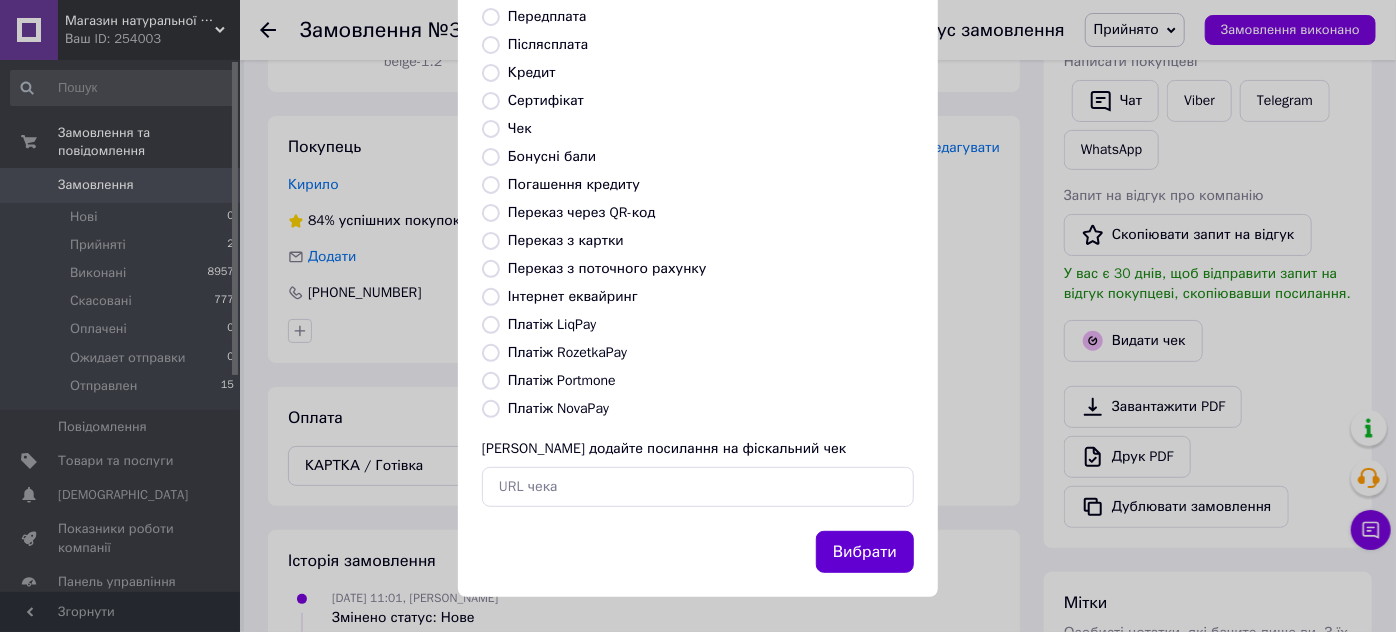 click on "Вибрати" at bounding box center [865, 552] 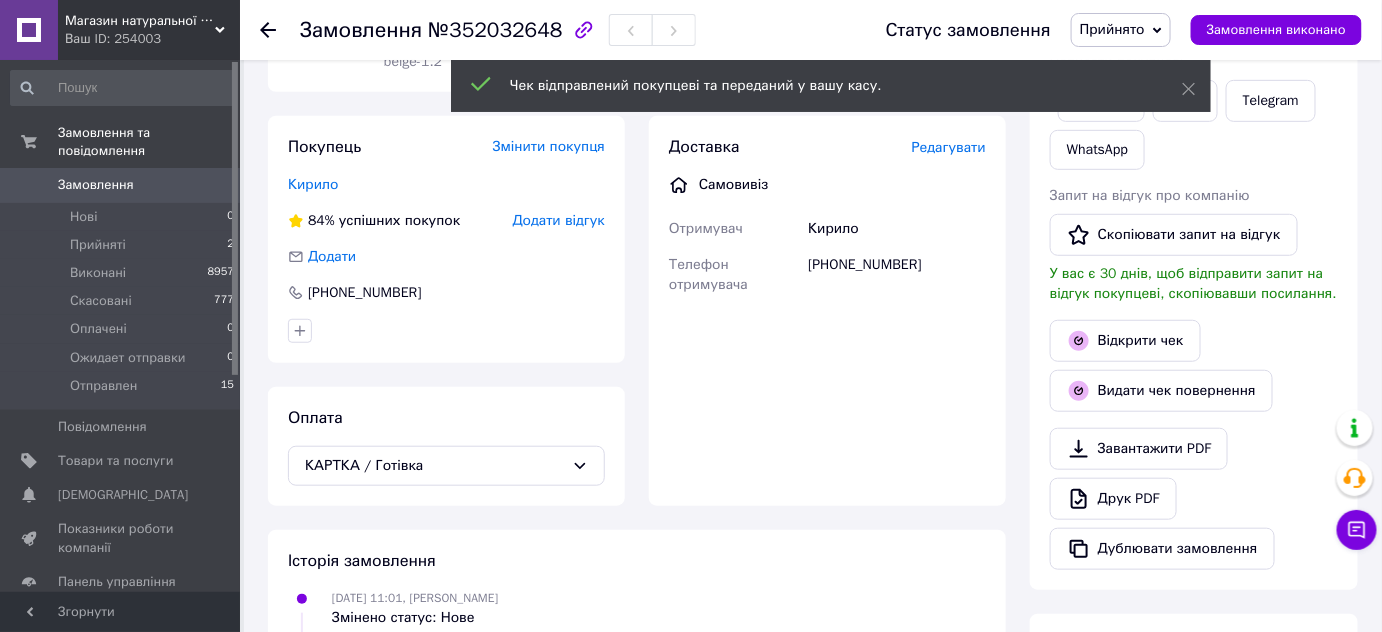 click on "Прийнято" at bounding box center [1112, 29] 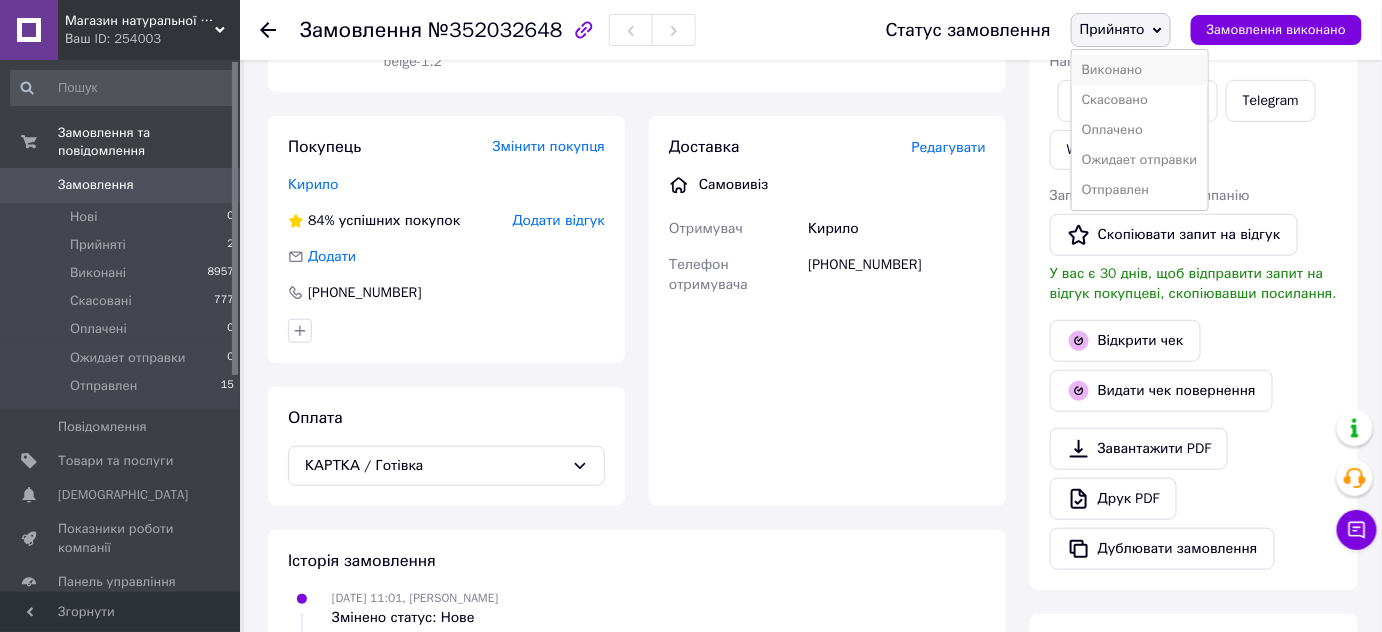 click on "Виконано" at bounding box center (1140, 70) 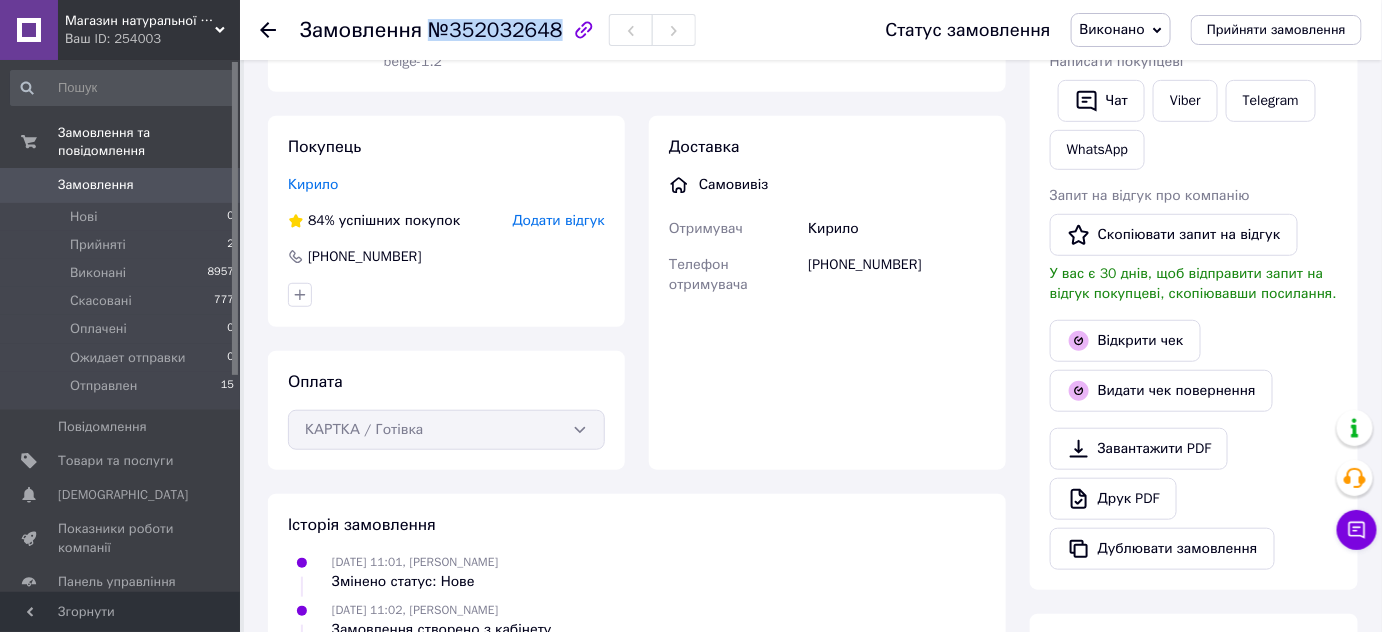 drag, startPoint x: 427, startPoint y: 37, endPoint x: 544, endPoint y: 28, distance: 117.34564 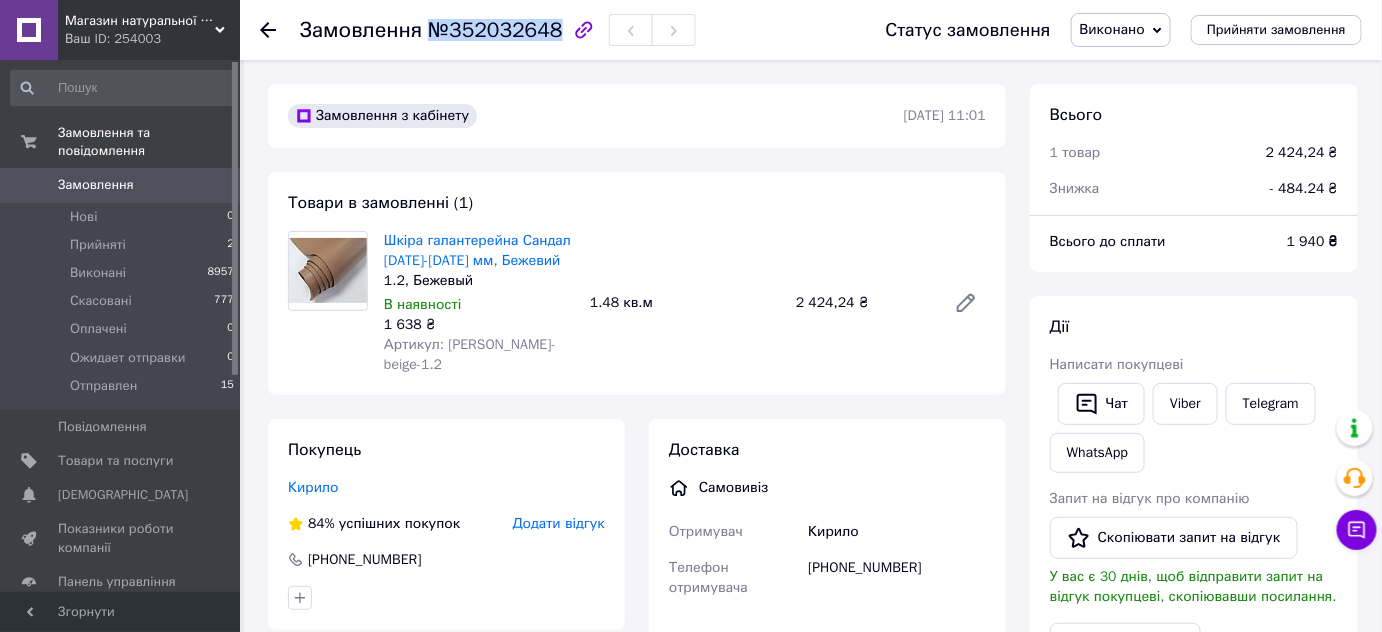 scroll, scrollTop: 0, scrollLeft: 0, axis: both 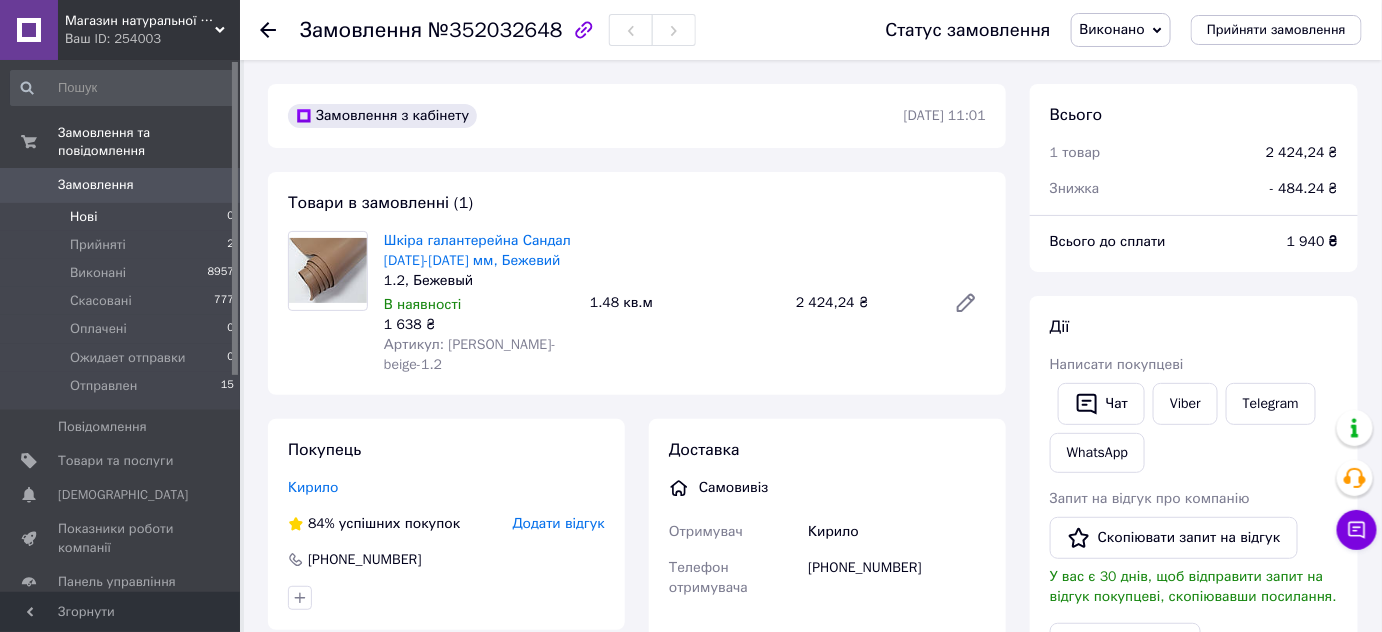 click on "Нові 0" at bounding box center [123, 217] 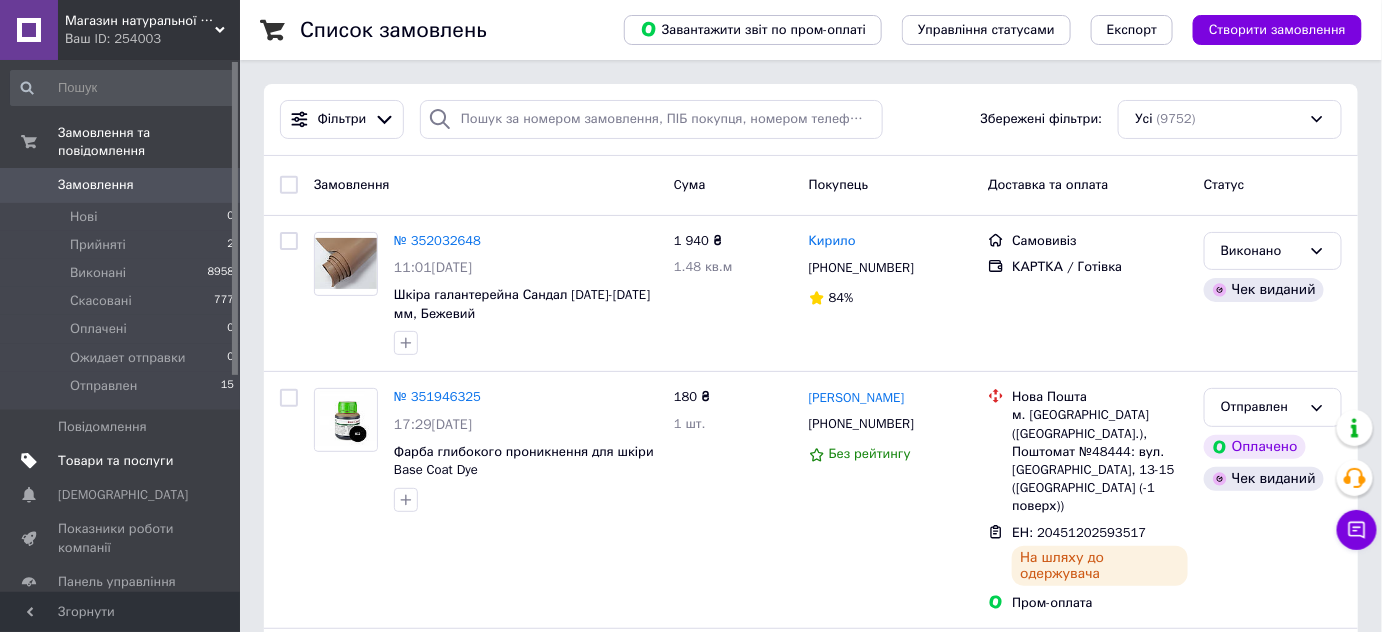 click on "Товари та послуги" at bounding box center [123, 461] 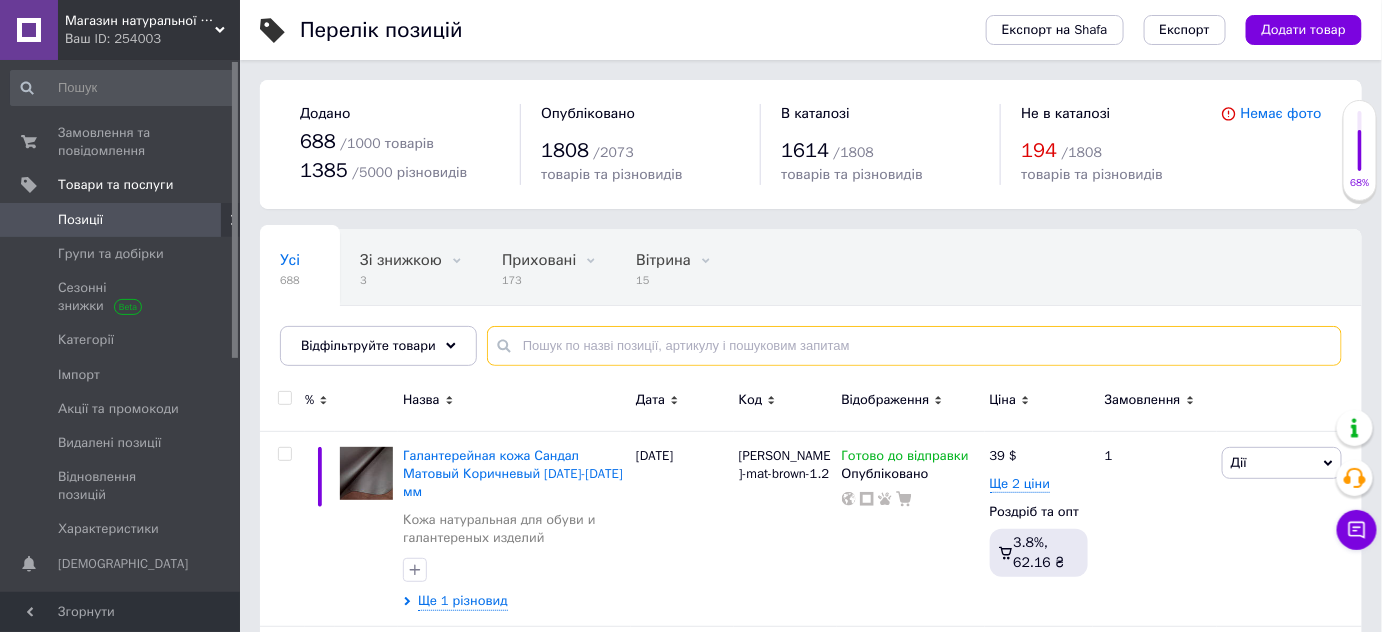 click at bounding box center [914, 346] 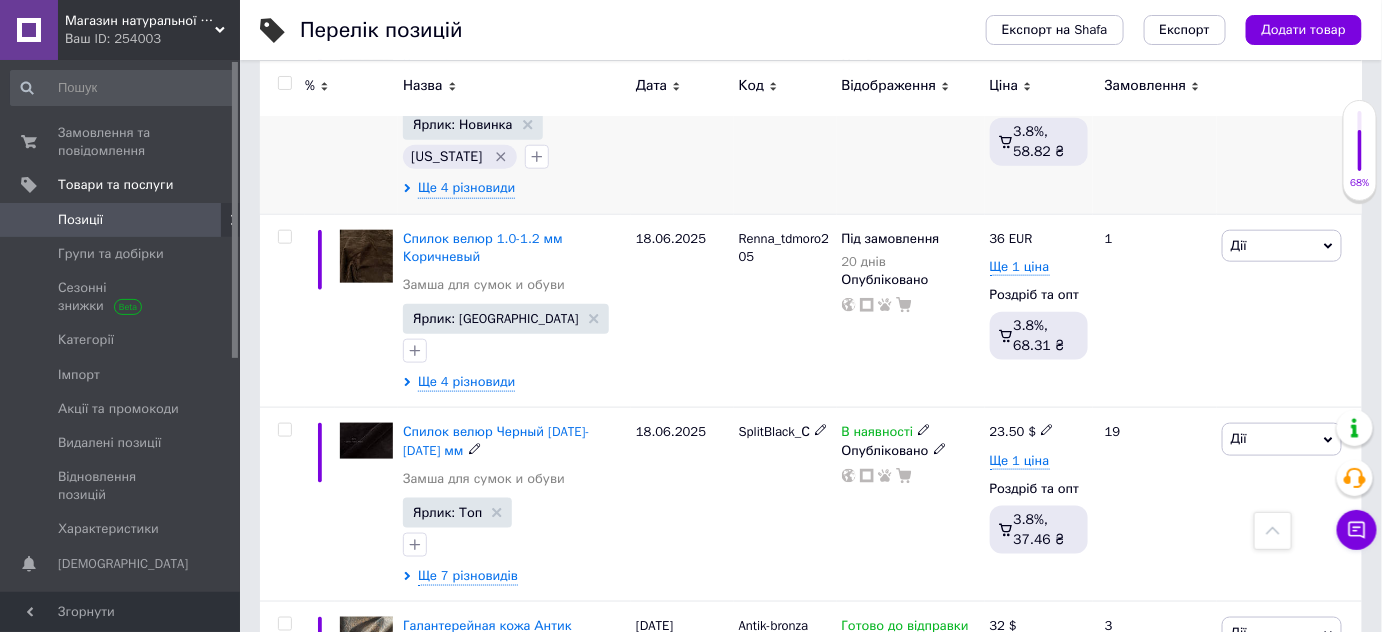 scroll, scrollTop: 303, scrollLeft: 0, axis: vertical 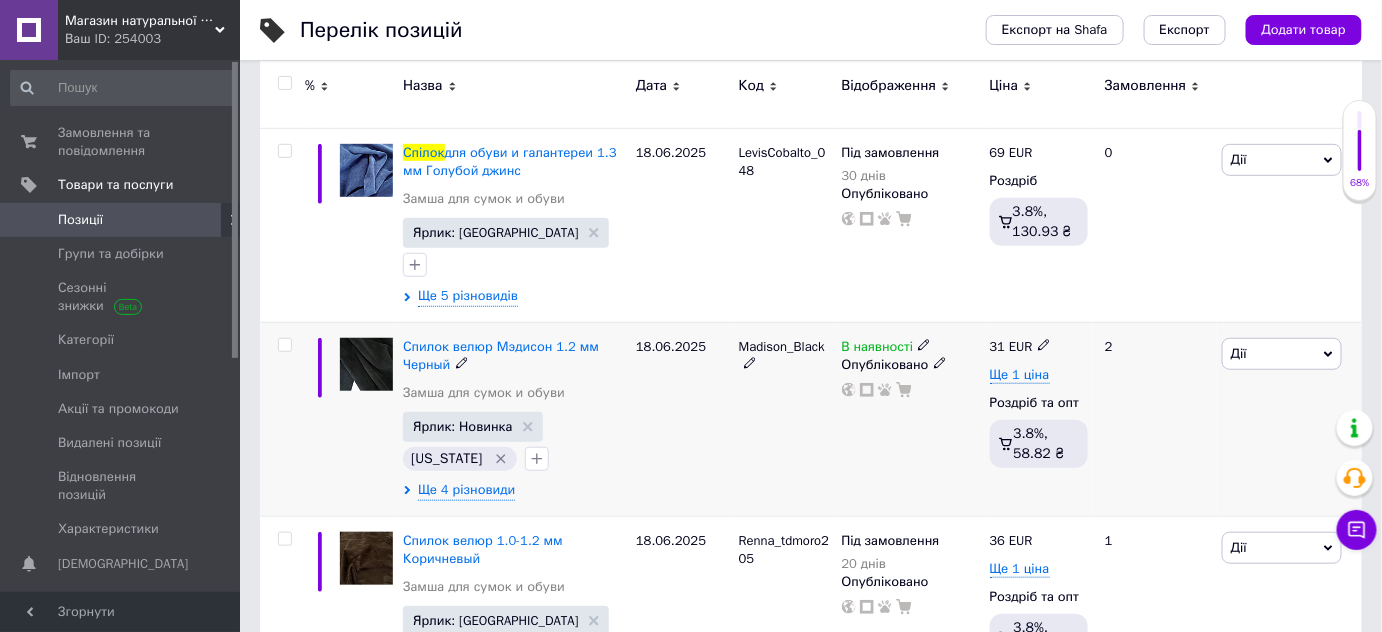 type on "спілок" 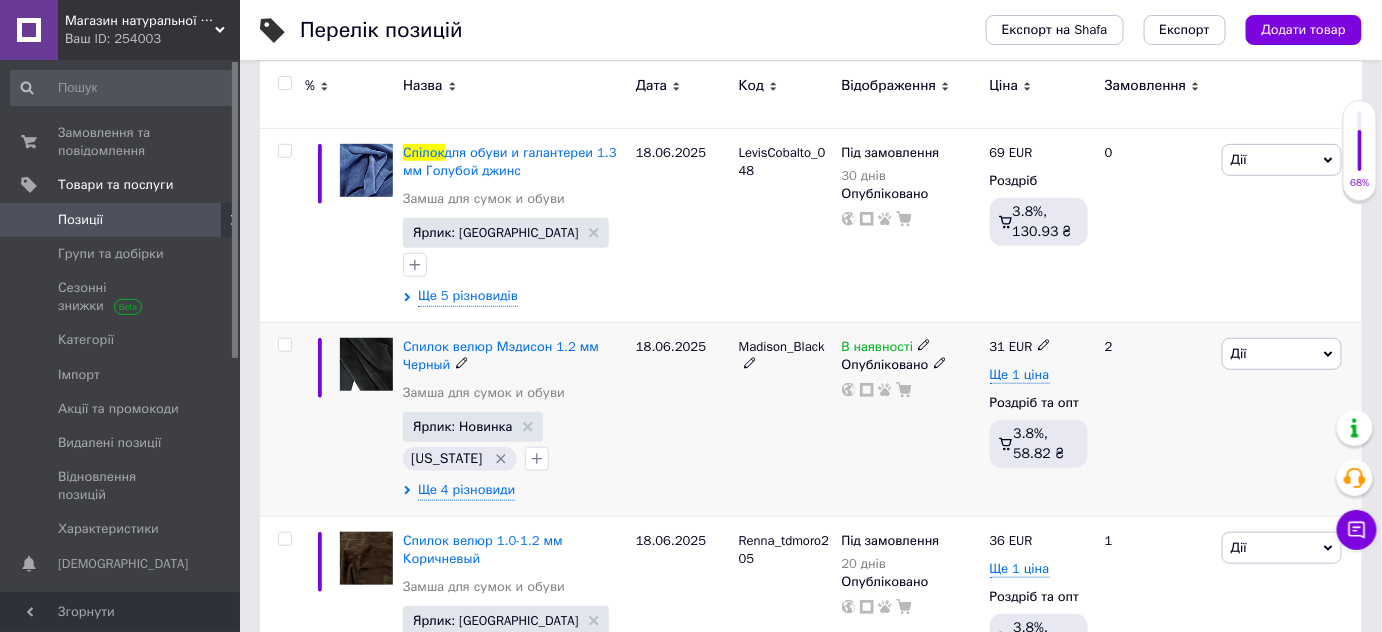 click 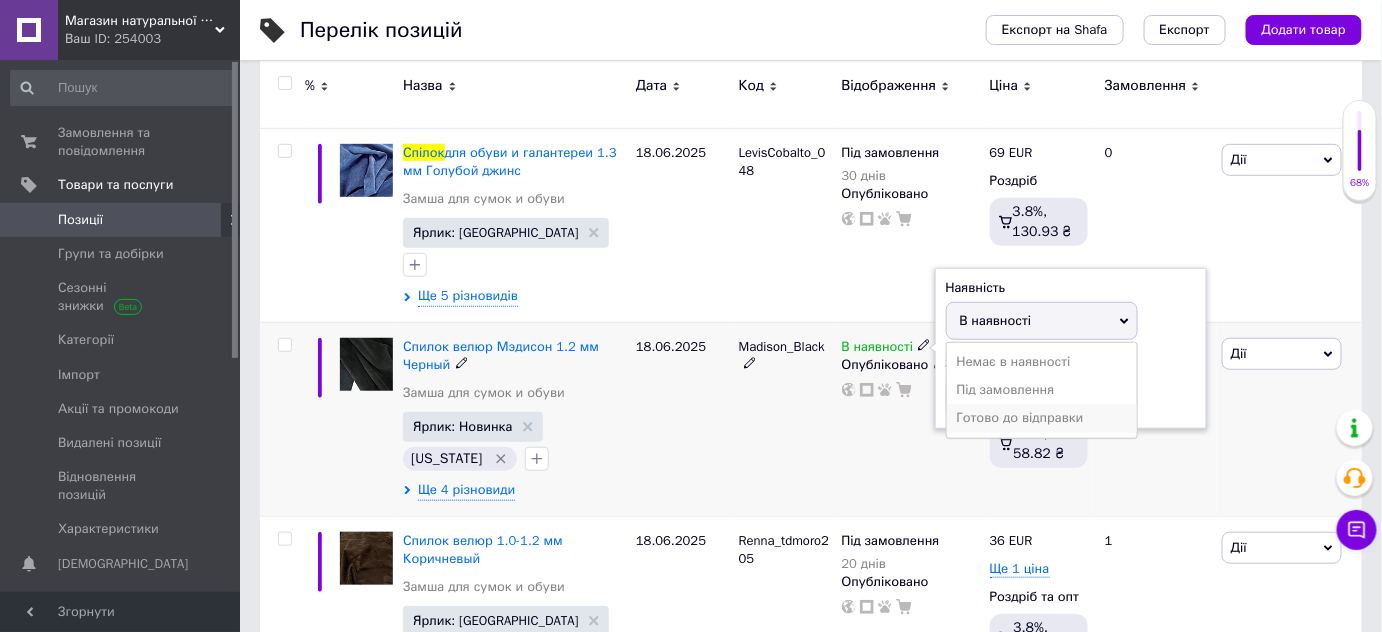 click on "Готово до відправки" at bounding box center (1042, 418) 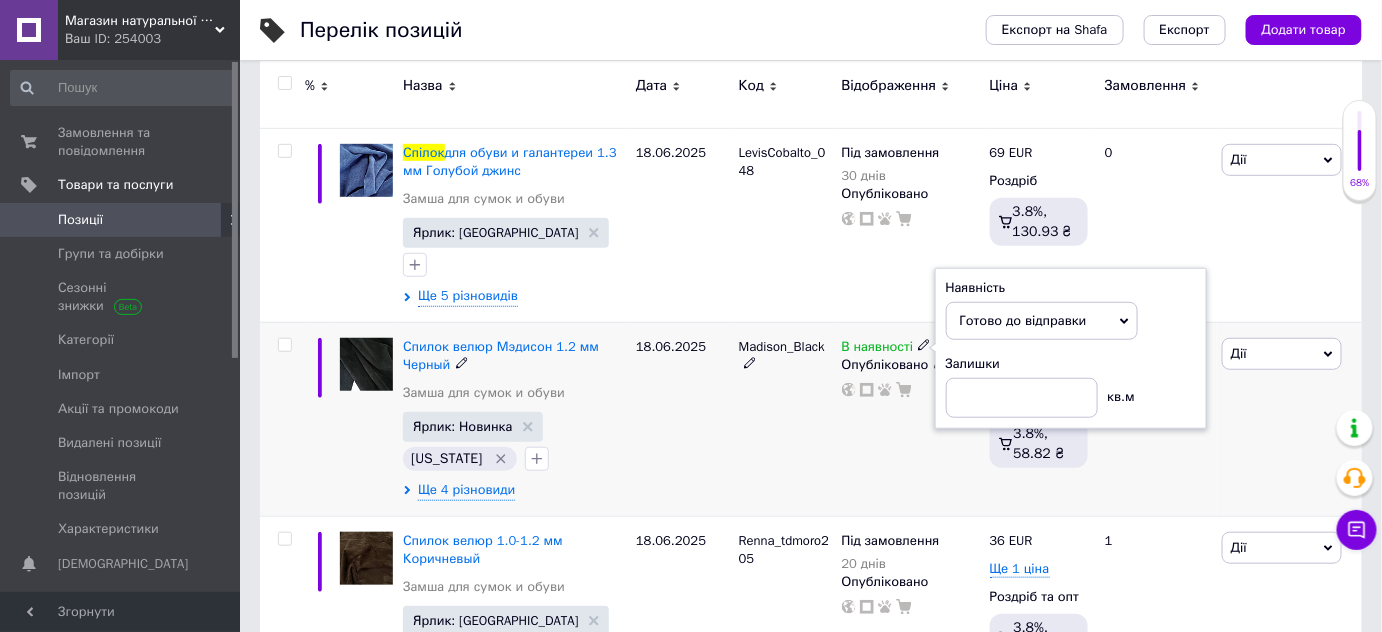 click on "18.06.2025" at bounding box center (682, 419) 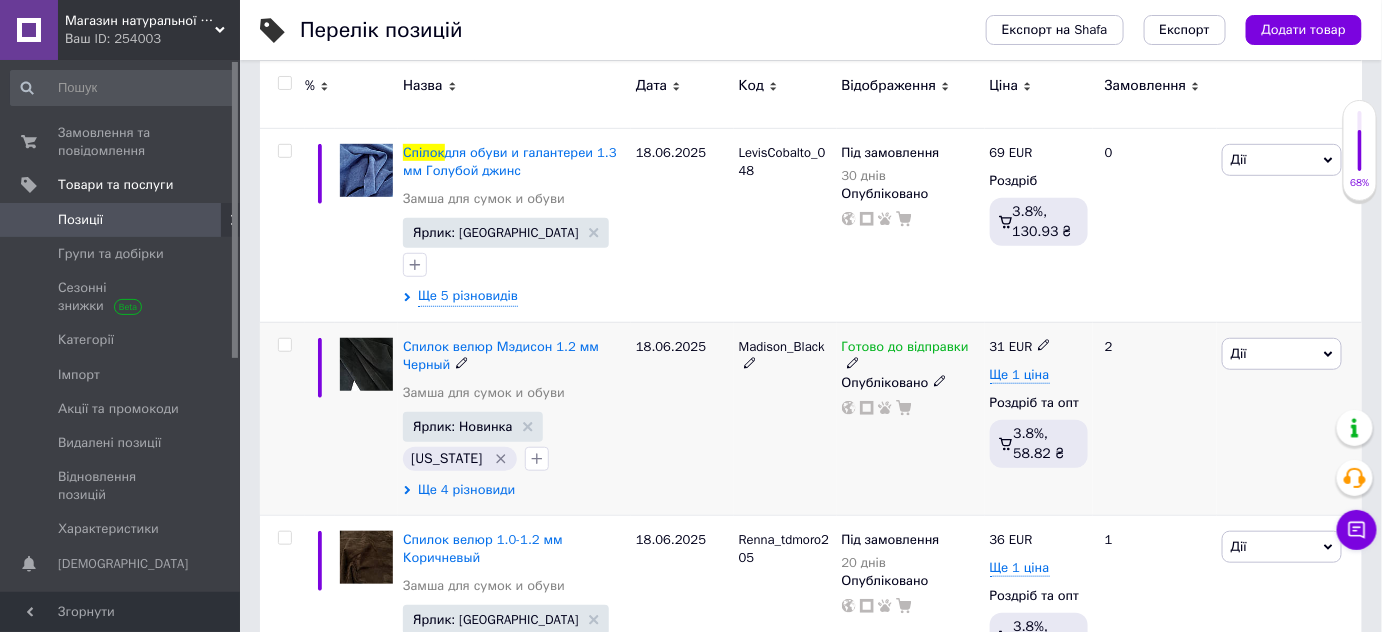click on "Ще 4 різновиди" at bounding box center [466, 490] 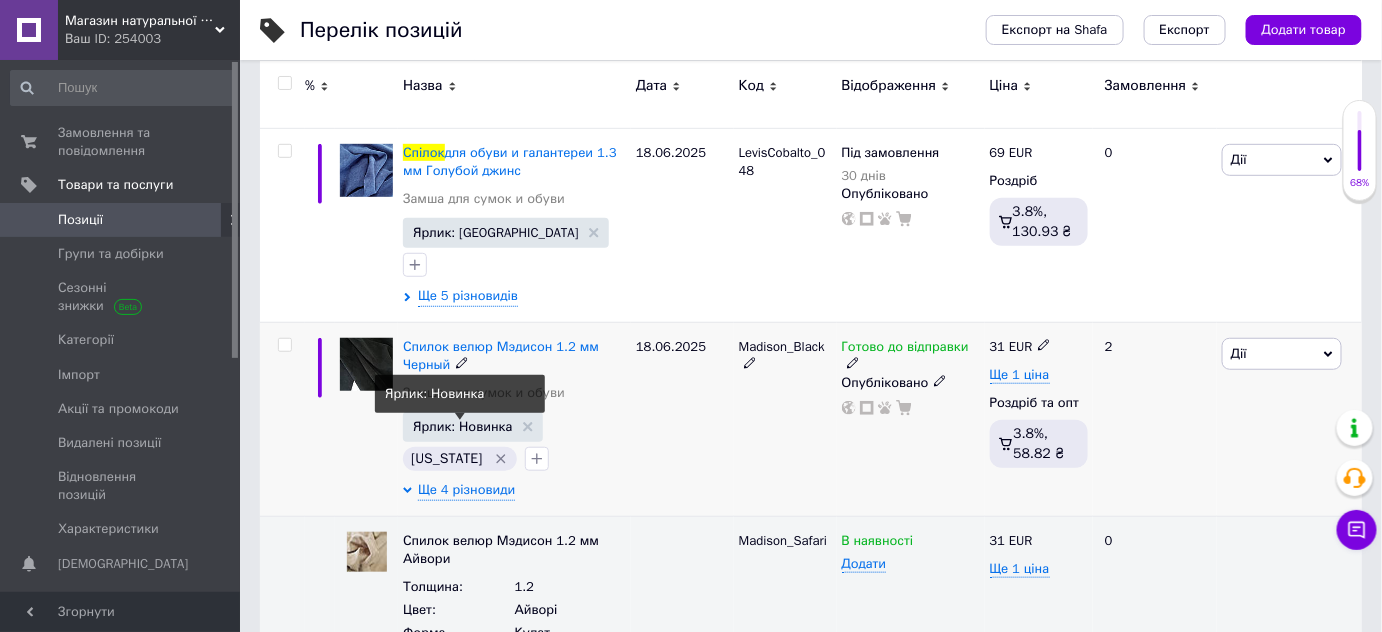 click on "Ярлик: Новинка" at bounding box center (462, 426) 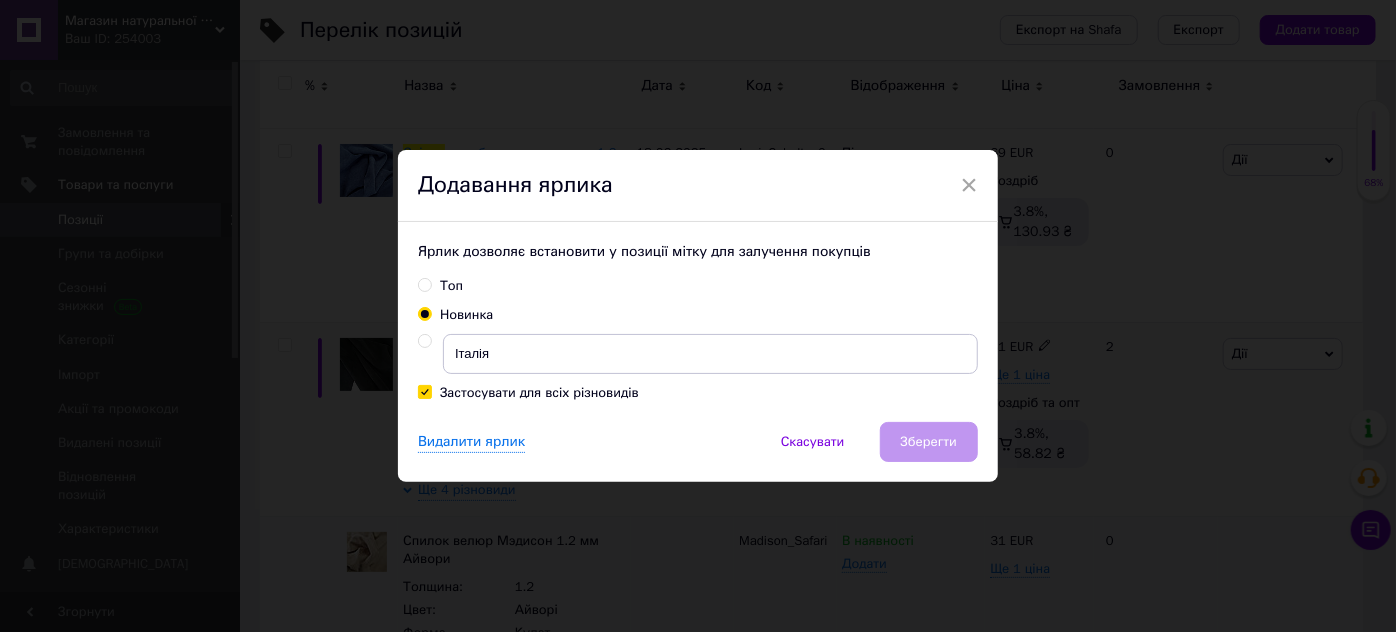 click on "Топ" at bounding box center [451, 286] 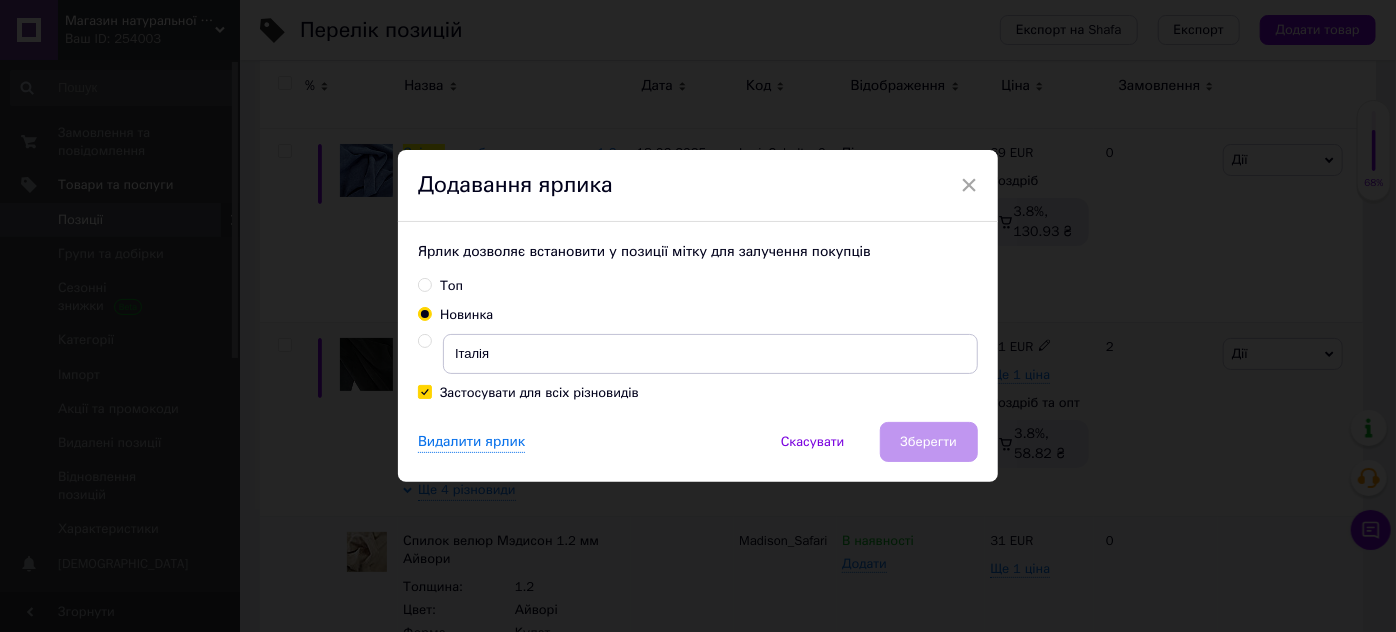 radio on "true" 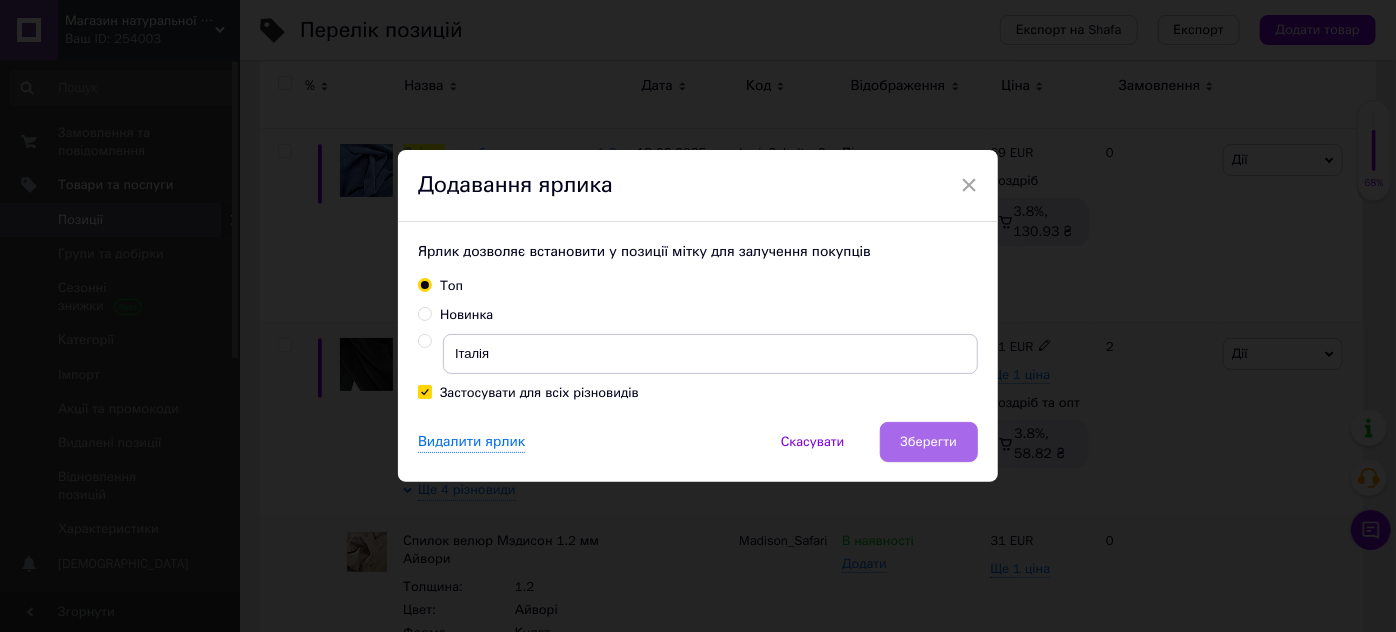 click on "Зберегти" at bounding box center (929, 442) 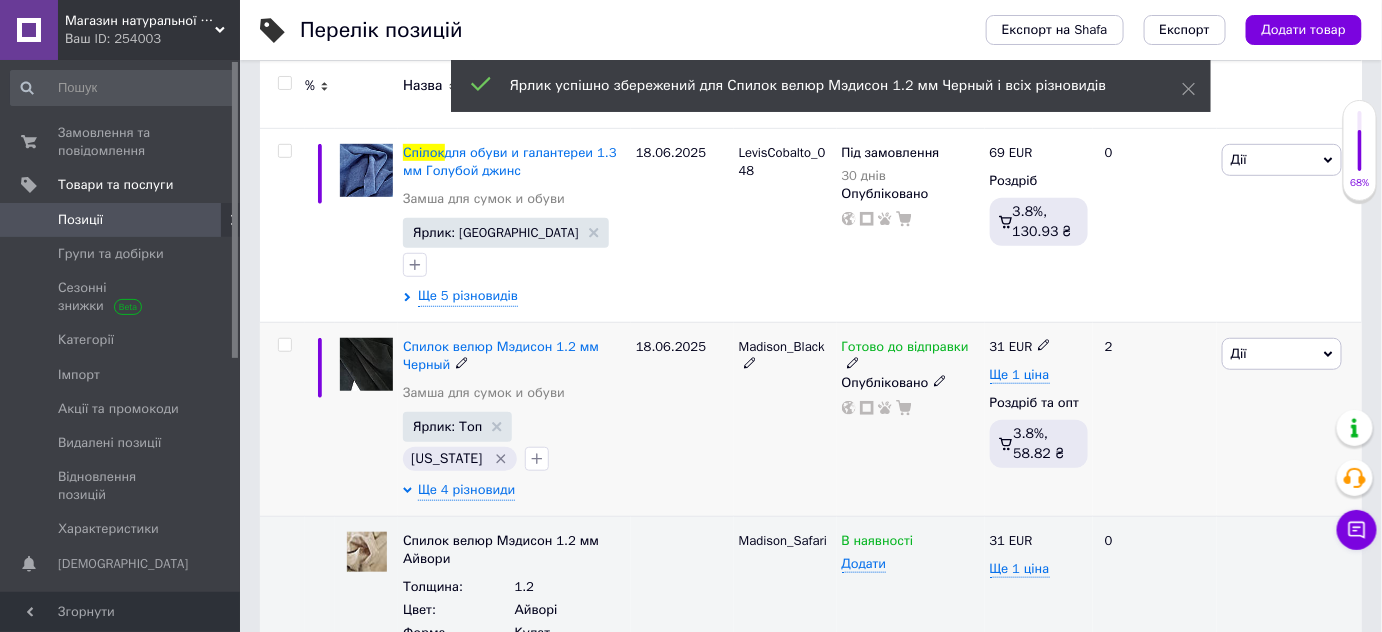 scroll, scrollTop: 605, scrollLeft: 0, axis: vertical 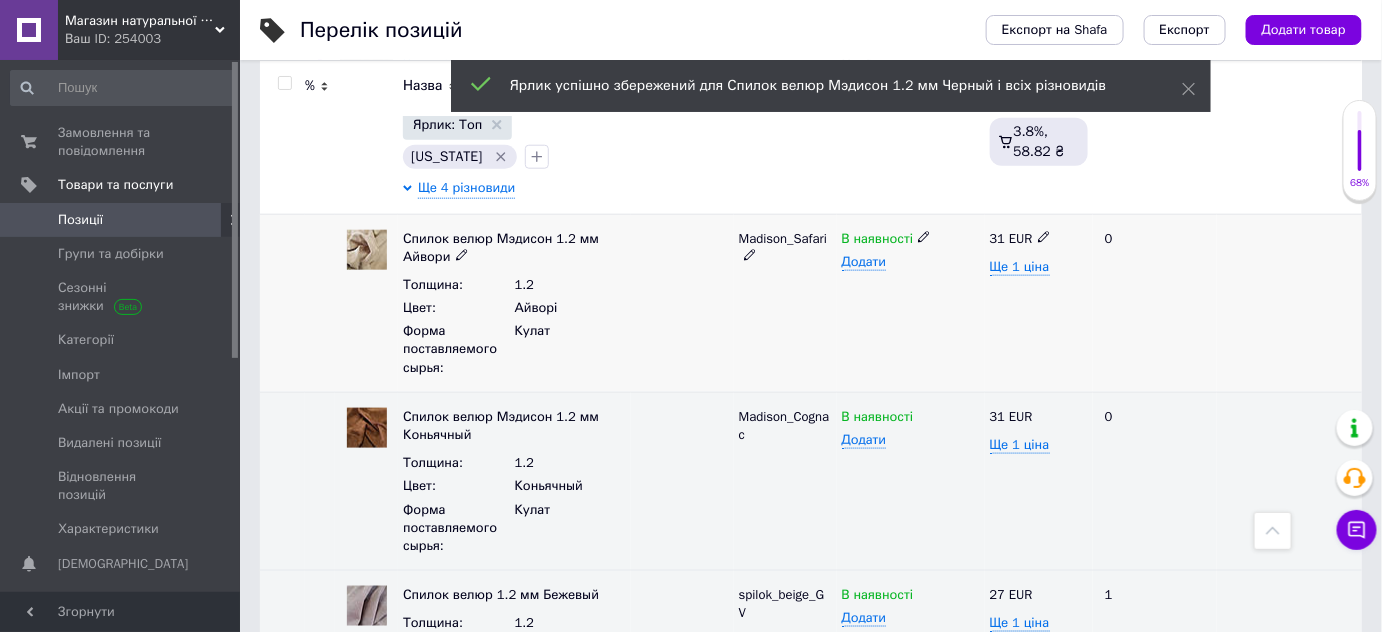 click 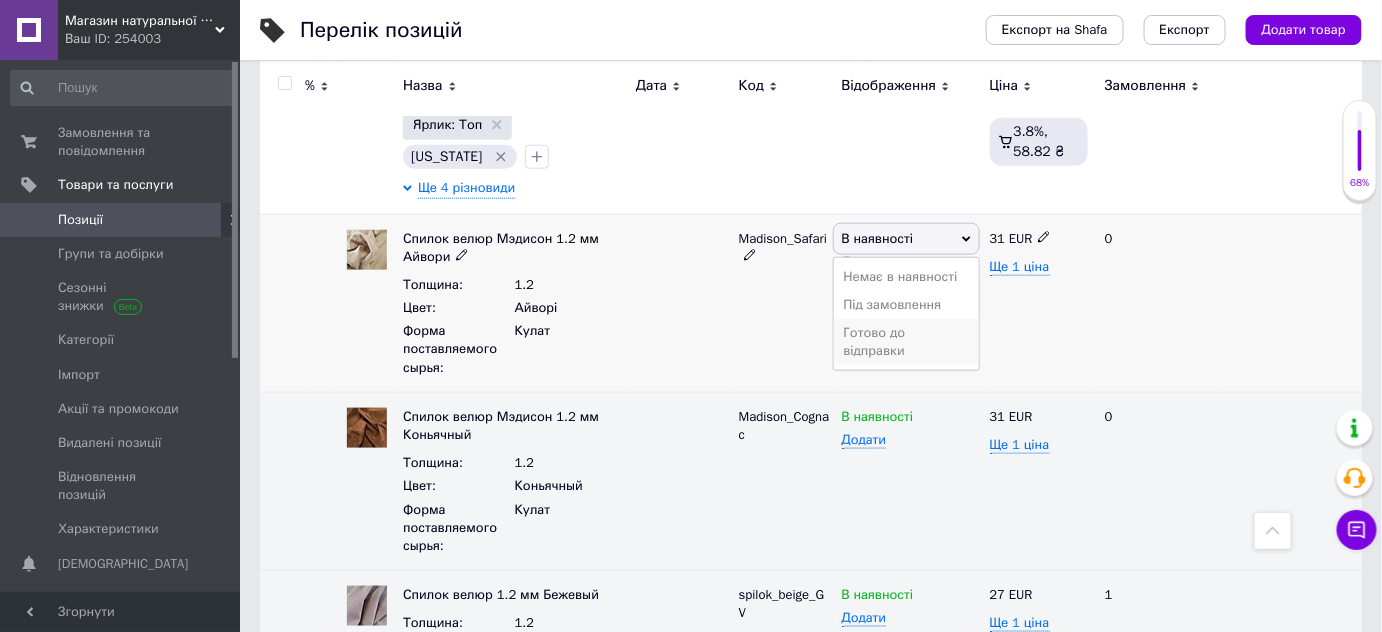 click on "Готово до відправки" at bounding box center (906, 342) 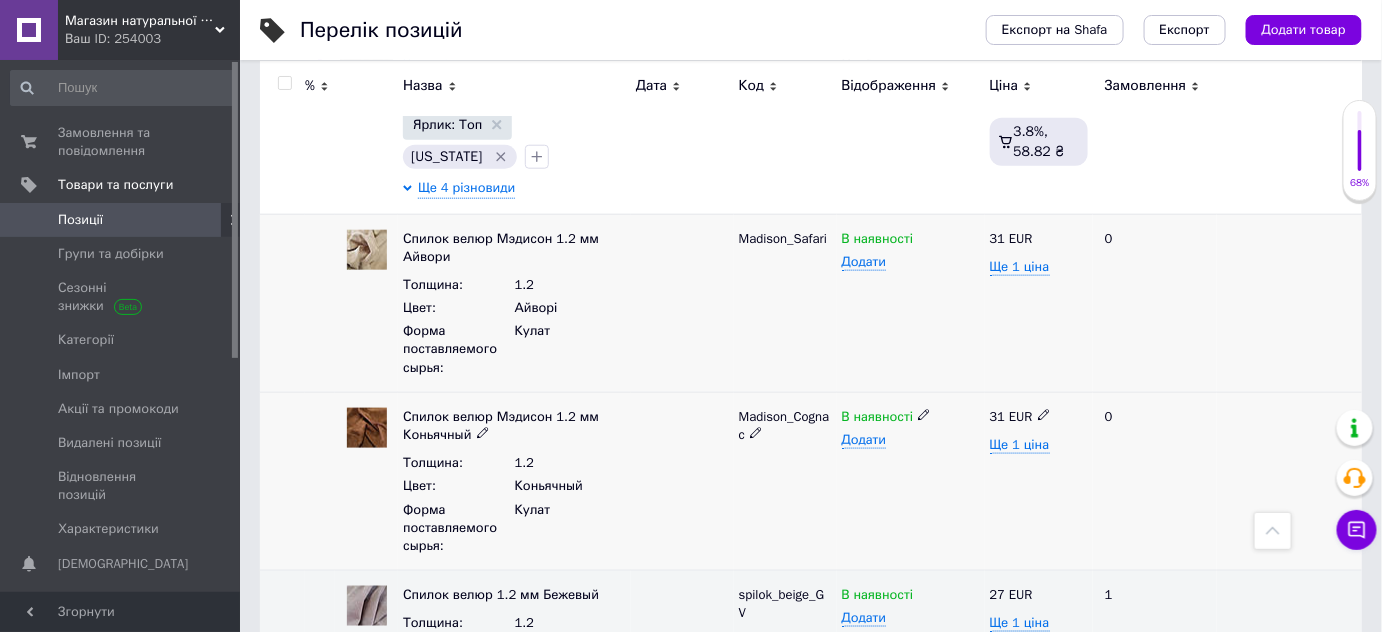 click 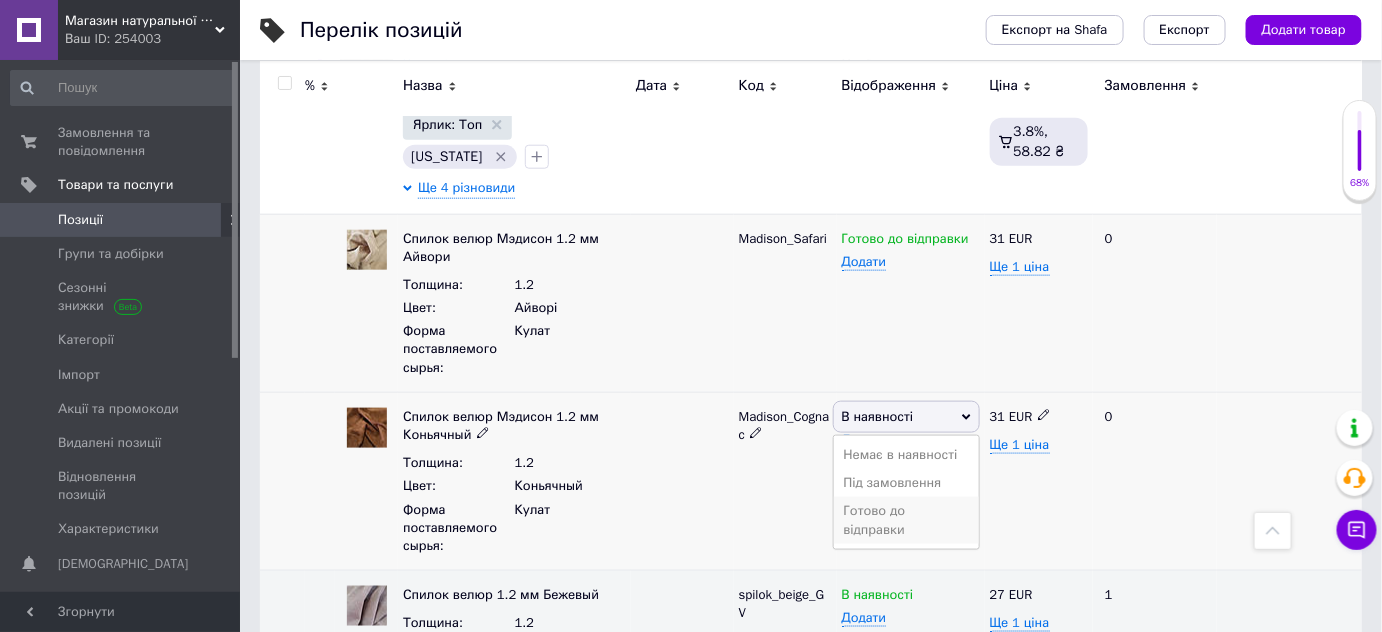 click on "Готово до відправки" at bounding box center [906, 520] 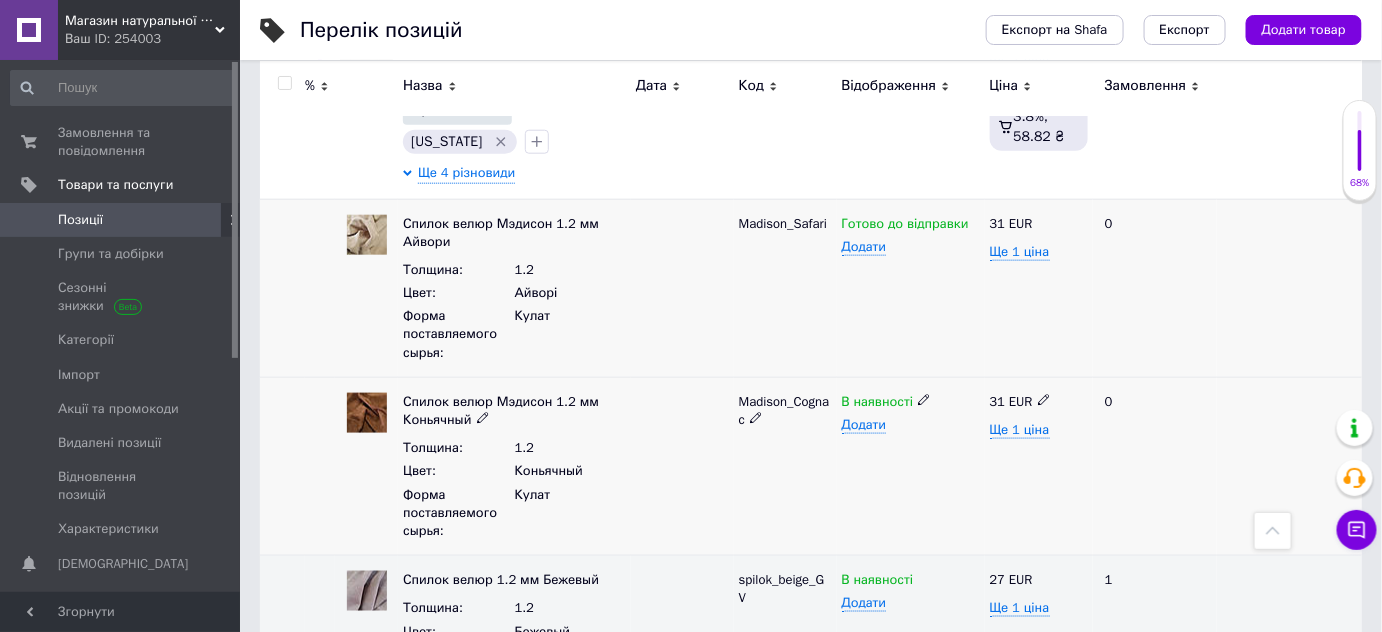 scroll, scrollTop: 909, scrollLeft: 0, axis: vertical 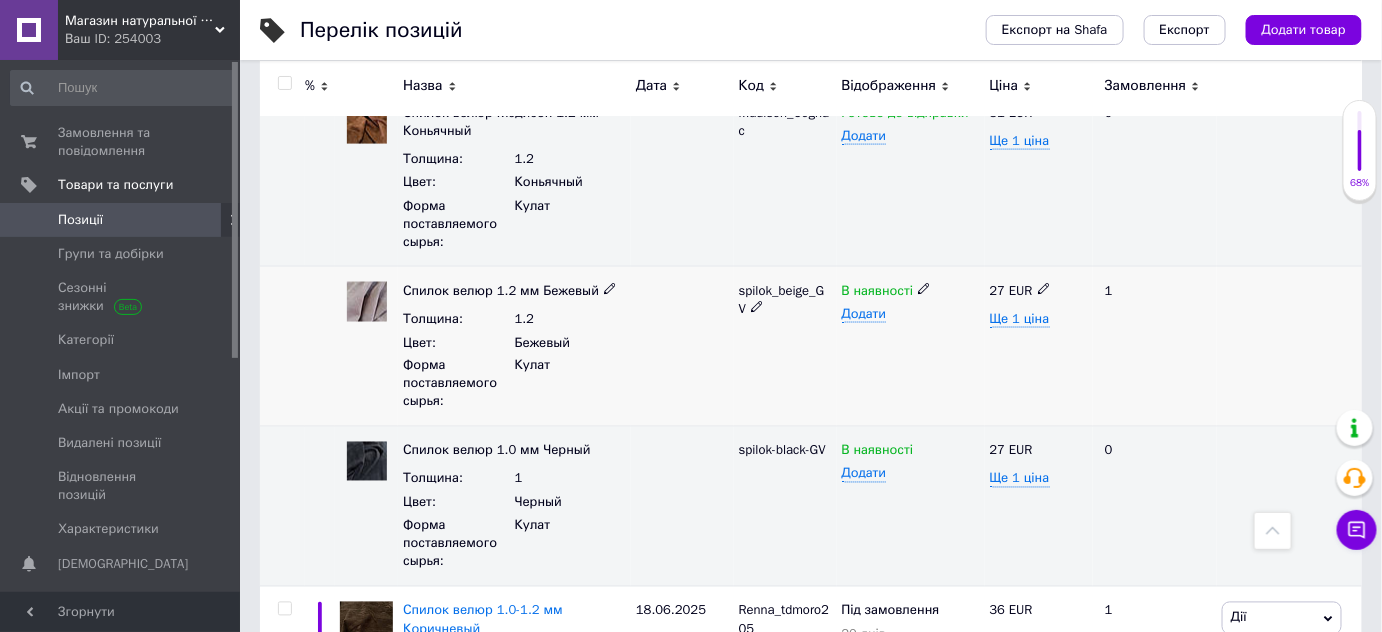 click at bounding box center (924, 288) 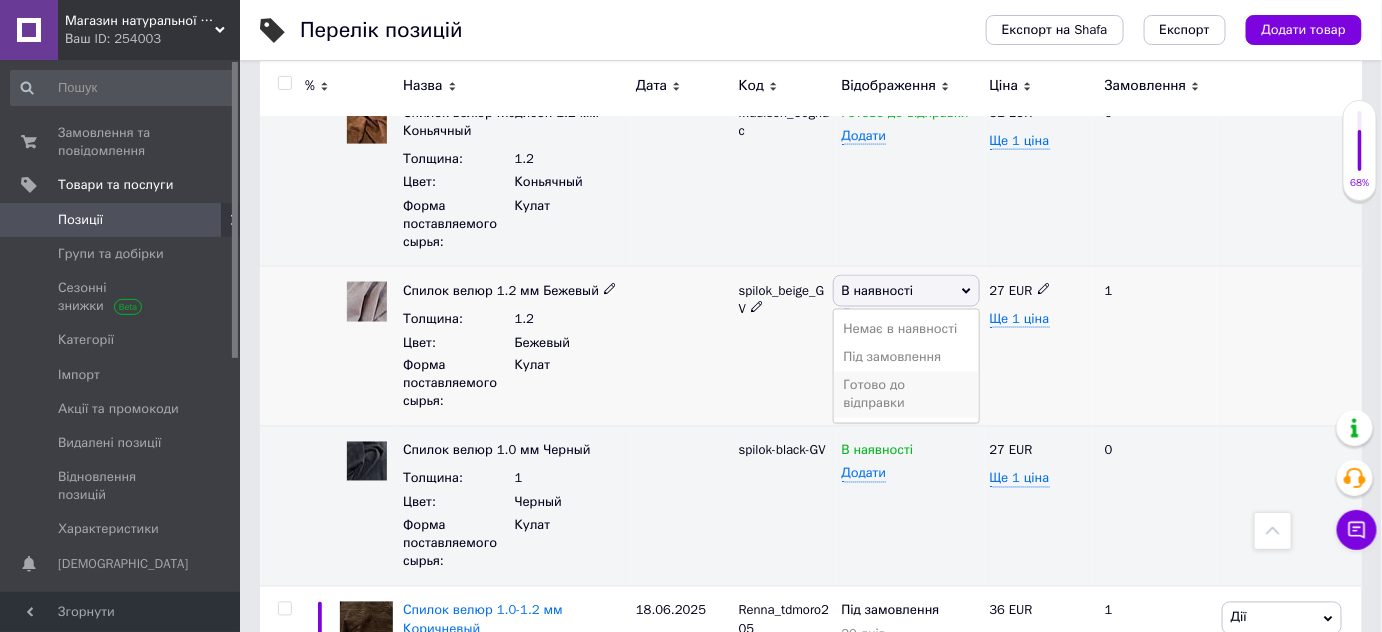 click on "Готово до відправки" at bounding box center [906, 395] 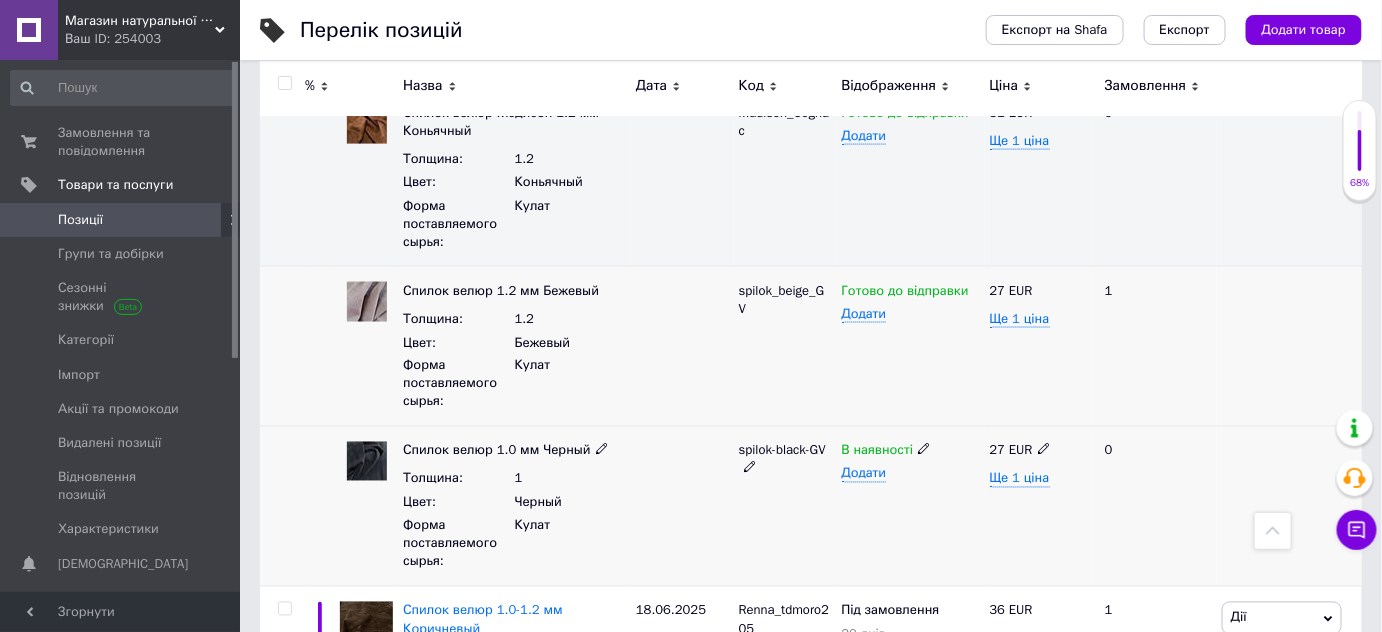click 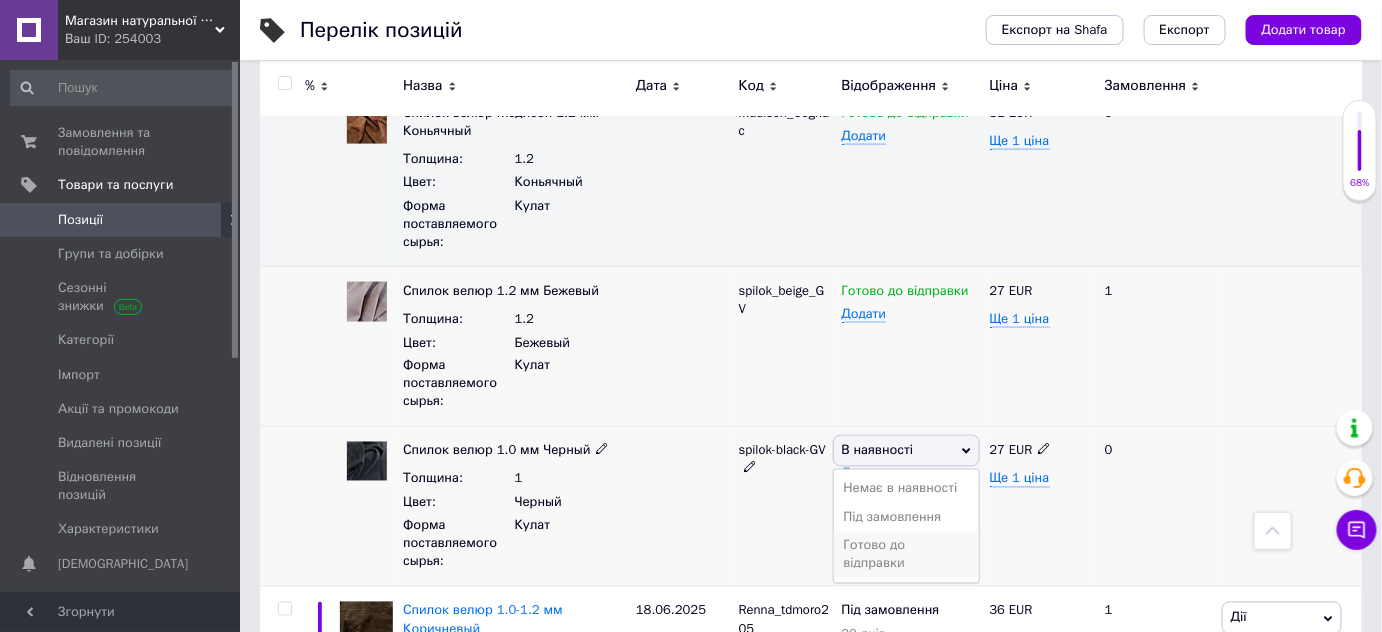 click on "Готово до відправки" at bounding box center (906, 555) 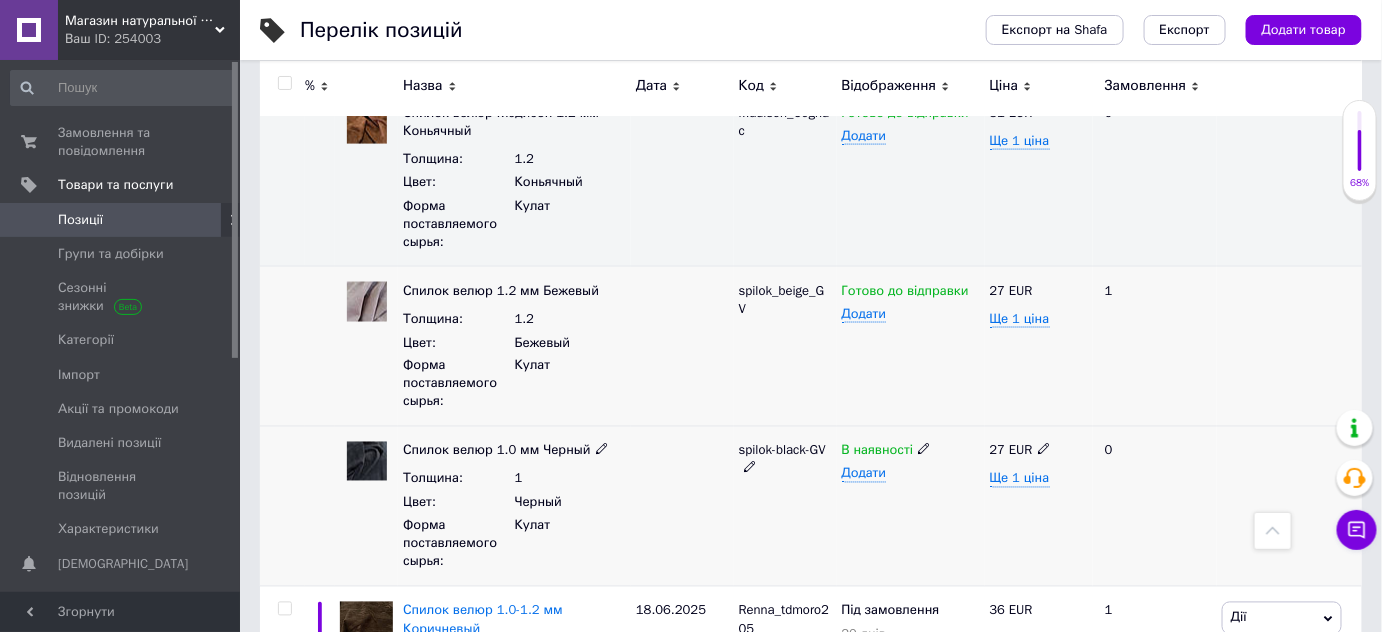 scroll, scrollTop: 1212, scrollLeft: 0, axis: vertical 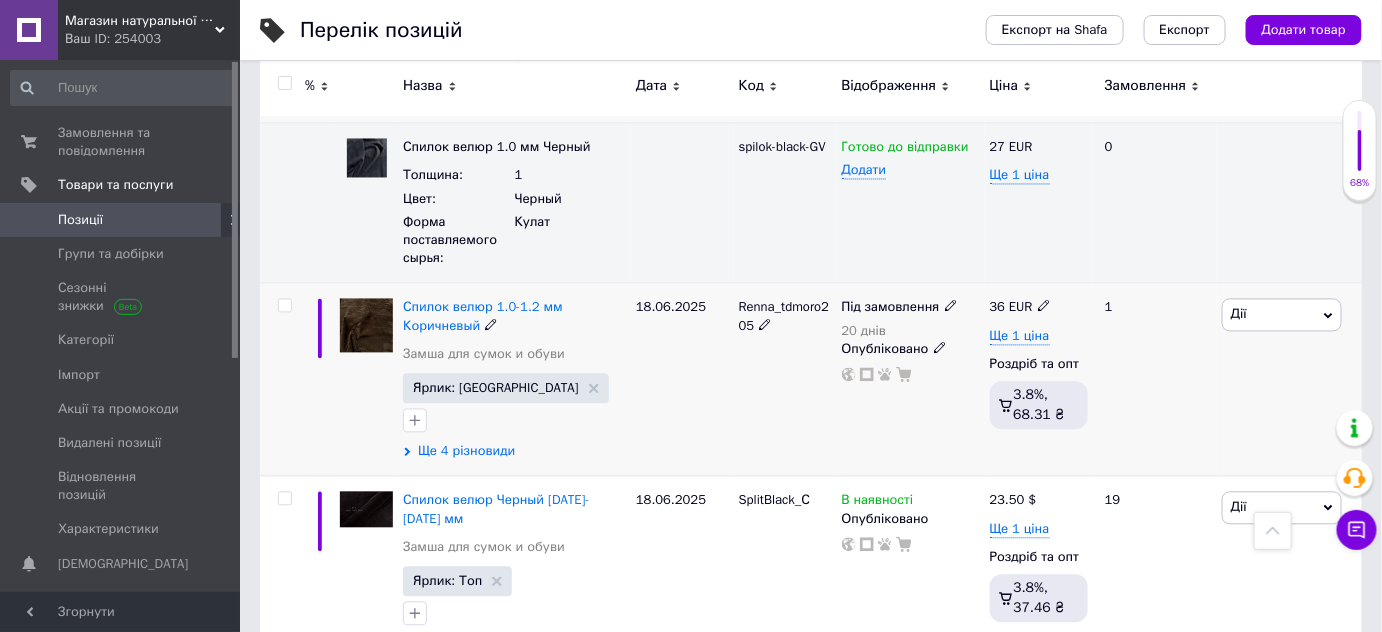 click on "Ще 4 різновиди" at bounding box center [466, 452] 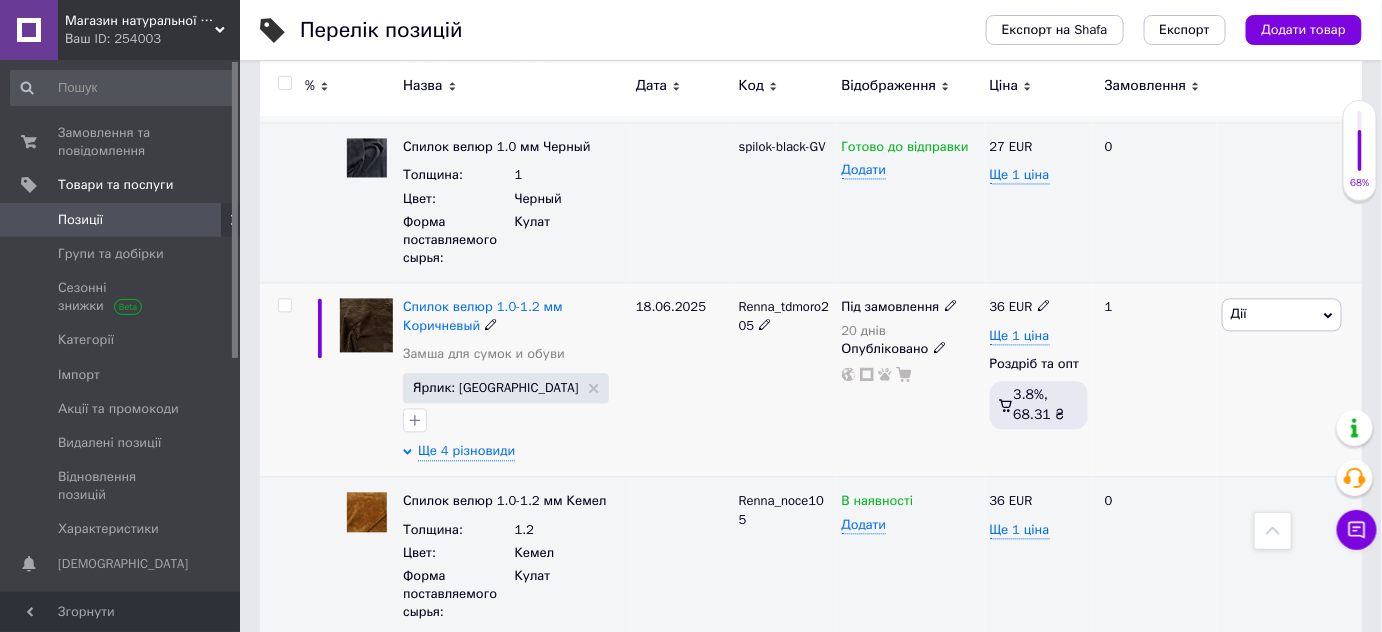 scroll, scrollTop: 1514, scrollLeft: 0, axis: vertical 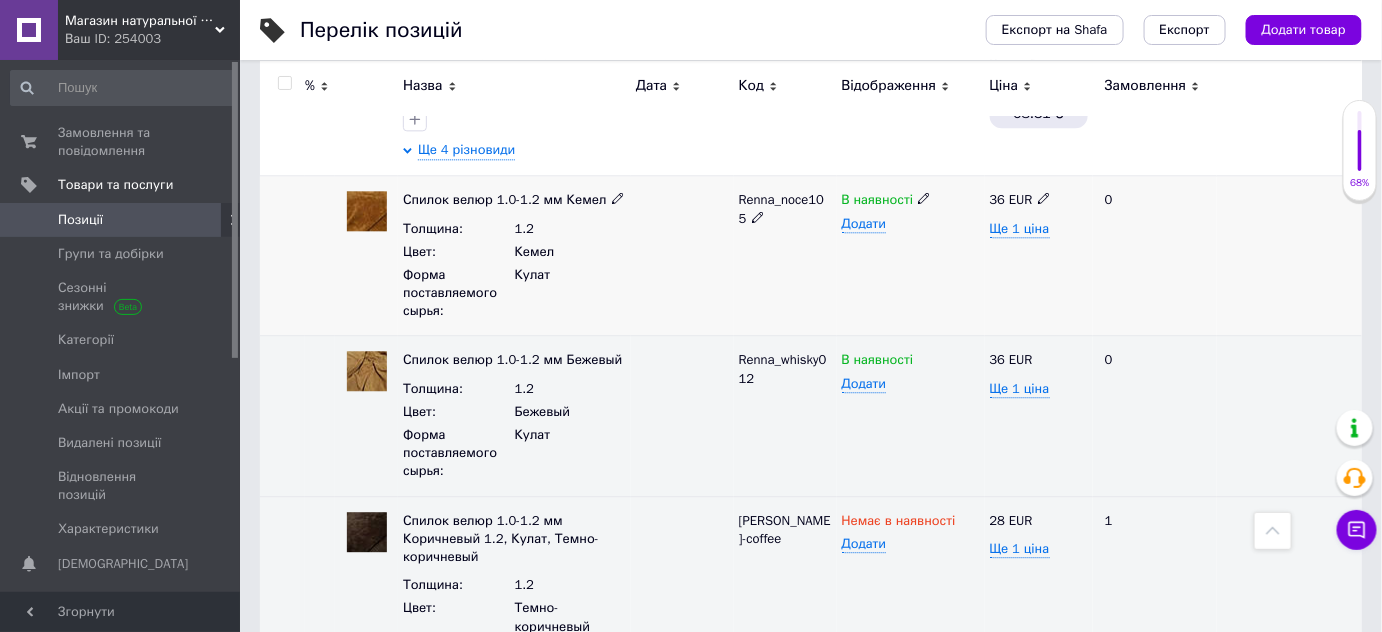 click 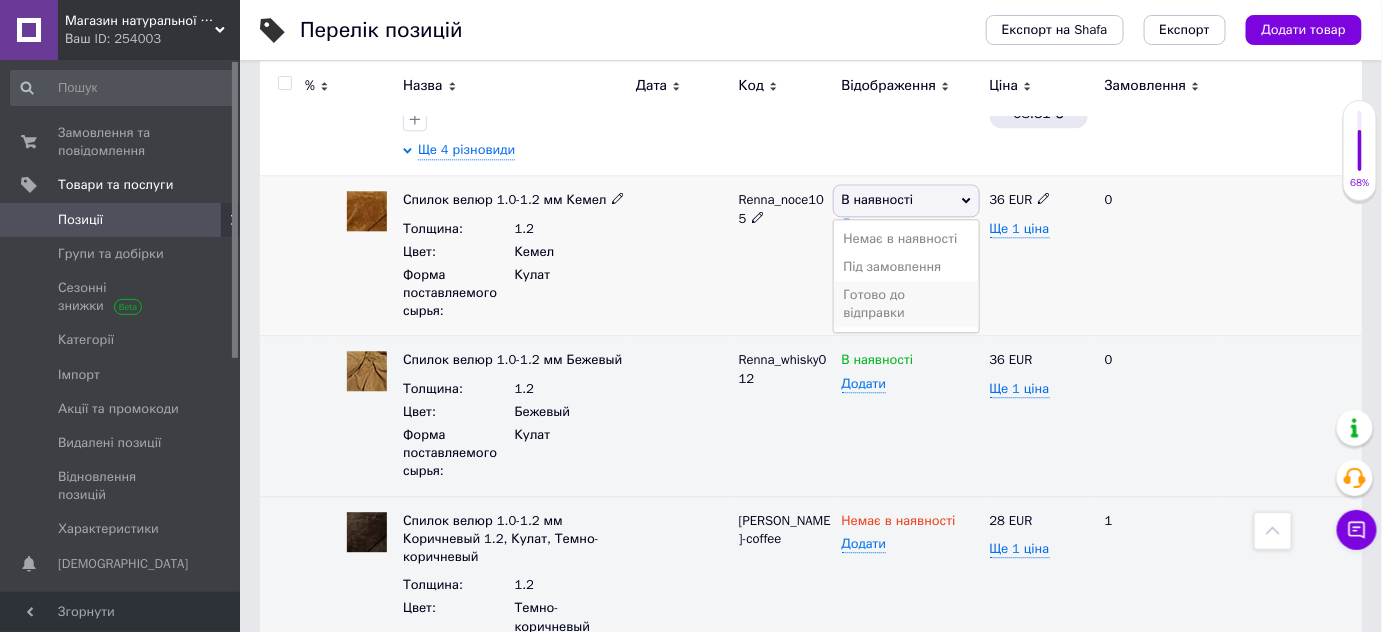 click on "Готово до відправки" at bounding box center [906, 304] 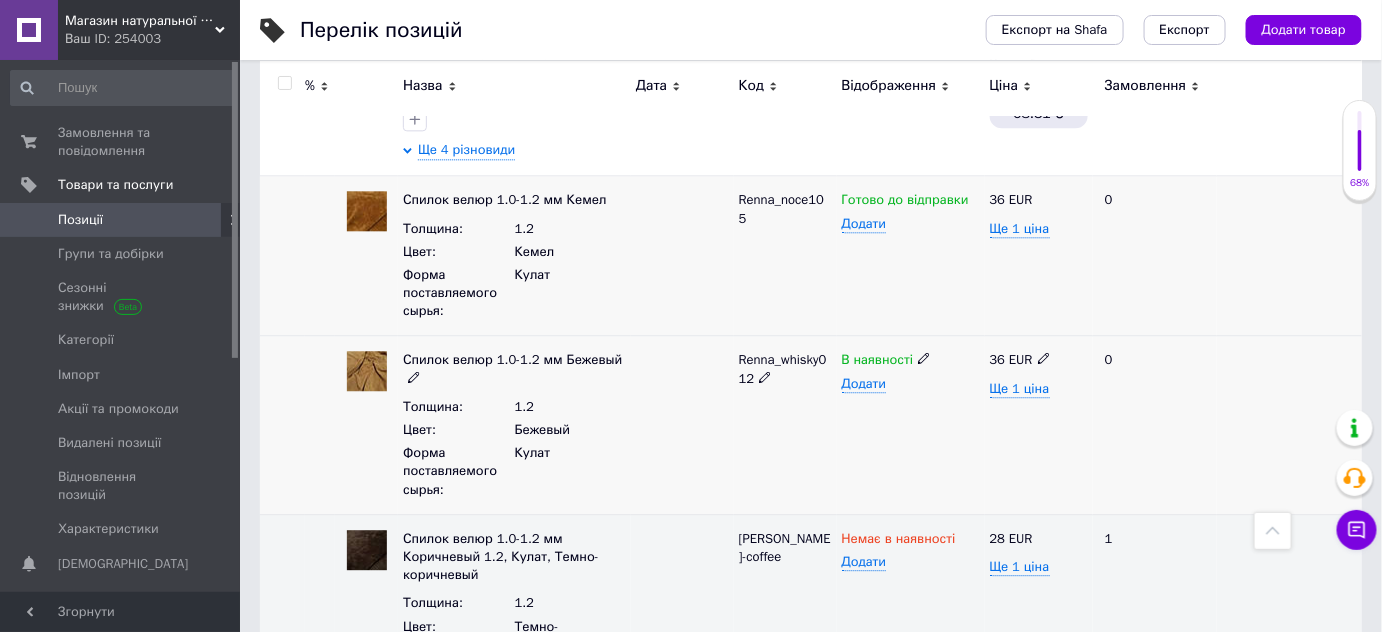 click 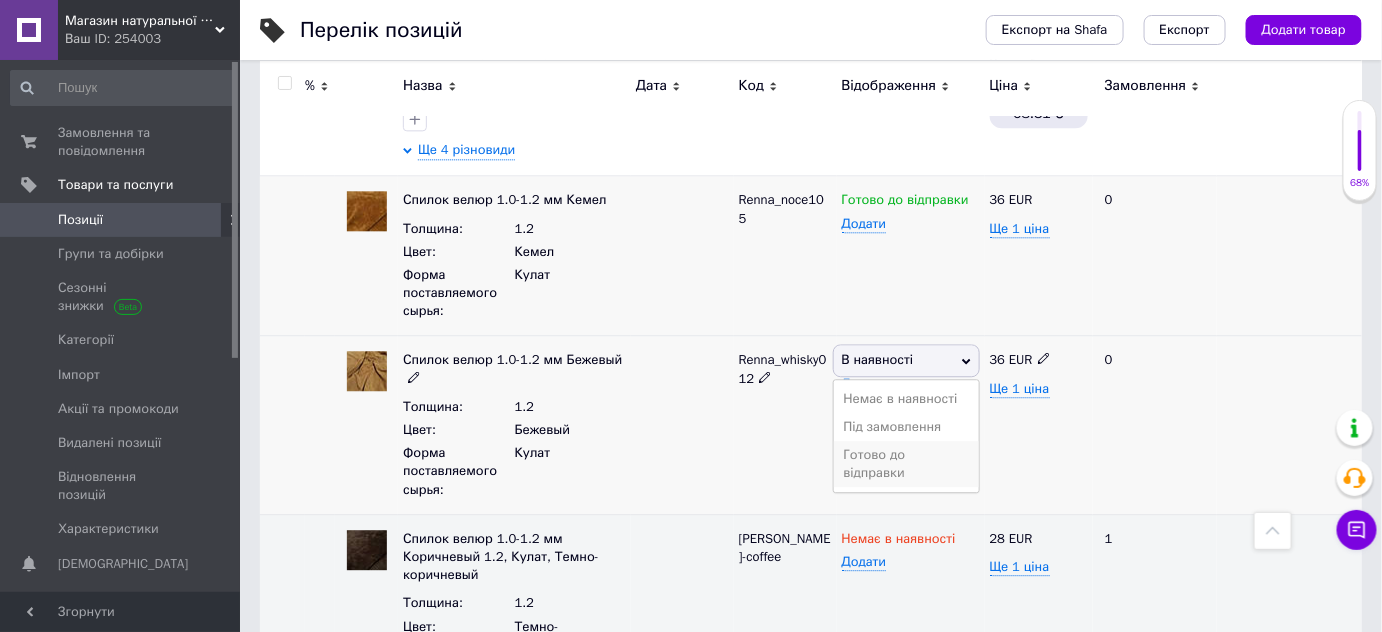 click on "Готово до відправки" at bounding box center [906, 464] 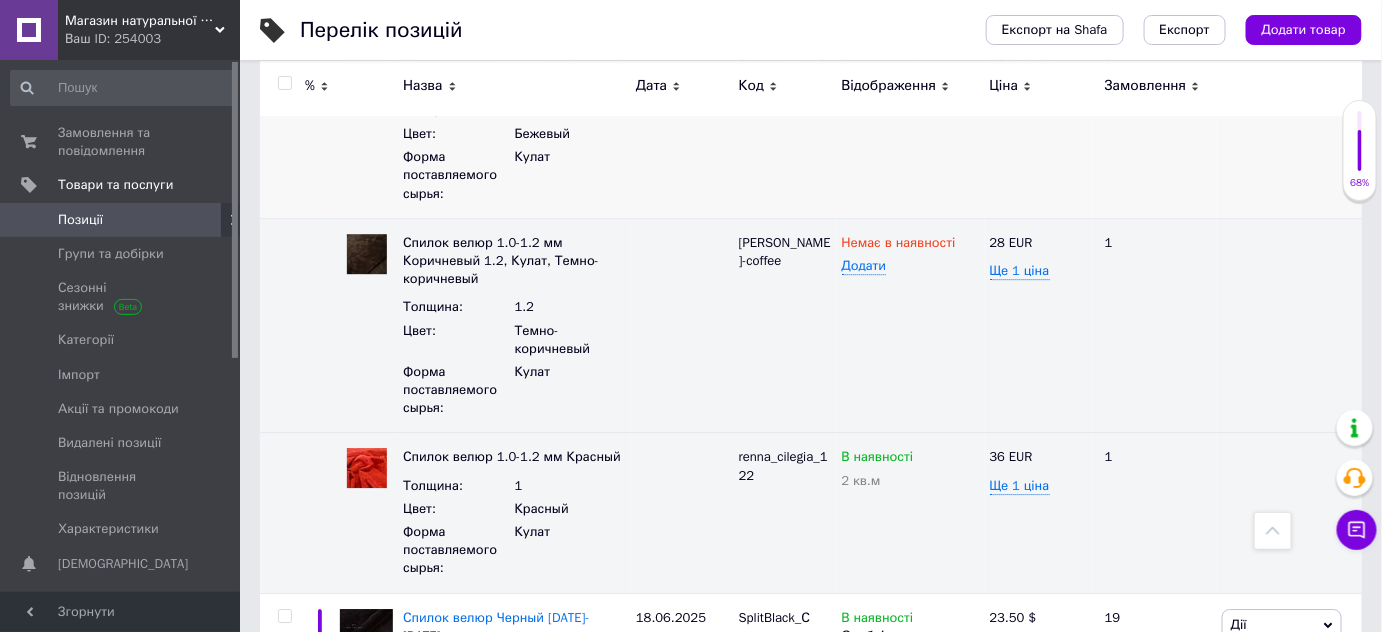 scroll, scrollTop: 1818, scrollLeft: 0, axis: vertical 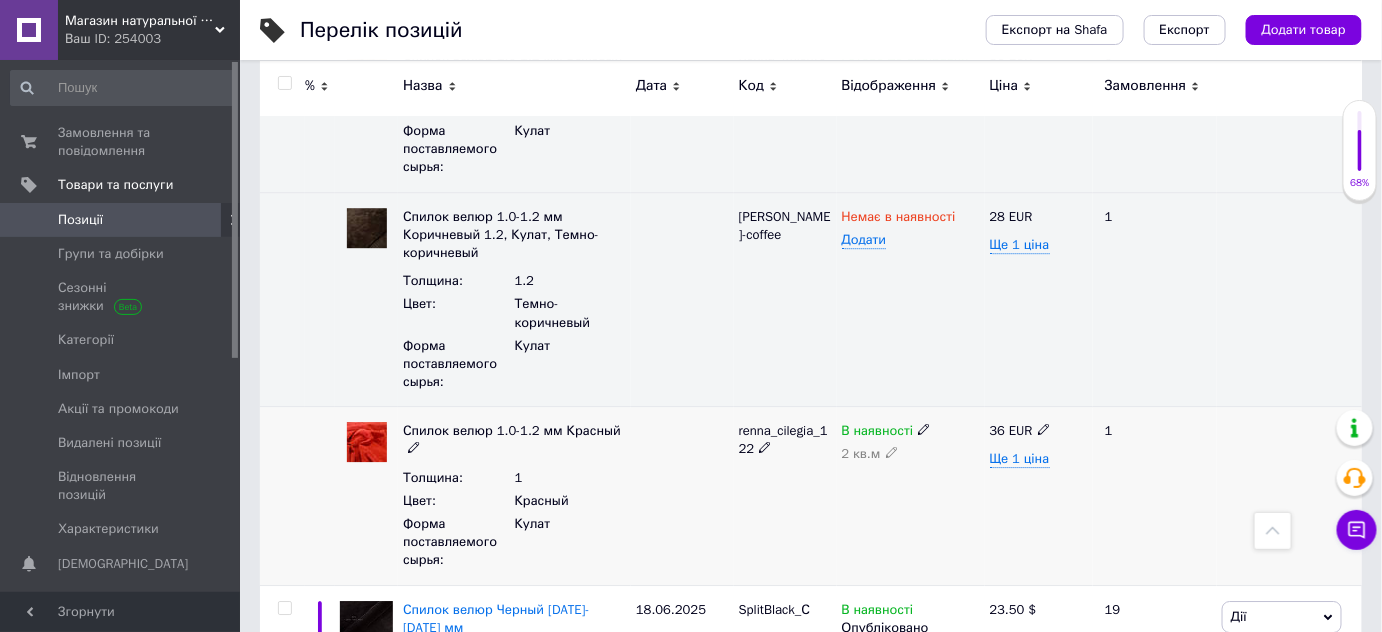 click 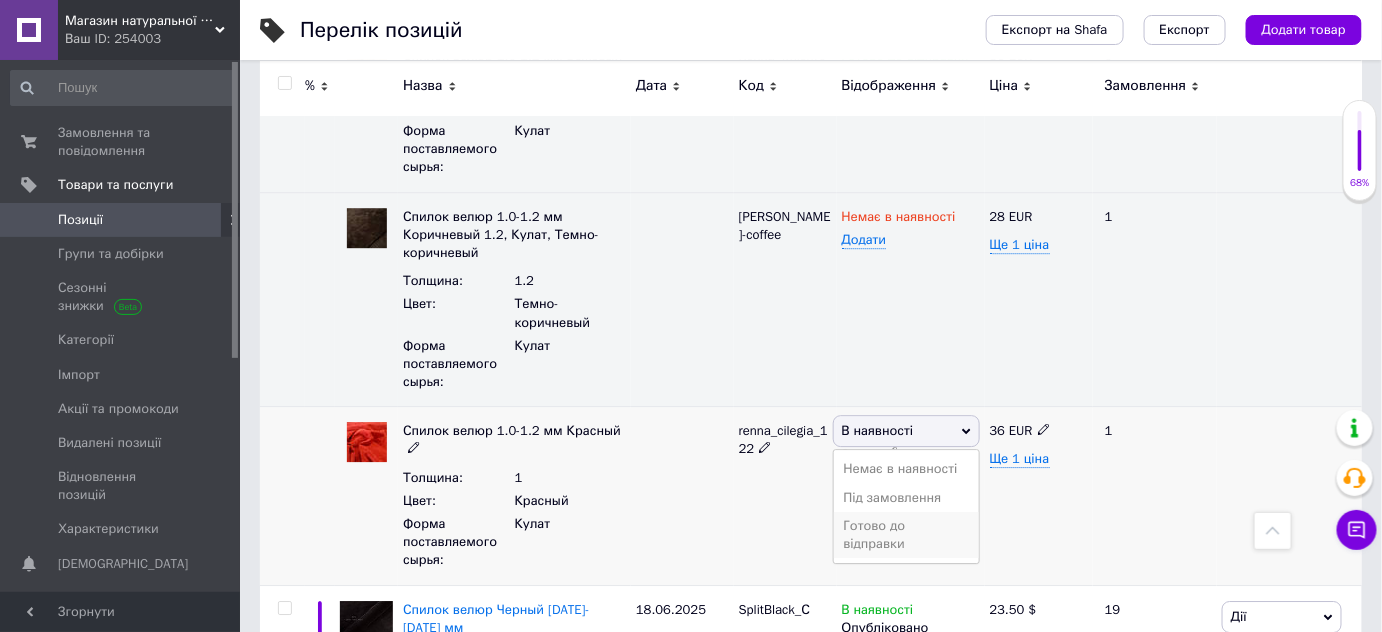 click on "Готово до відправки" at bounding box center (906, 535) 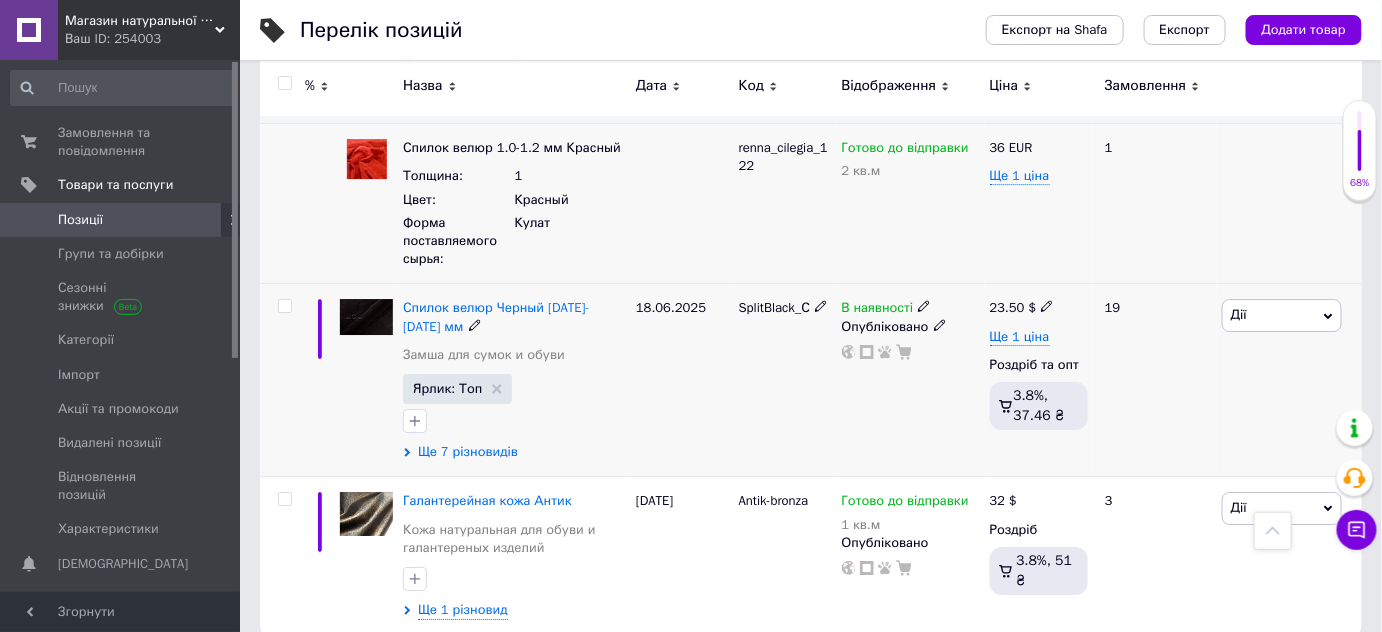 click on "Ще 7 різновидів" at bounding box center [468, 452] 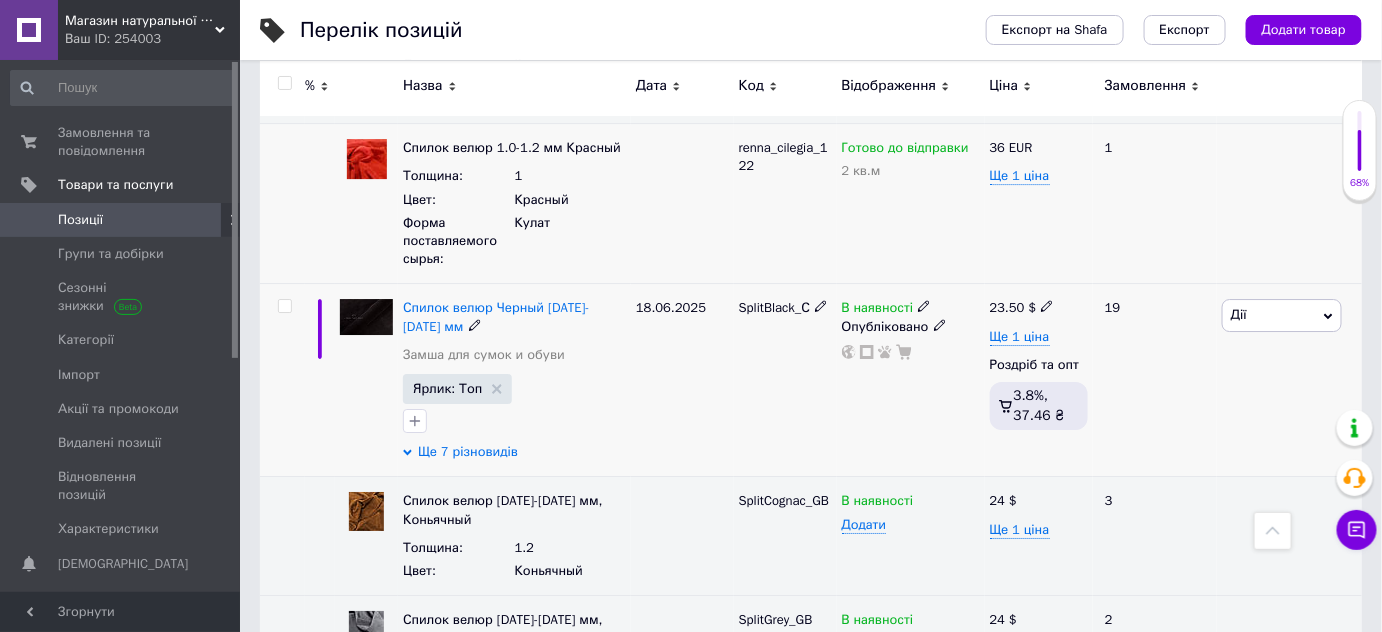 scroll, scrollTop: 2120, scrollLeft: 0, axis: vertical 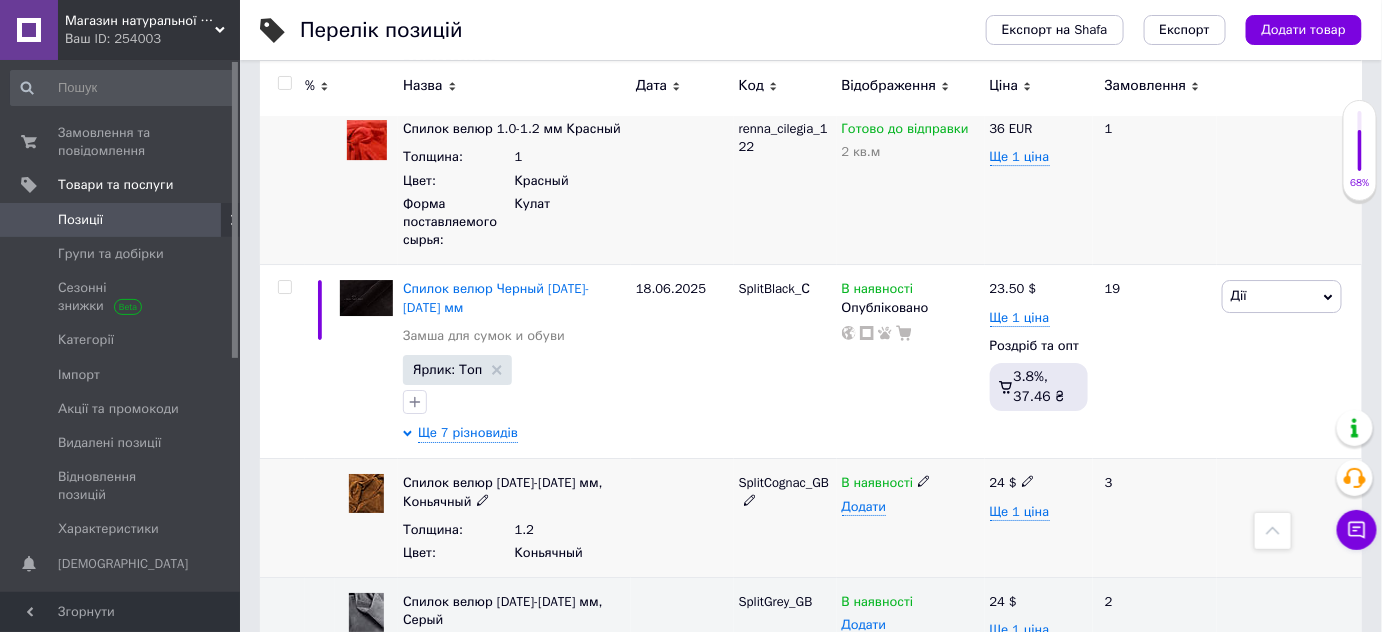 click 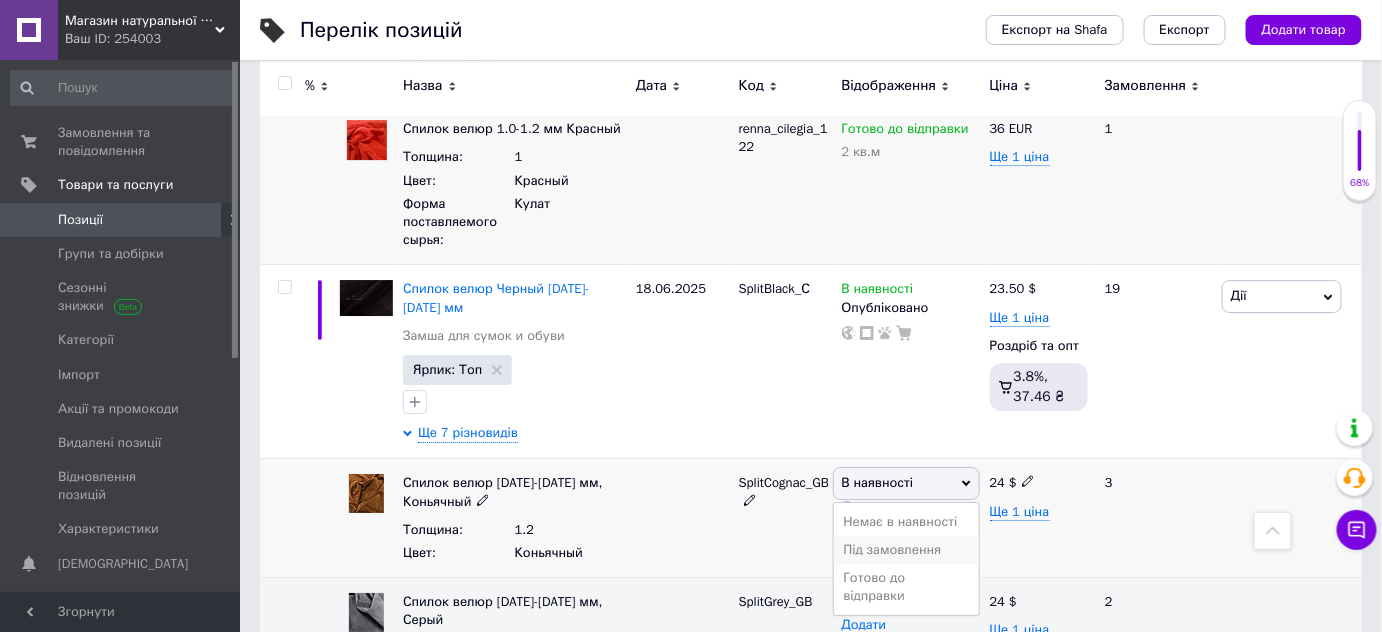 click on "Під замовлення" at bounding box center [906, 550] 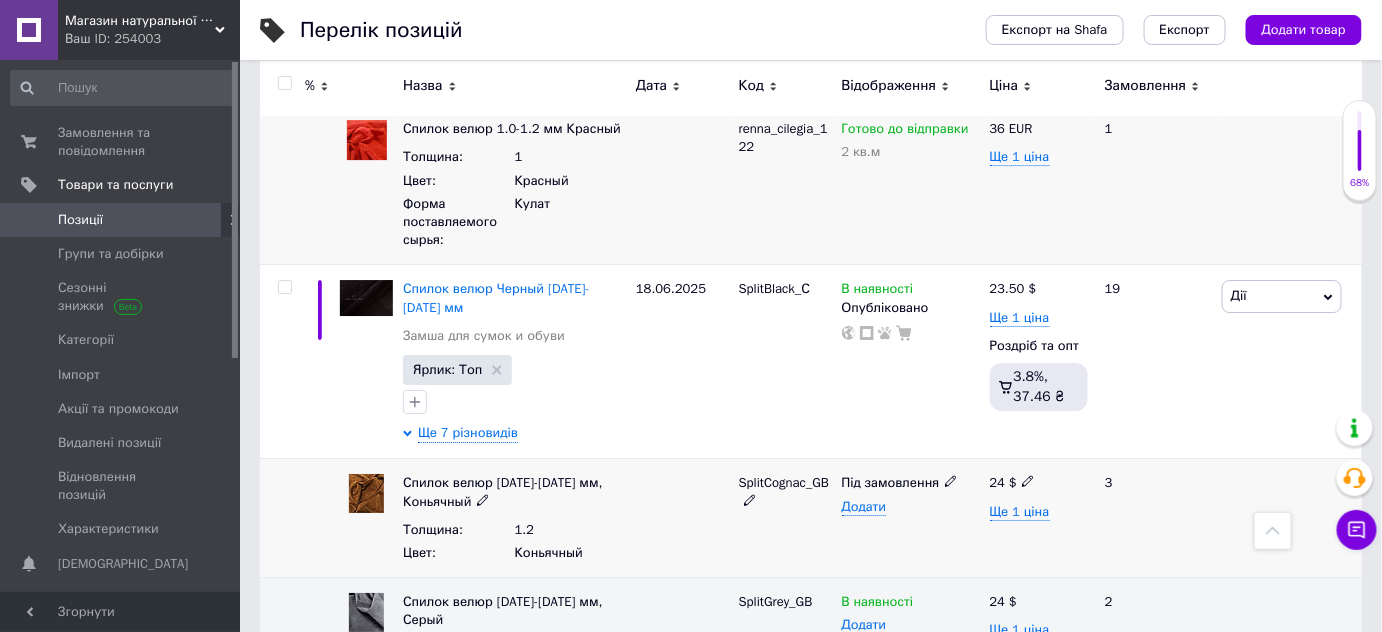 click at bounding box center (682, 518) 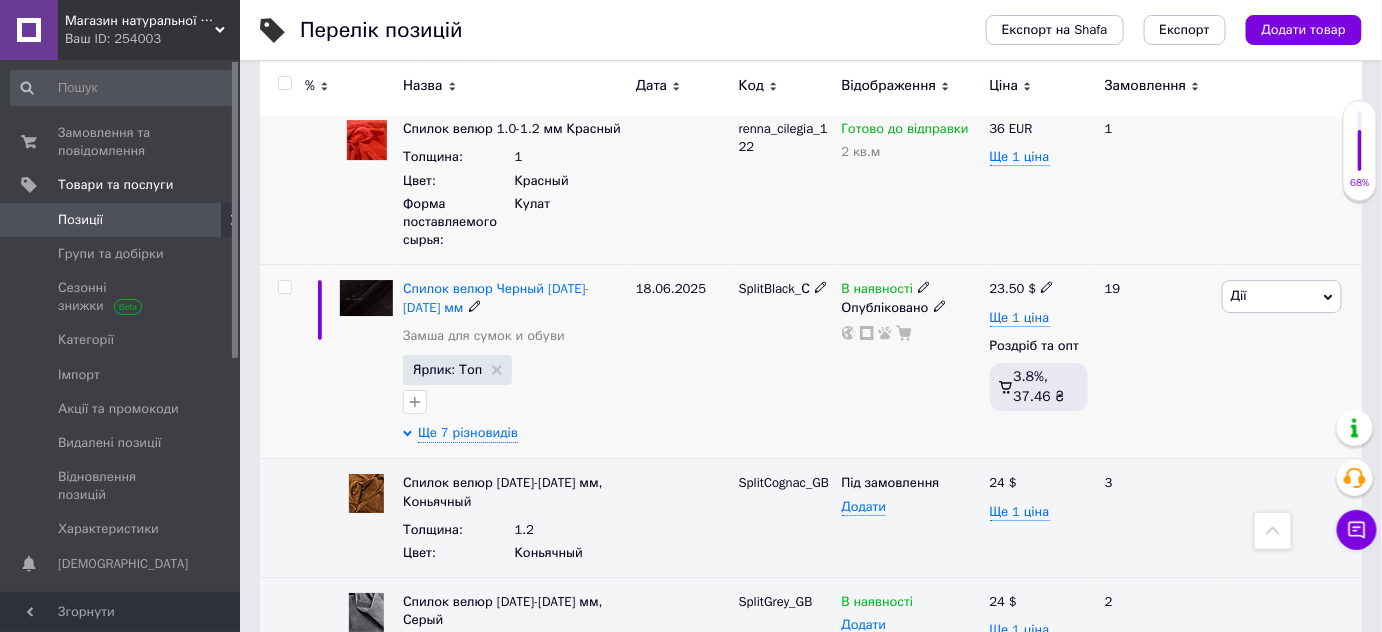 click 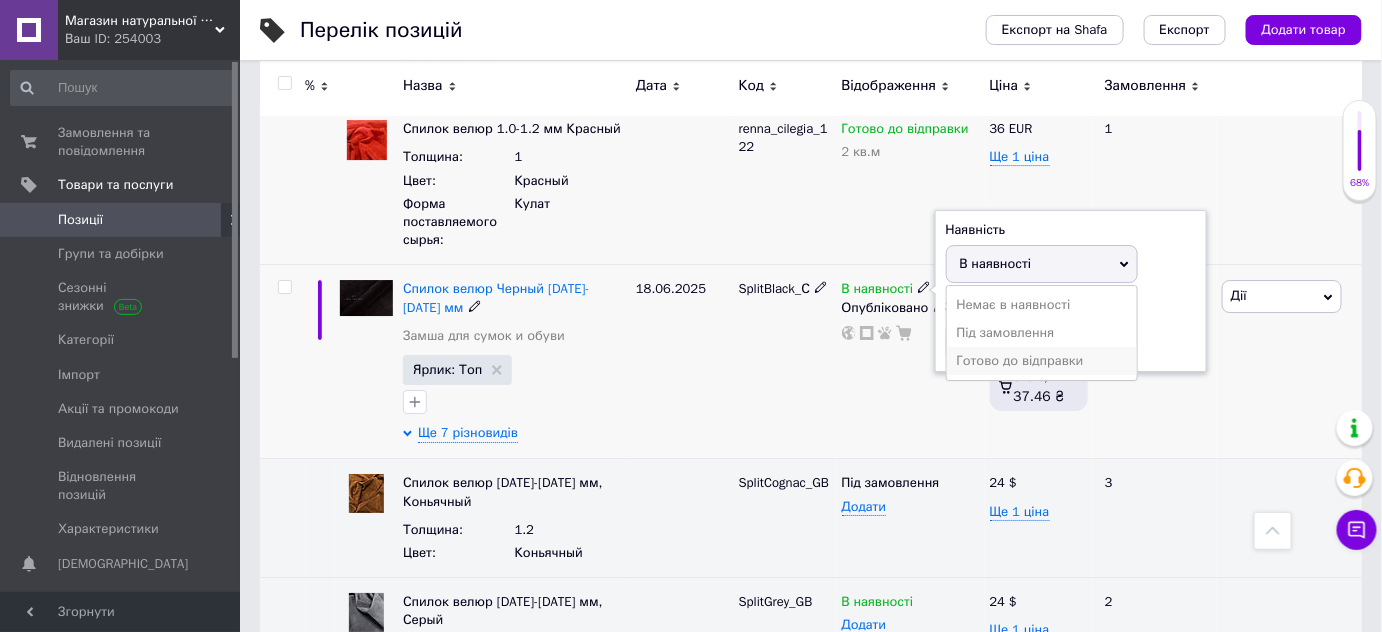click on "Готово до відправки" at bounding box center [1042, 361] 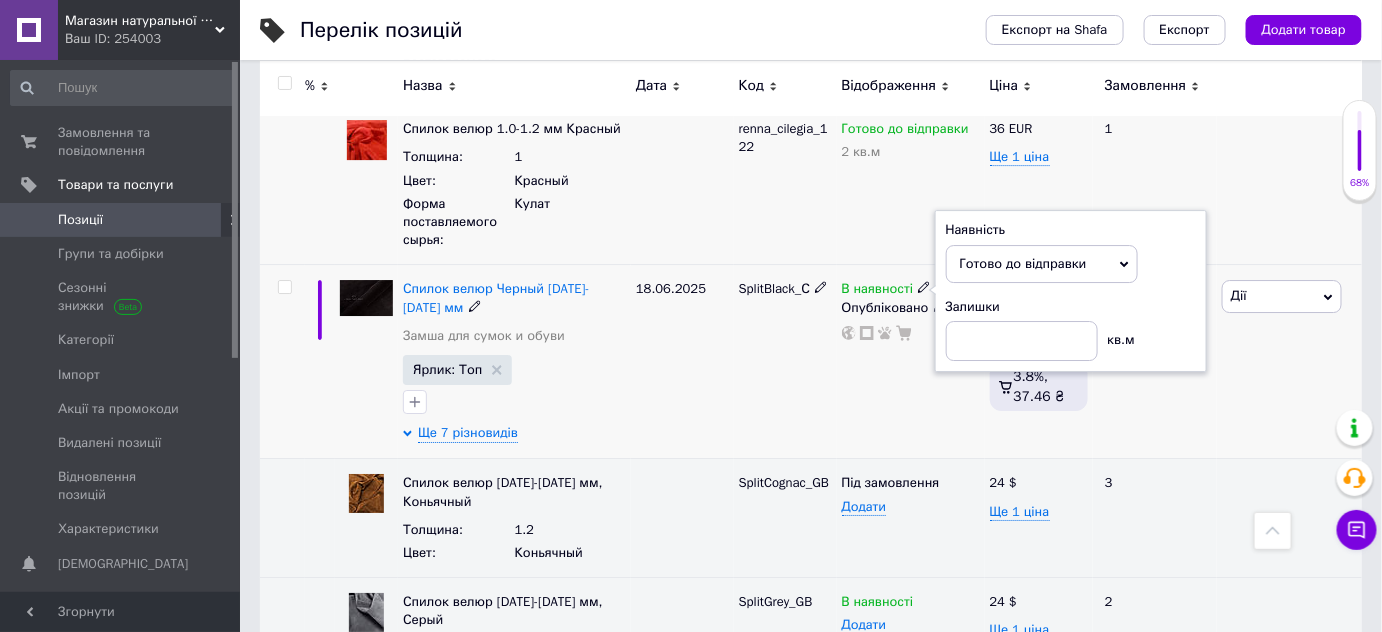 click on "SplitBlack_С" at bounding box center (785, 362) 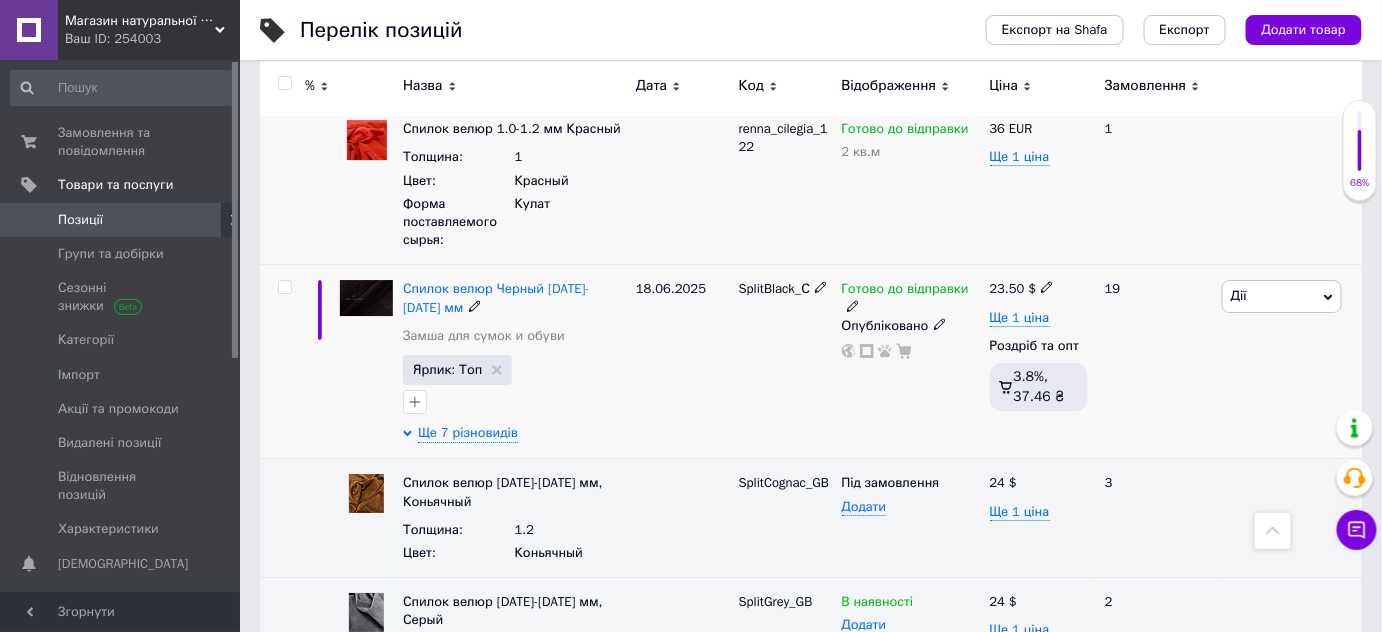 scroll, scrollTop: 2423, scrollLeft: 0, axis: vertical 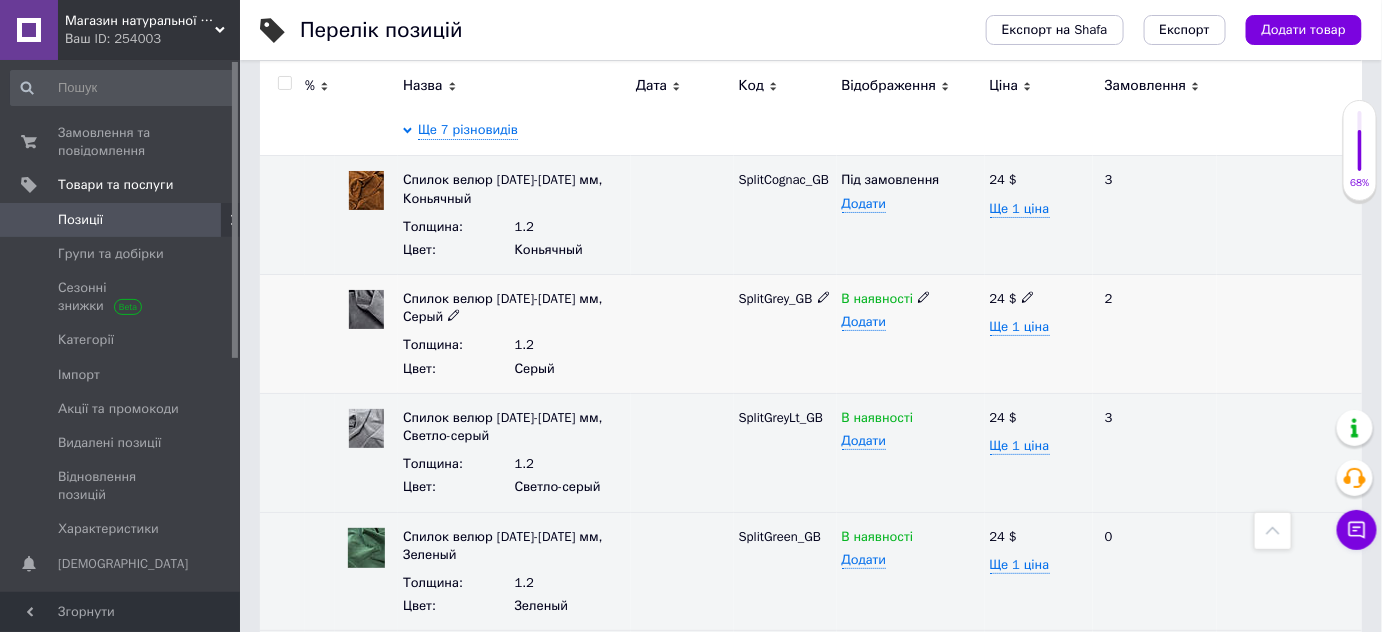 click 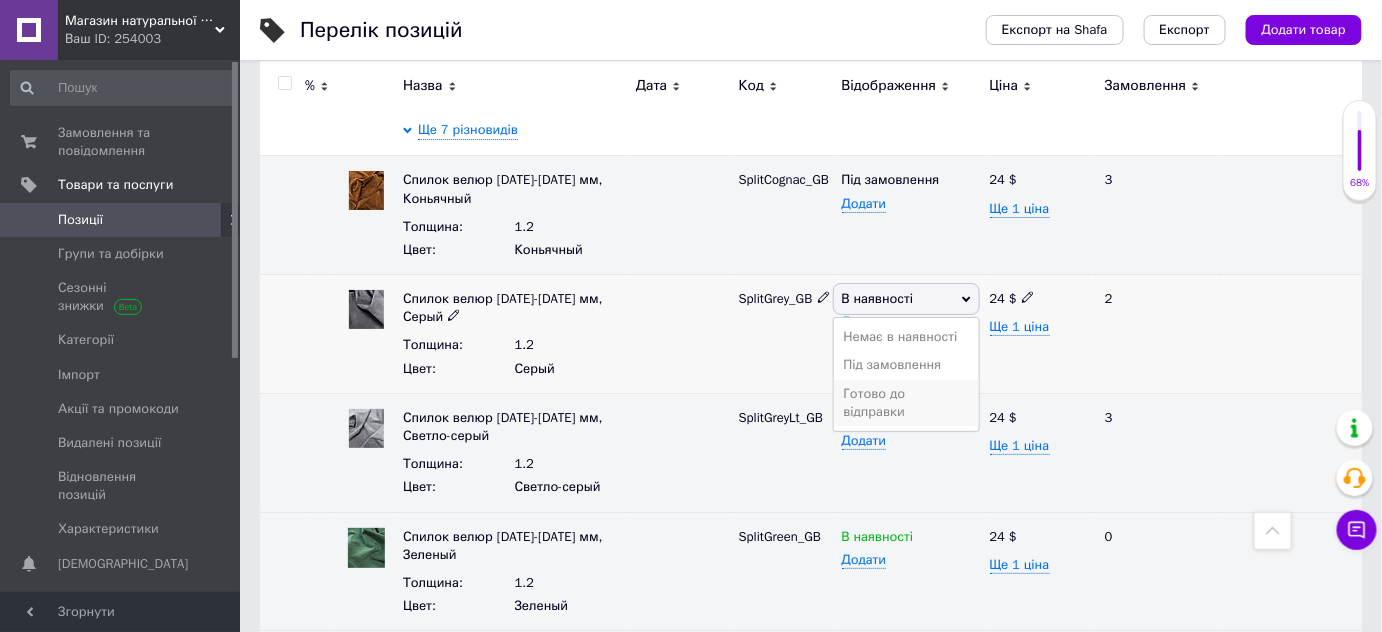 click on "Готово до відправки" at bounding box center [906, 403] 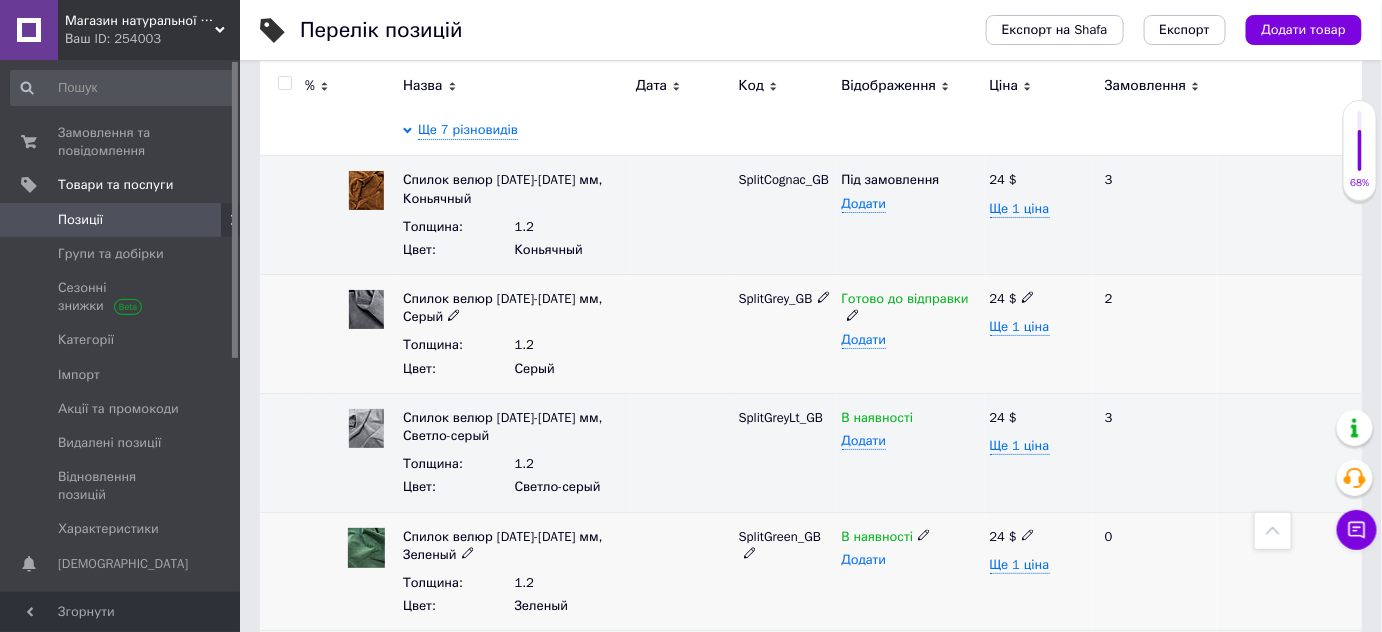 click on "Додати" at bounding box center [864, 560] 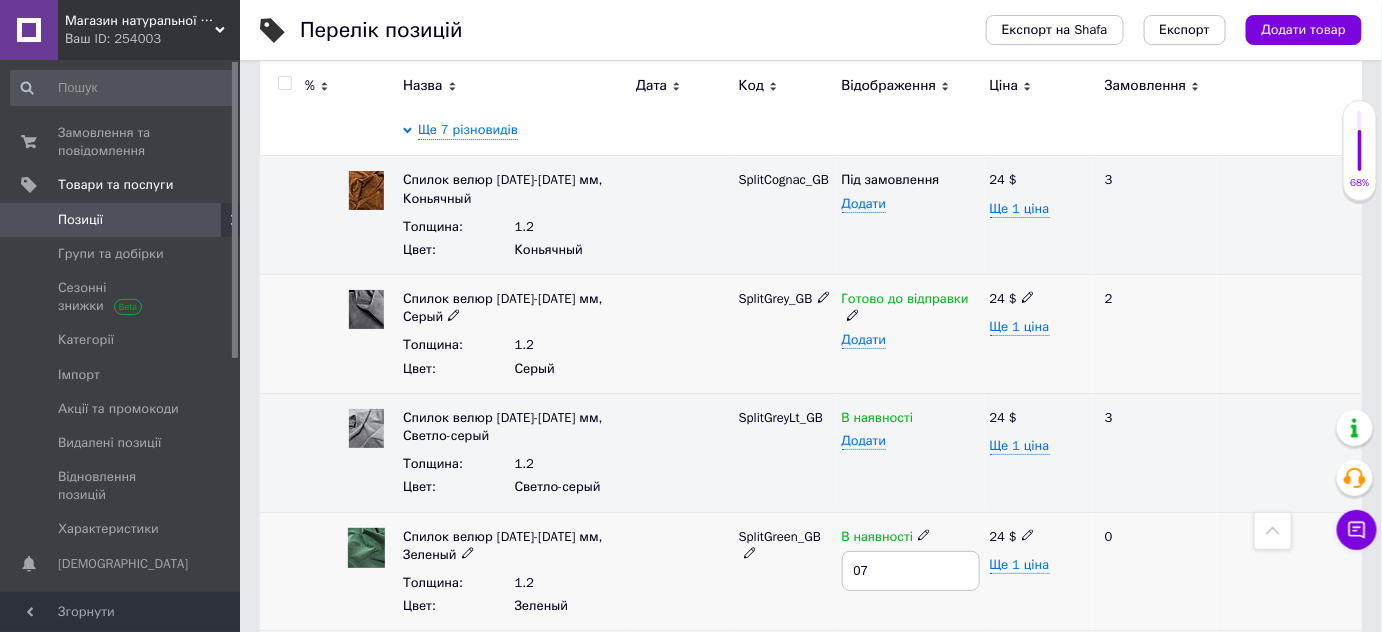type on "0" 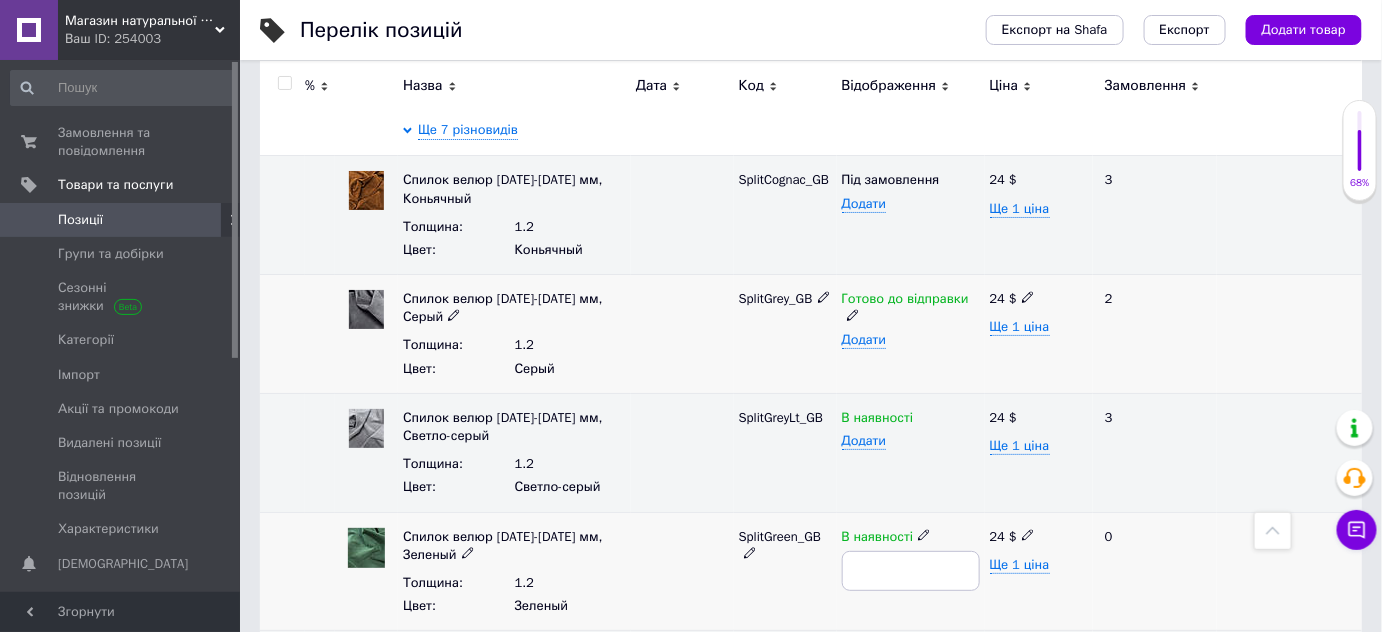 type on "1" 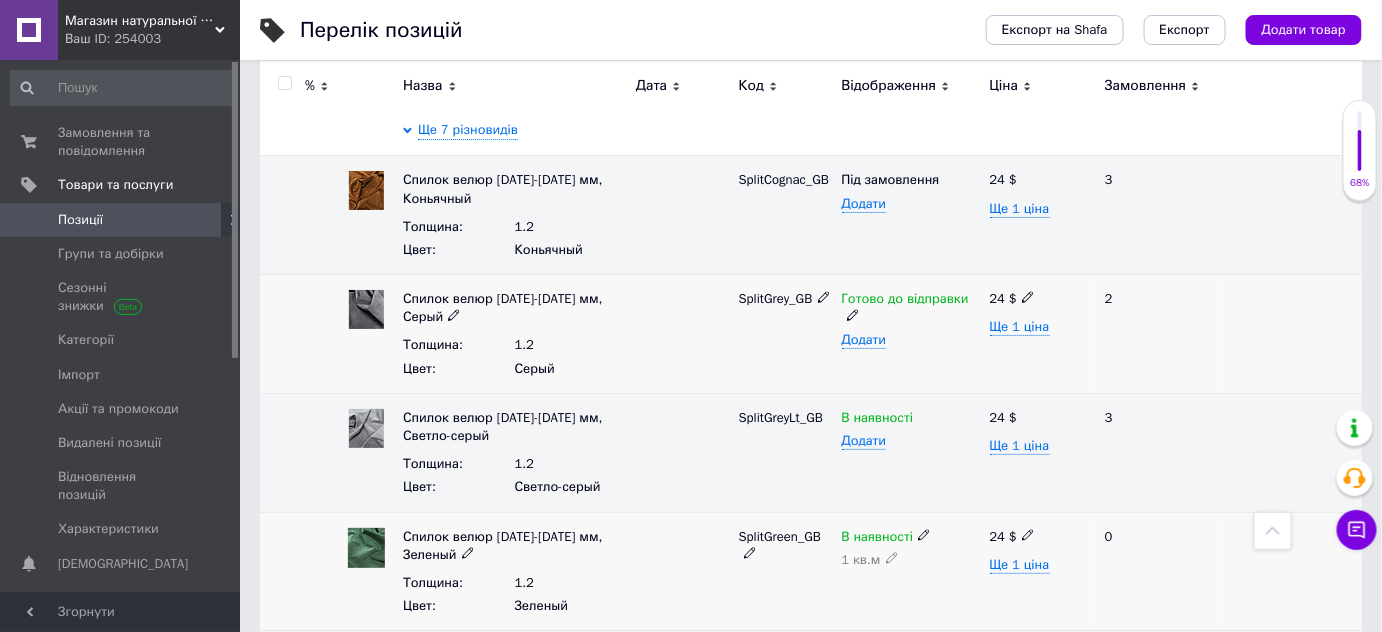 click 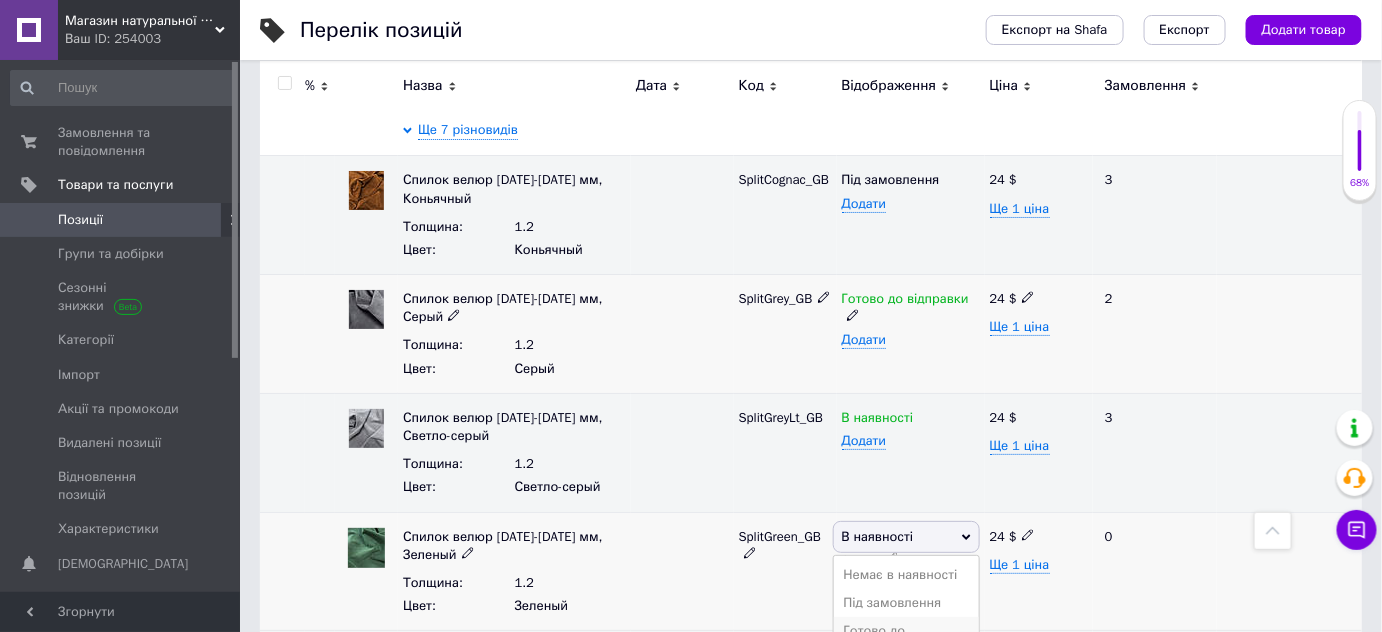 click on "Готово до відправки" at bounding box center [906, 640] 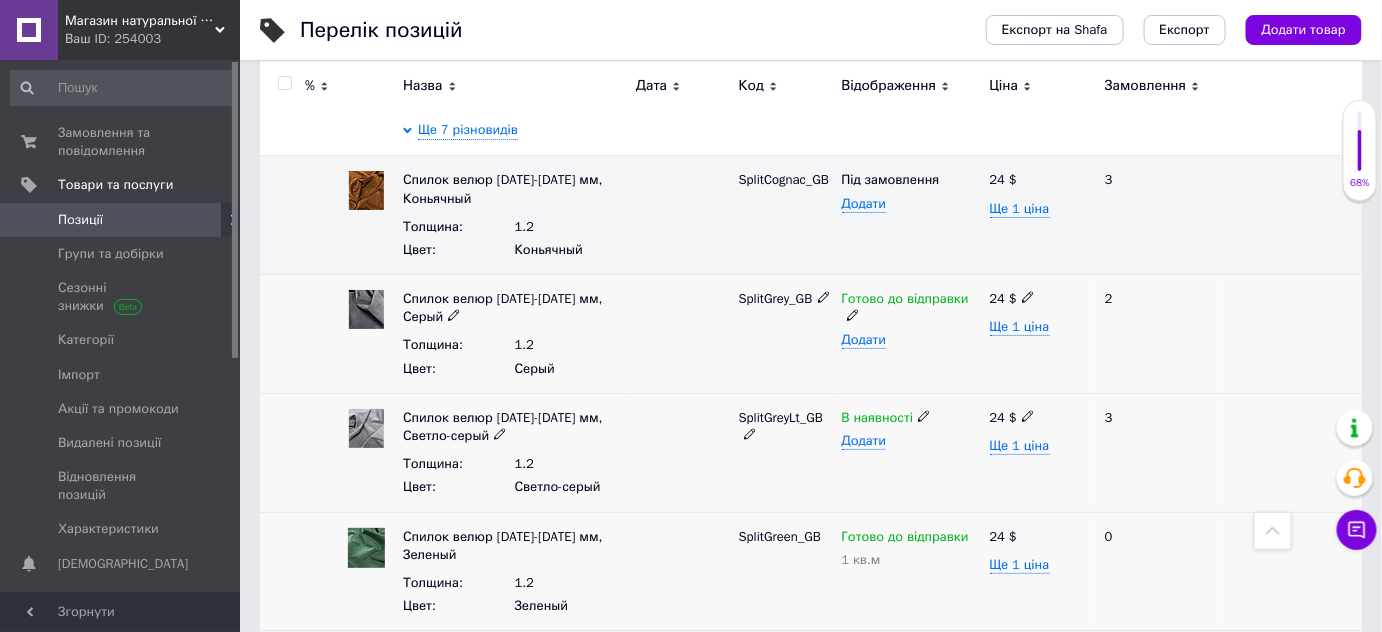 click 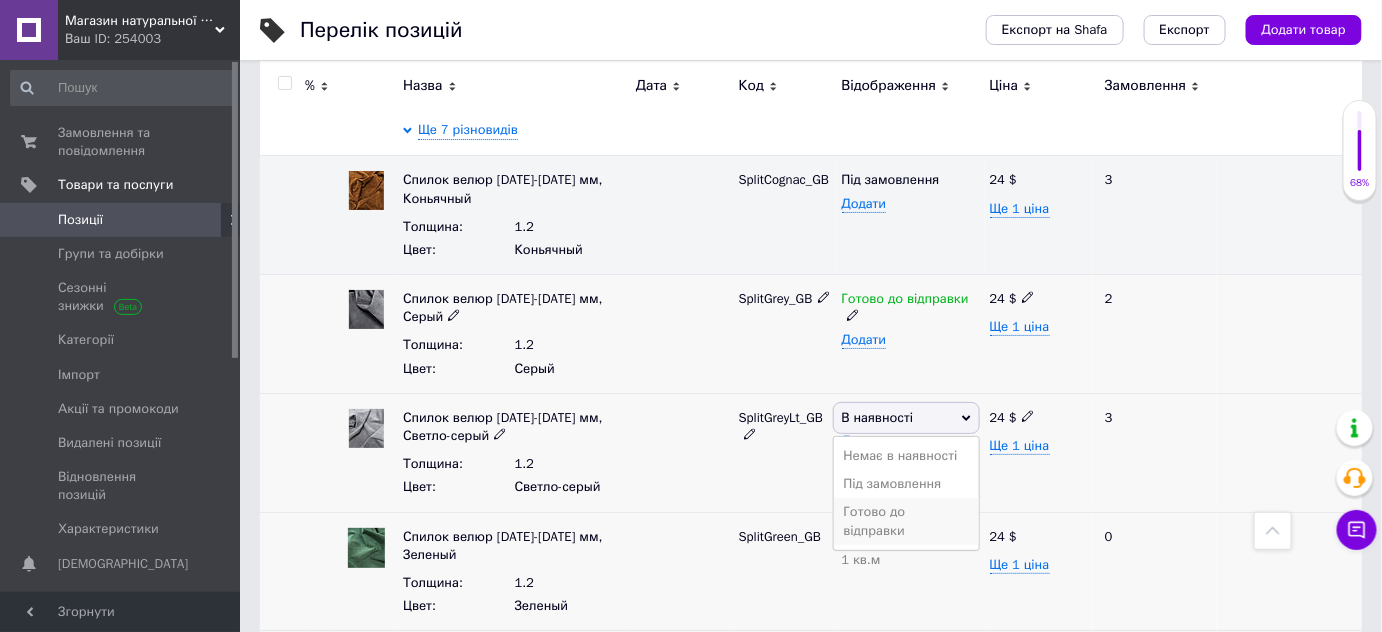 click on "Готово до відправки" at bounding box center (906, 521) 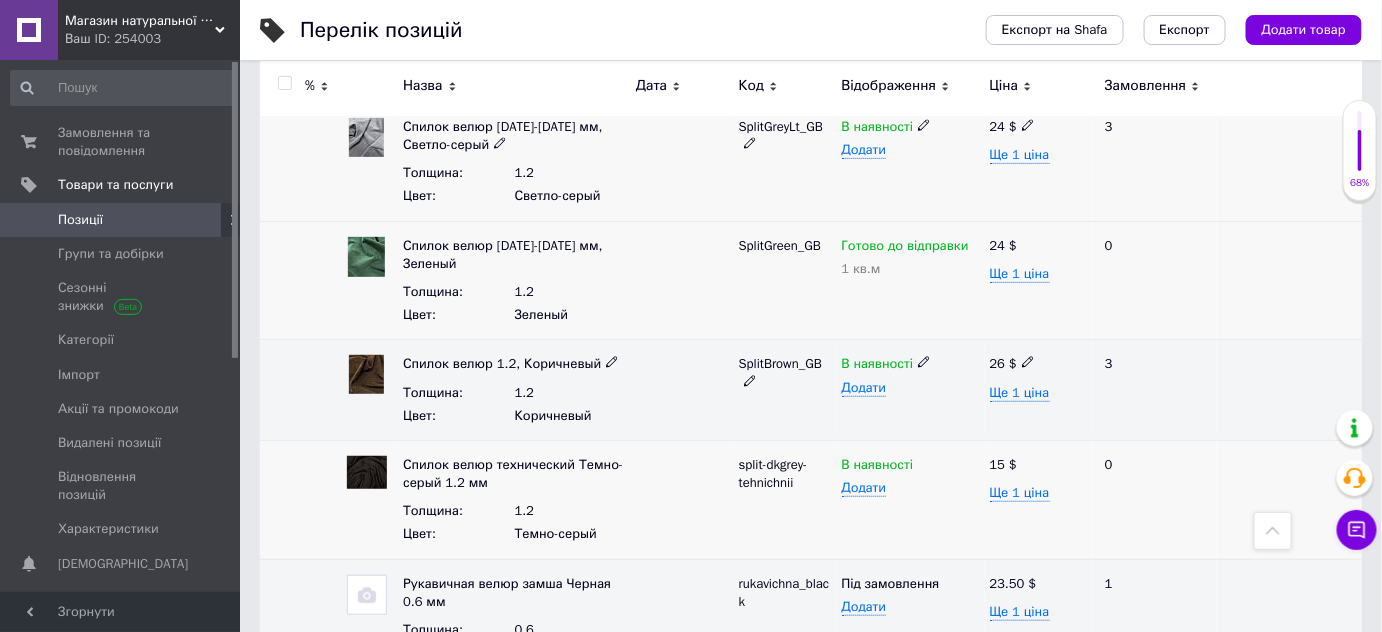 scroll, scrollTop: 2725, scrollLeft: 0, axis: vertical 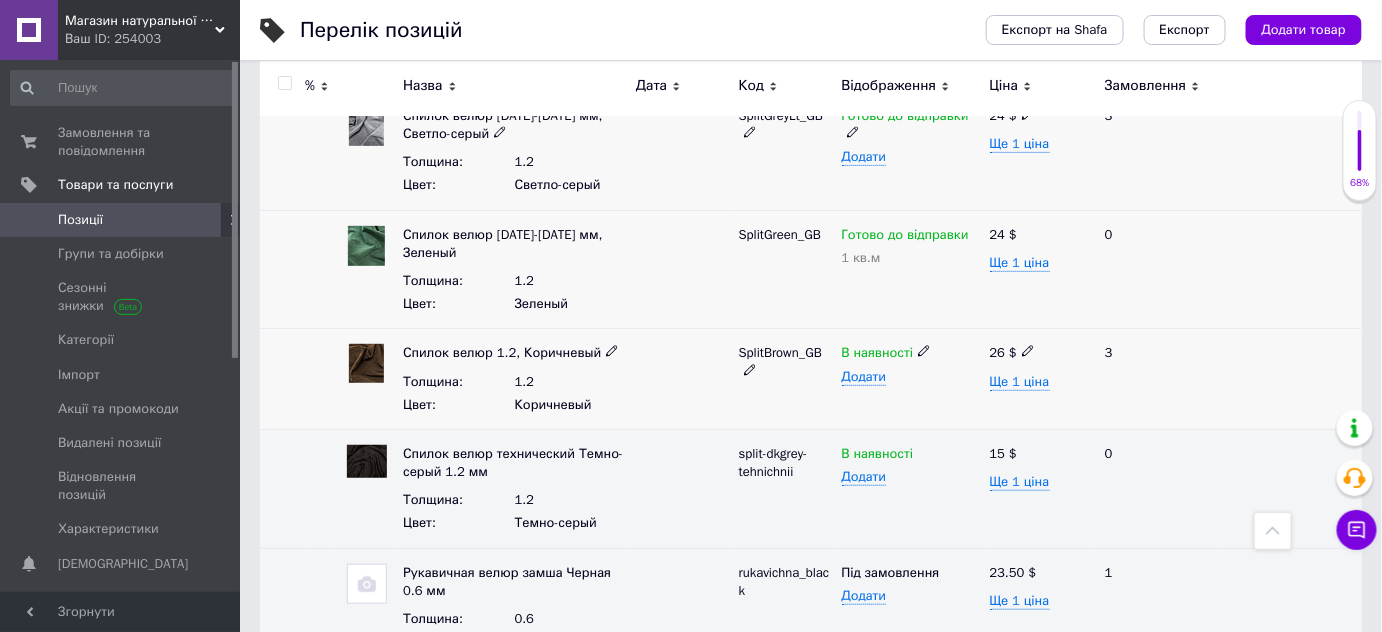 click 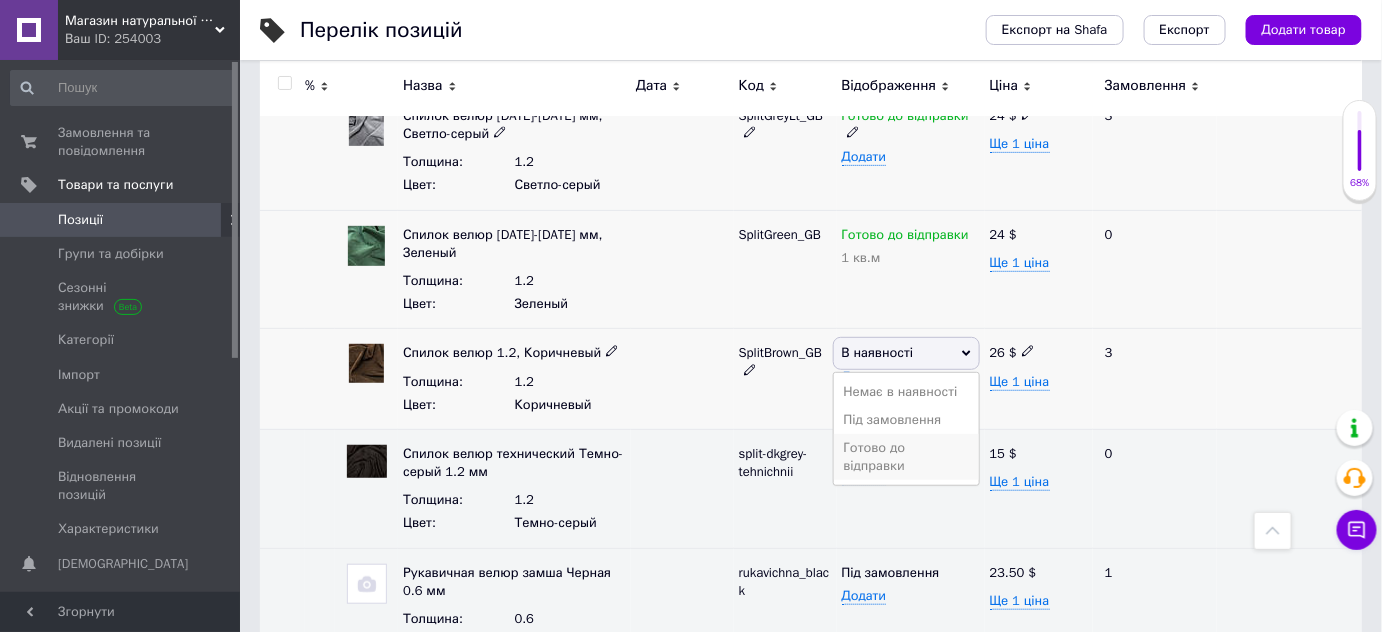 click on "Готово до відправки" at bounding box center (906, 457) 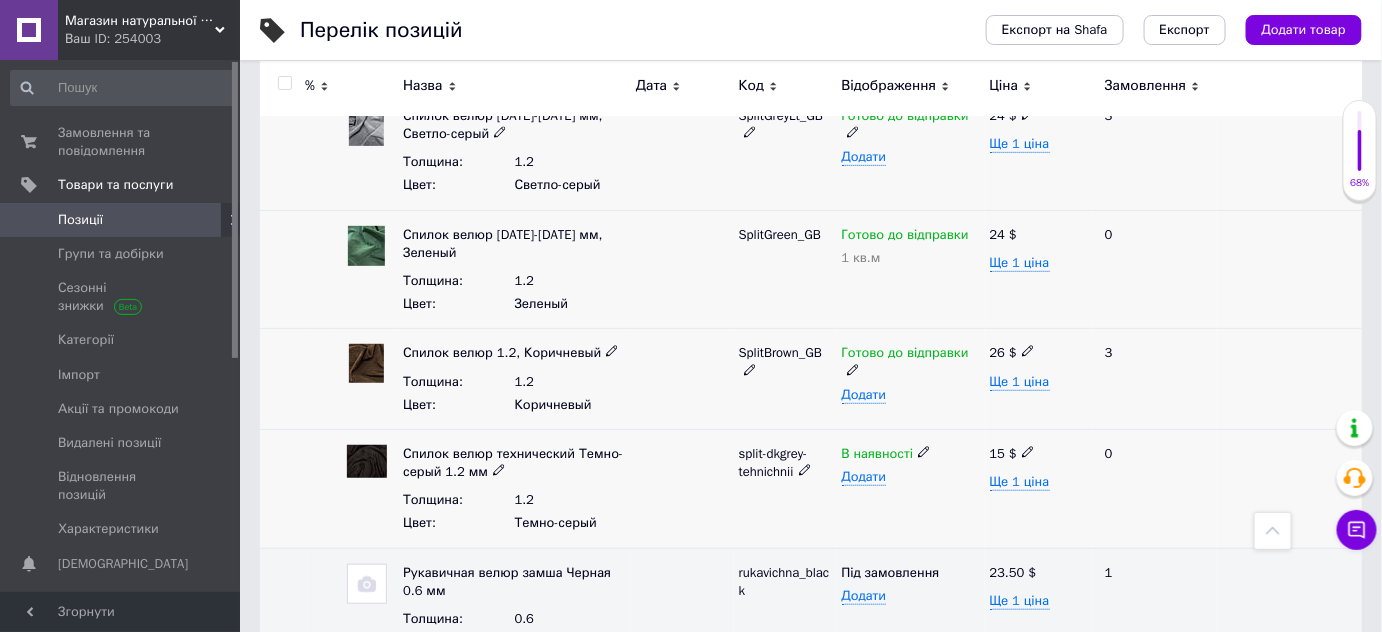 click 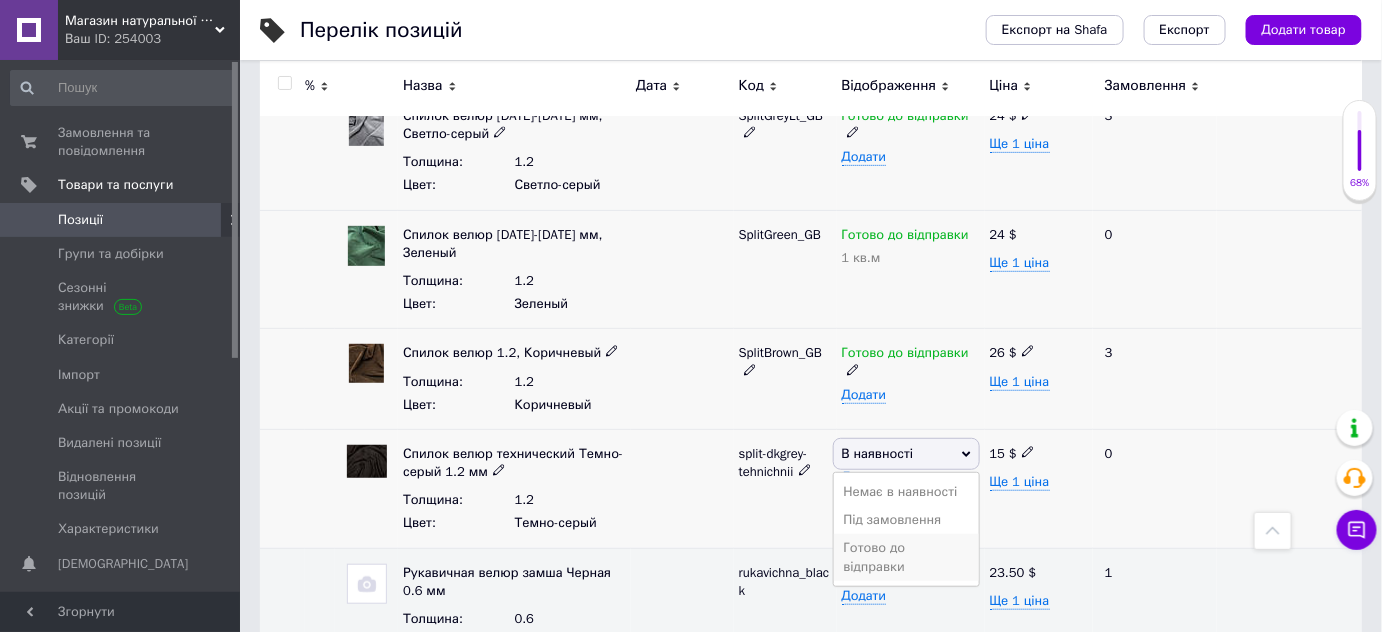 click on "Готово до відправки" at bounding box center (906, 557) 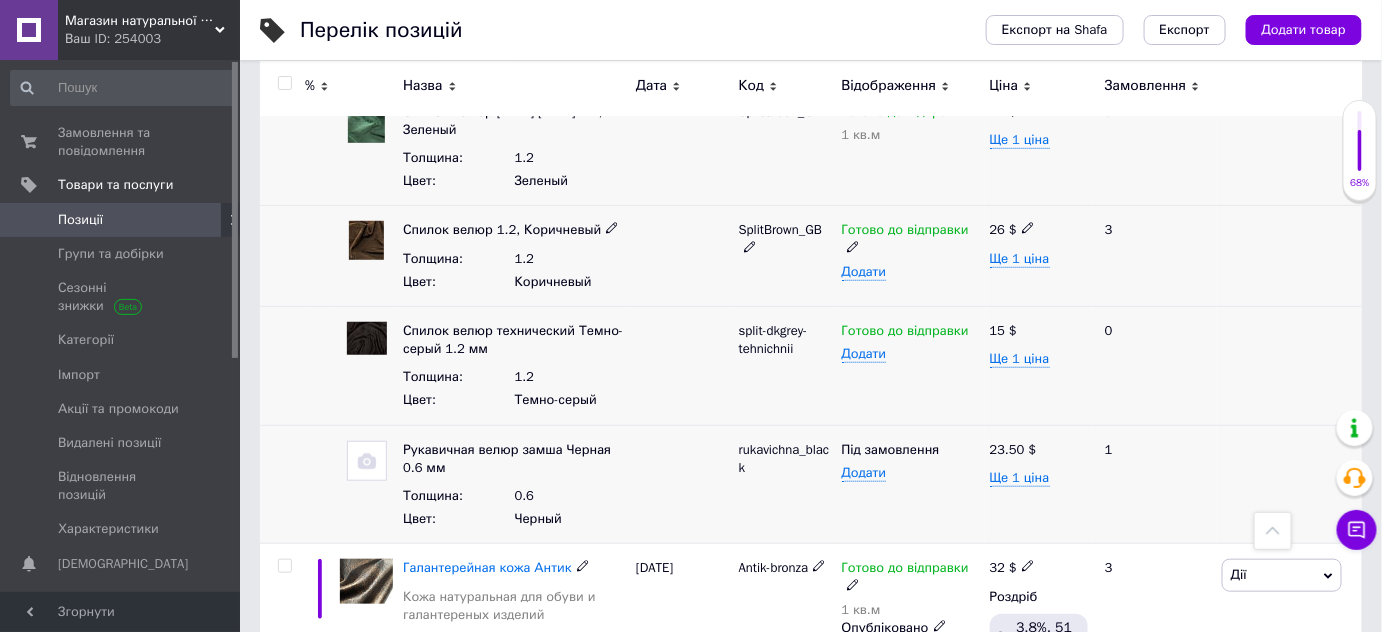 scroll, scrollTop: 2876, scrollLeft: 0, axis: vertical 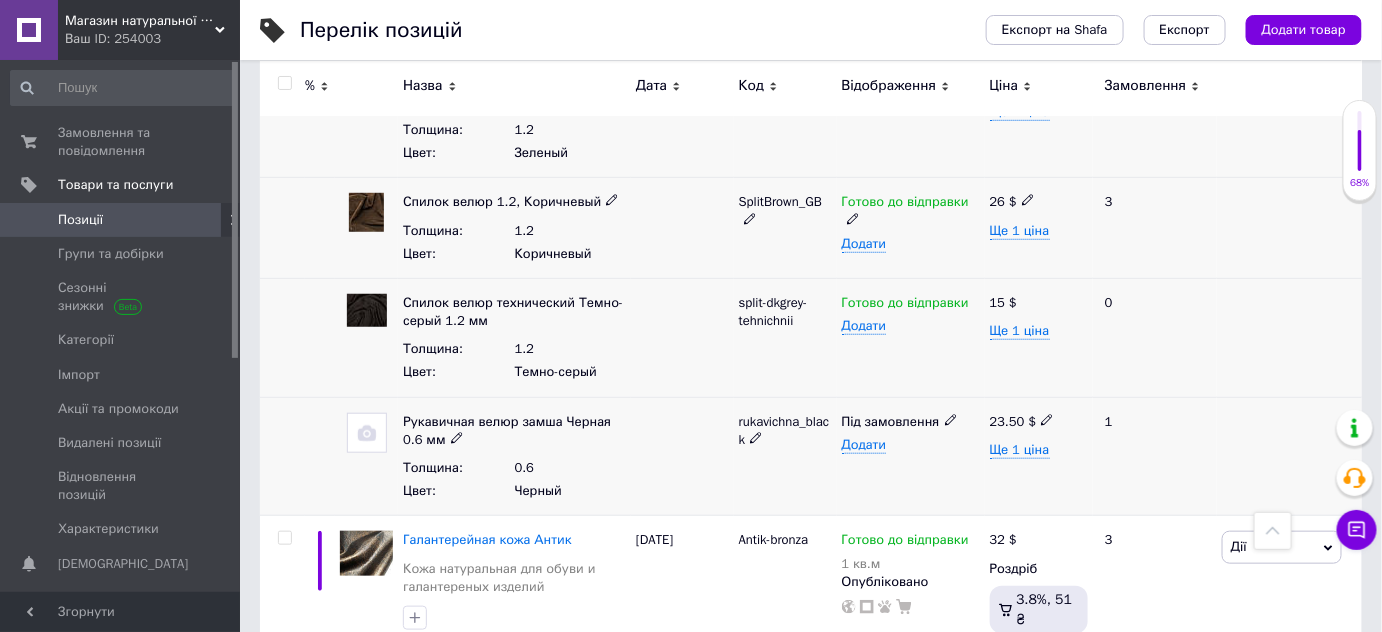 click 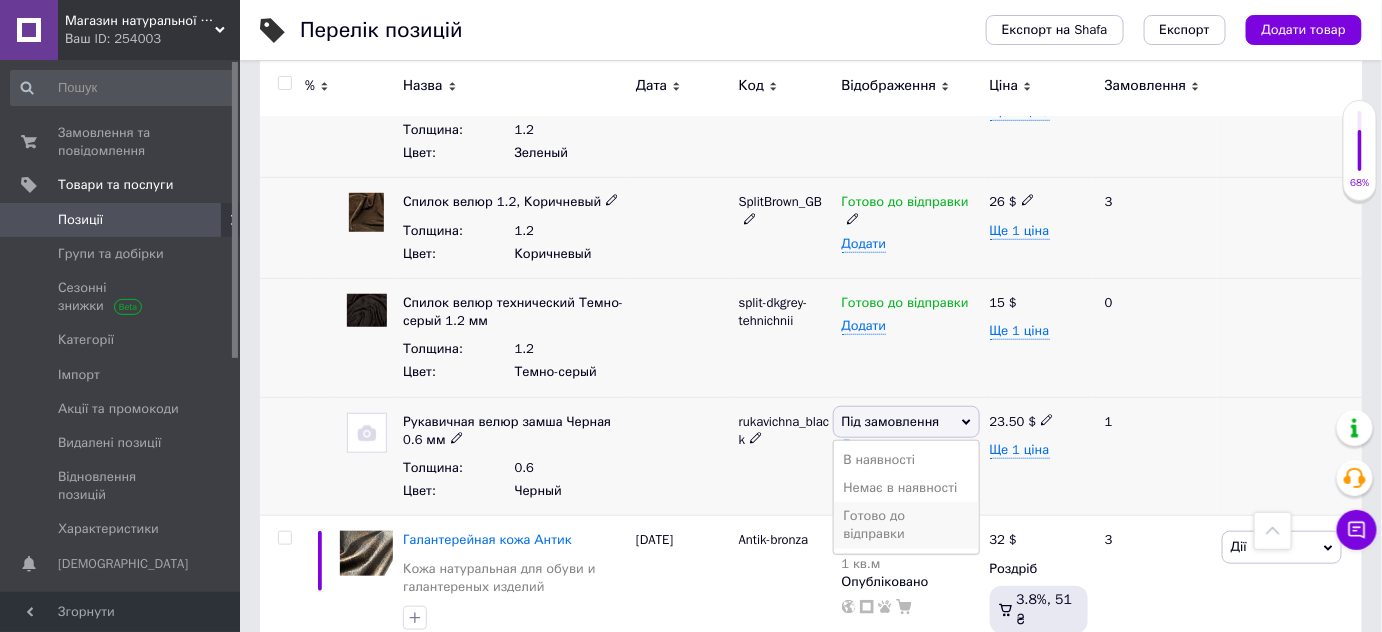 click on "Готово до відправки" at bounding box center [906, 525] 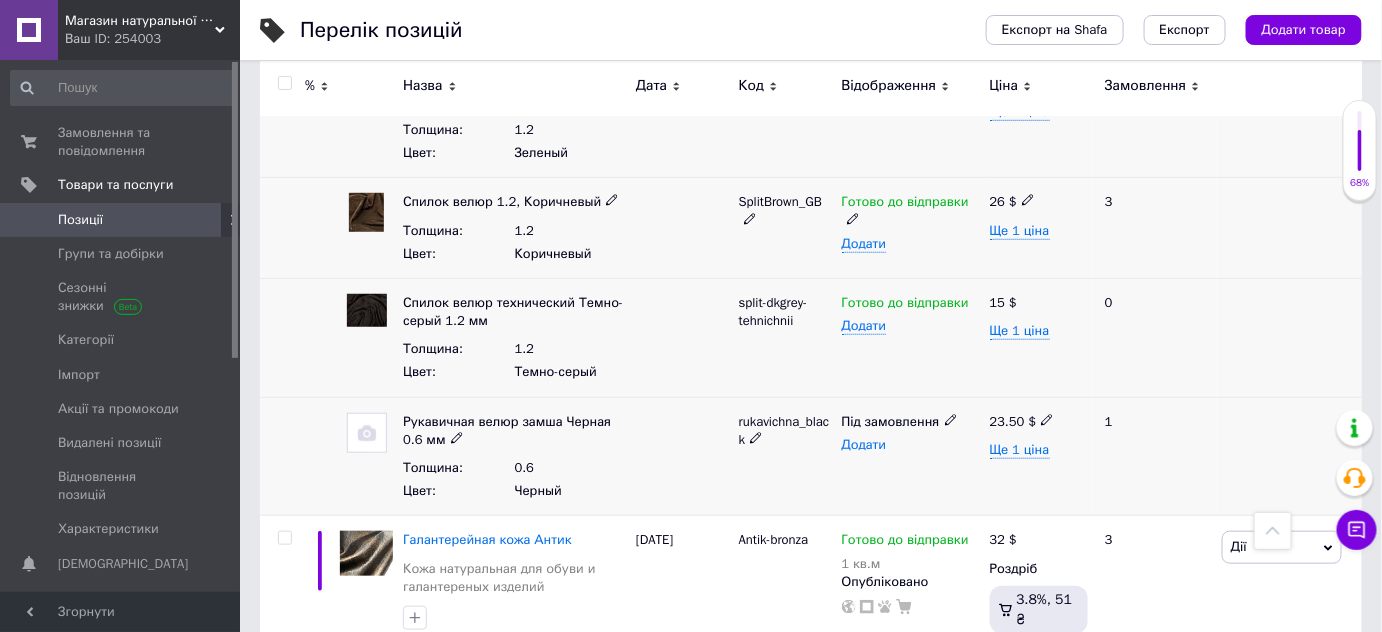 click on "Додати" at bounding box center (864, 445) 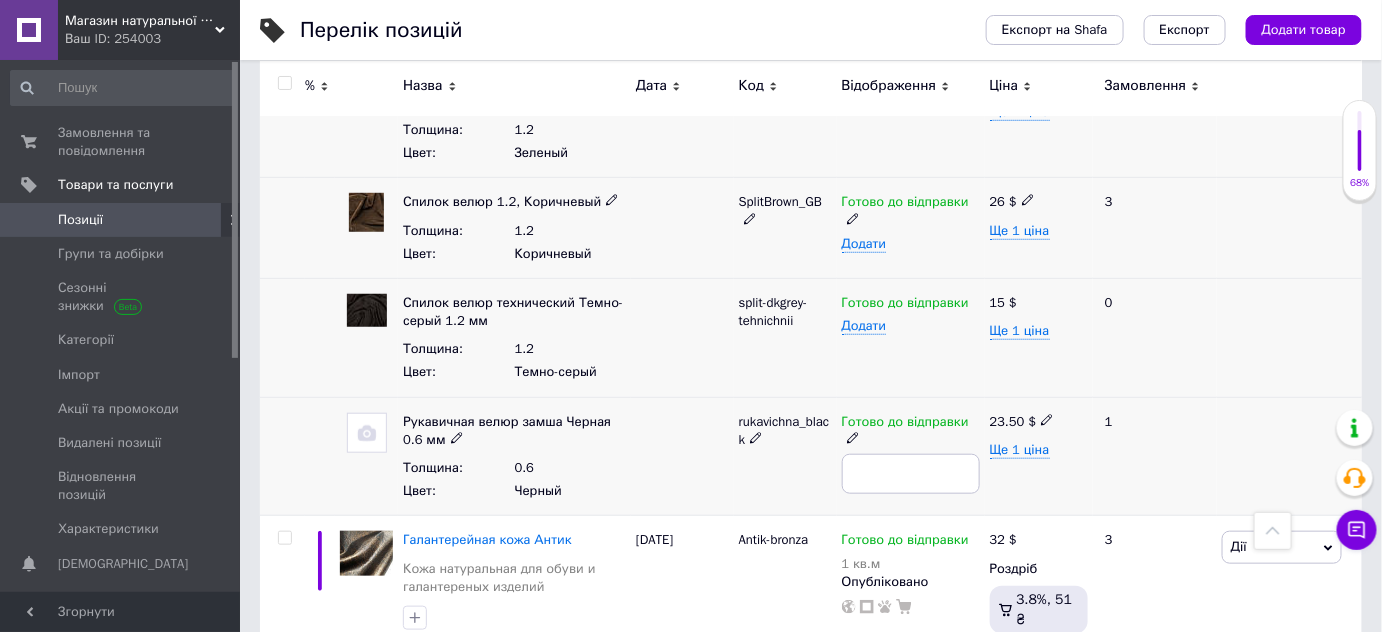 type on "3" 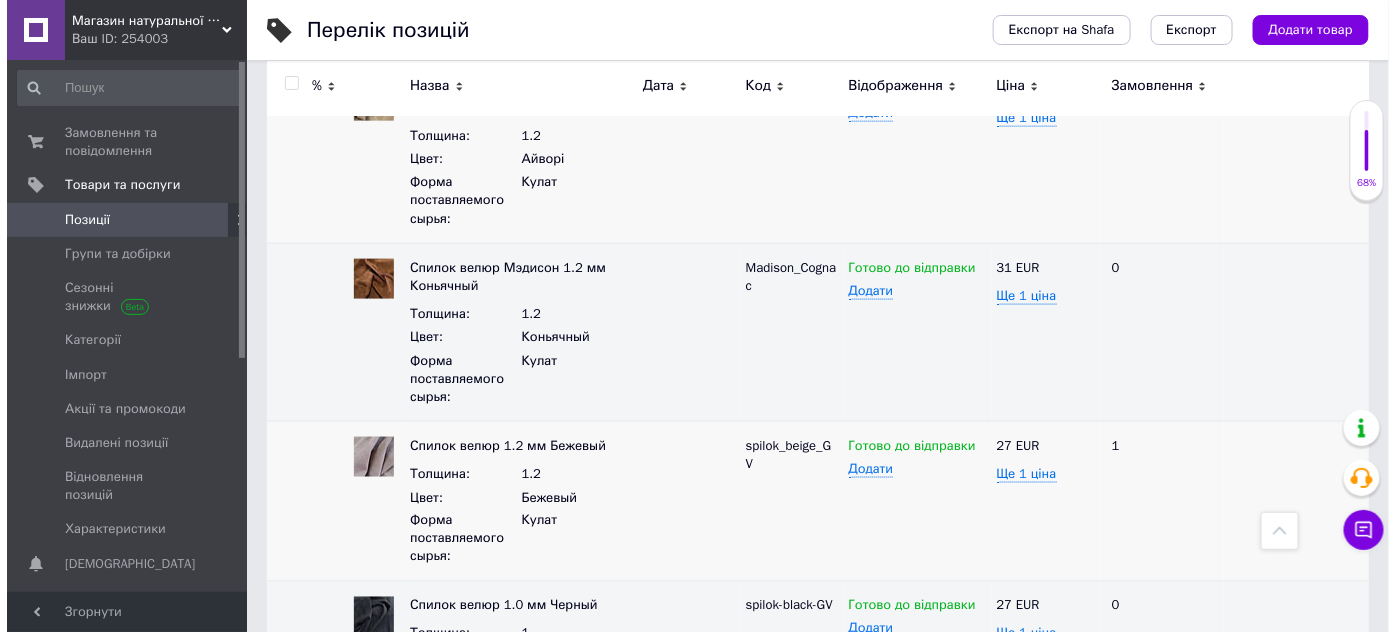 scroll, scrollTop: 0, scrollLeft: 0, axis: both 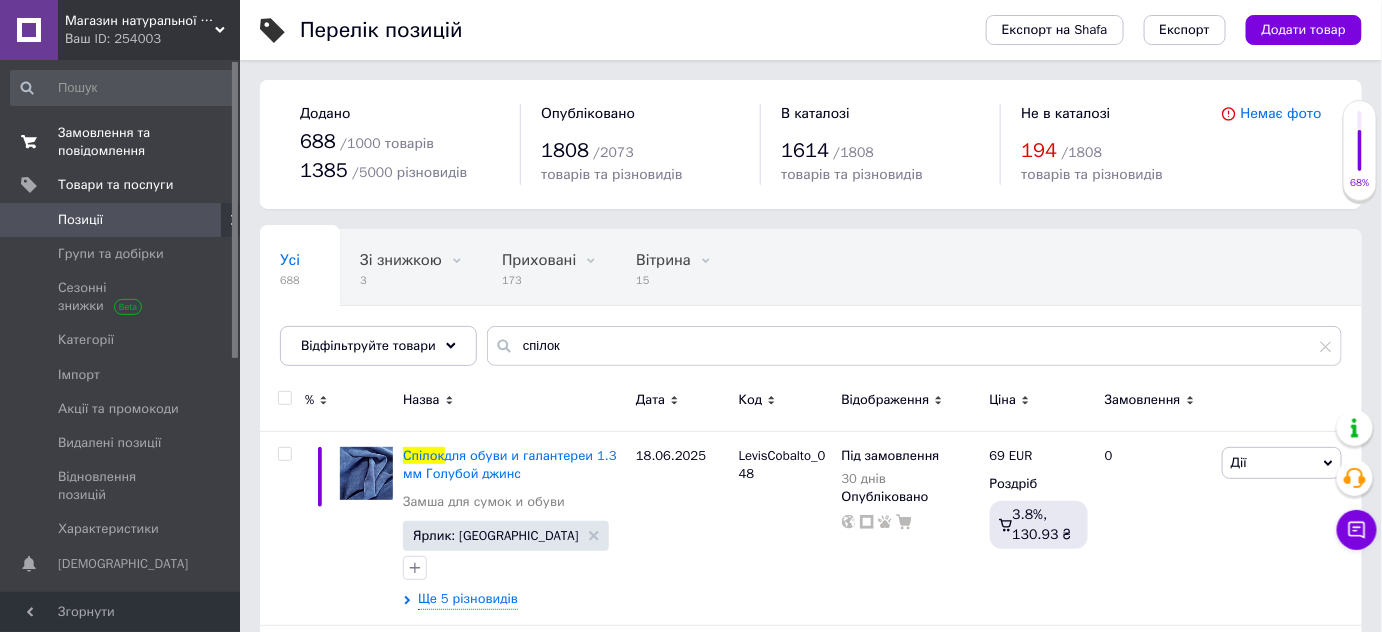click on "Замовлення та повідомлення" at bounding box center [121, 142] 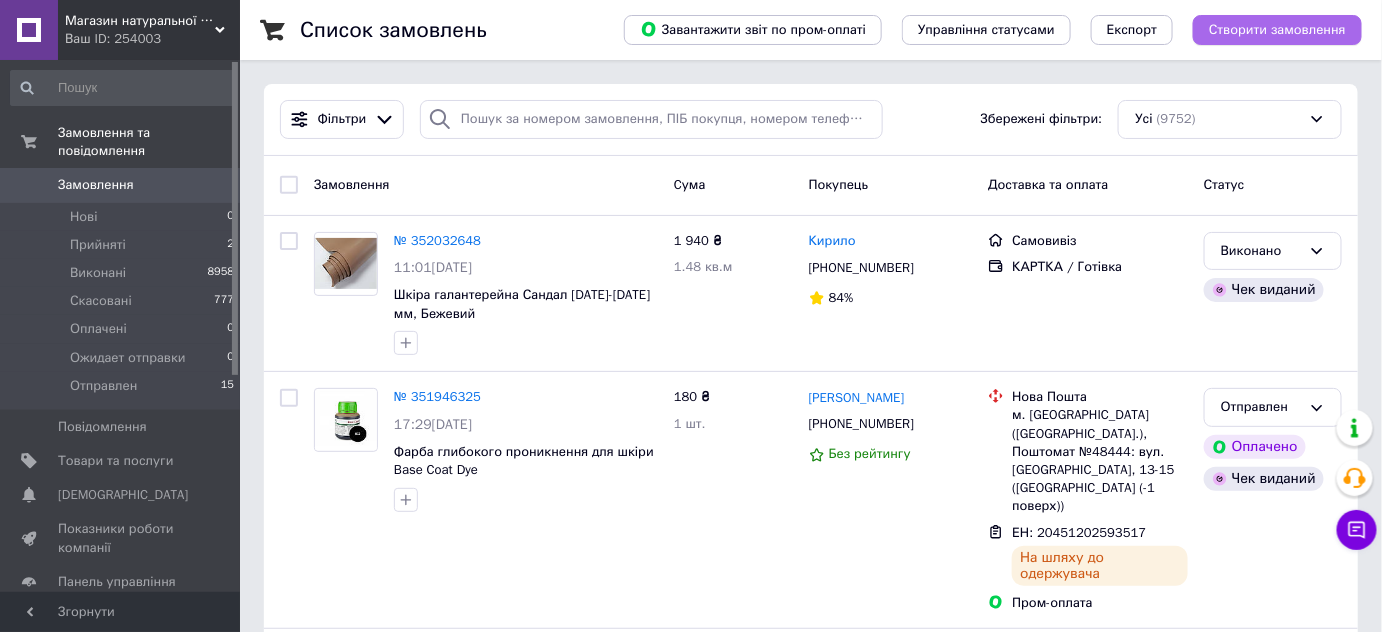click on "Створити замовлення" at bounding box center (1277, 30) 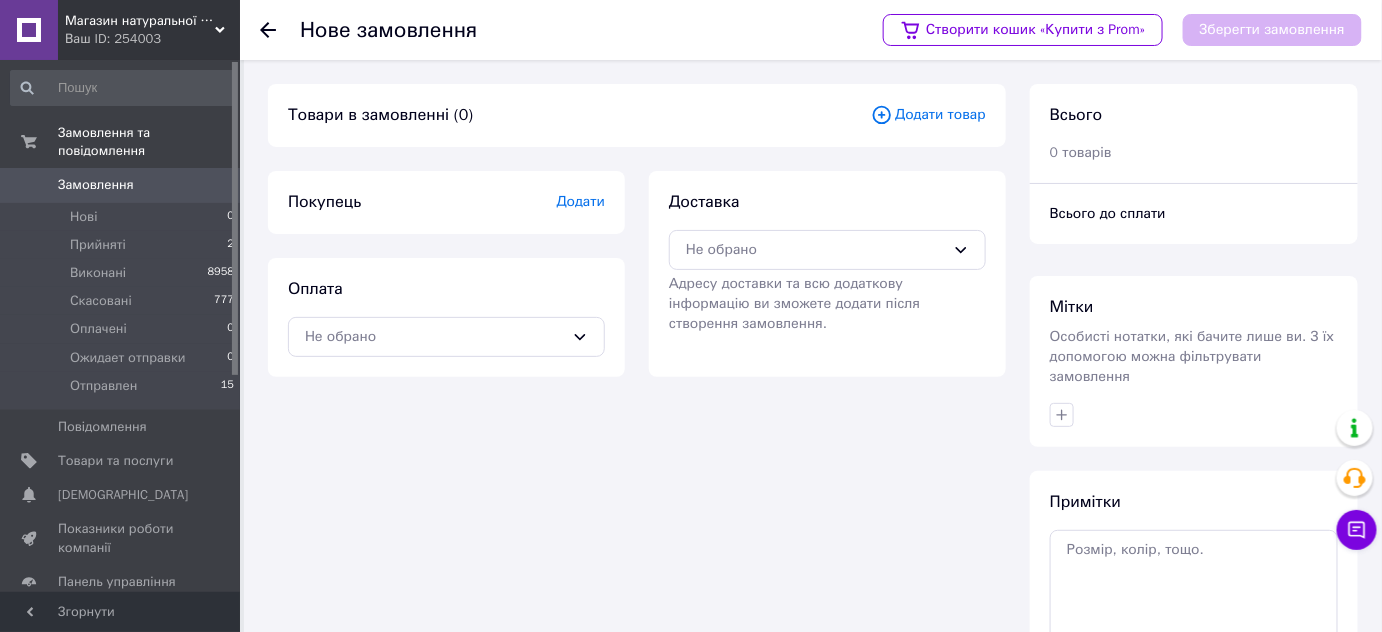 click on "Додати" at bounding box center (581, 201) 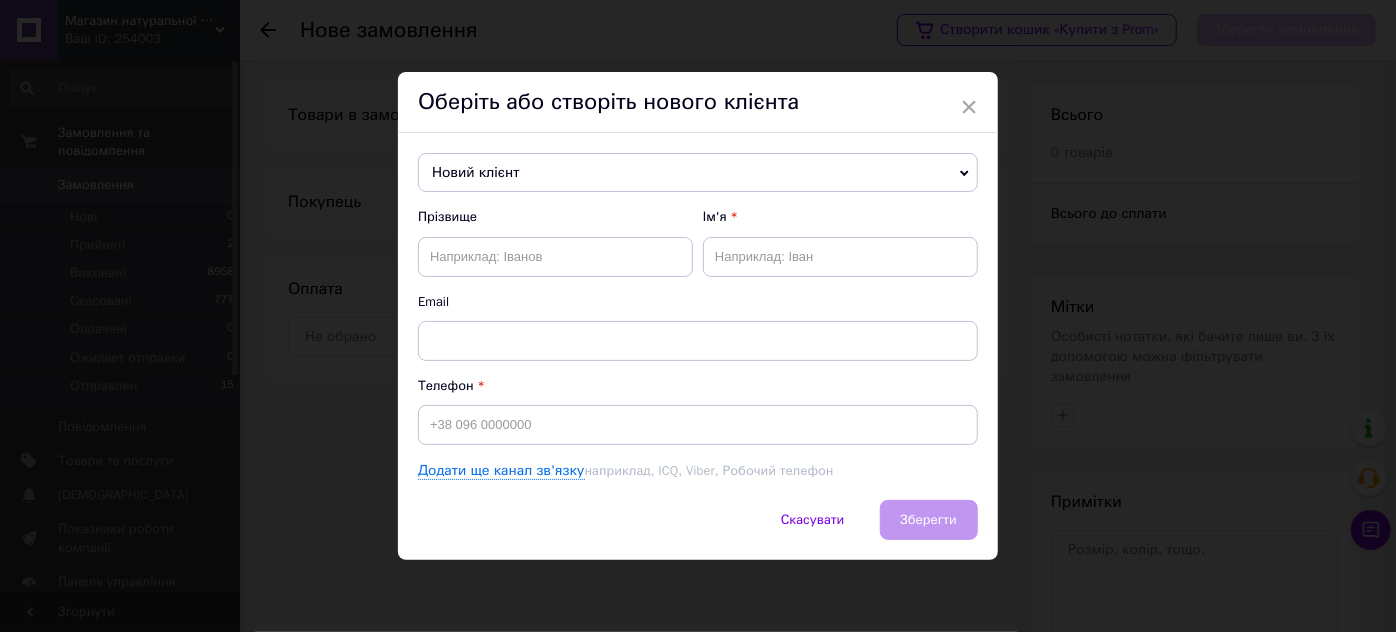 click on "Новий клієнт" at bounding box center [698, 173] 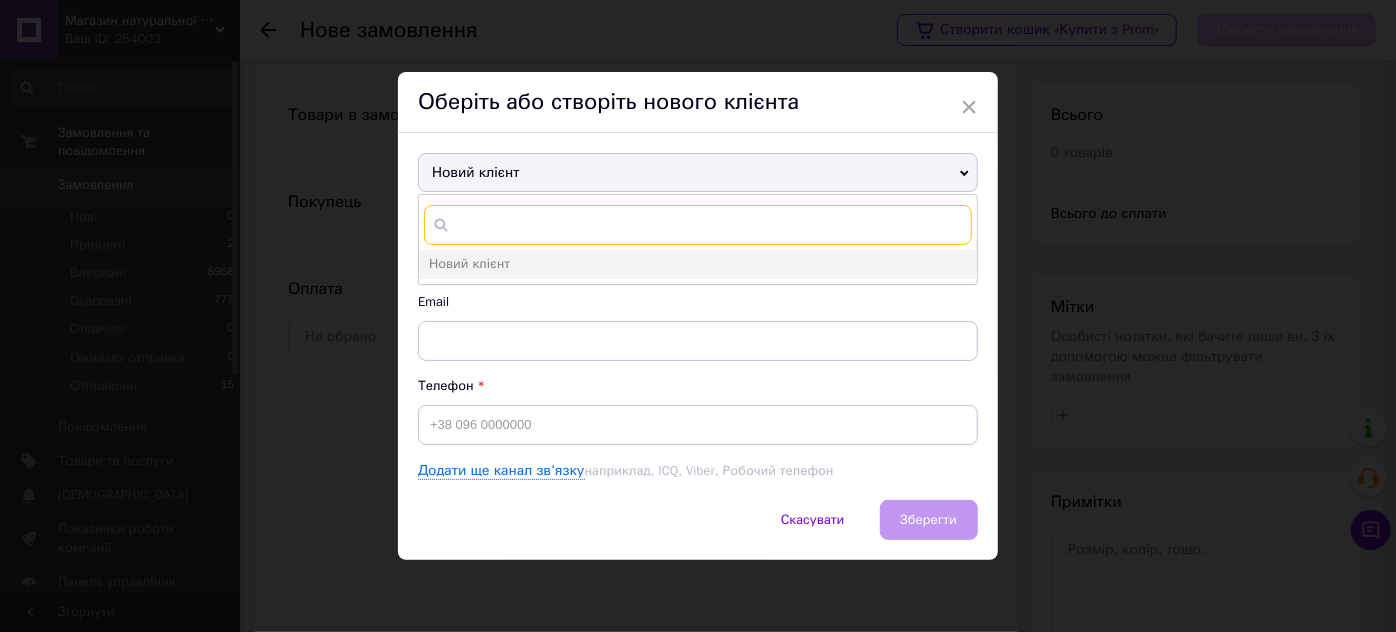 paste on "[PHONE_NUMBER]" 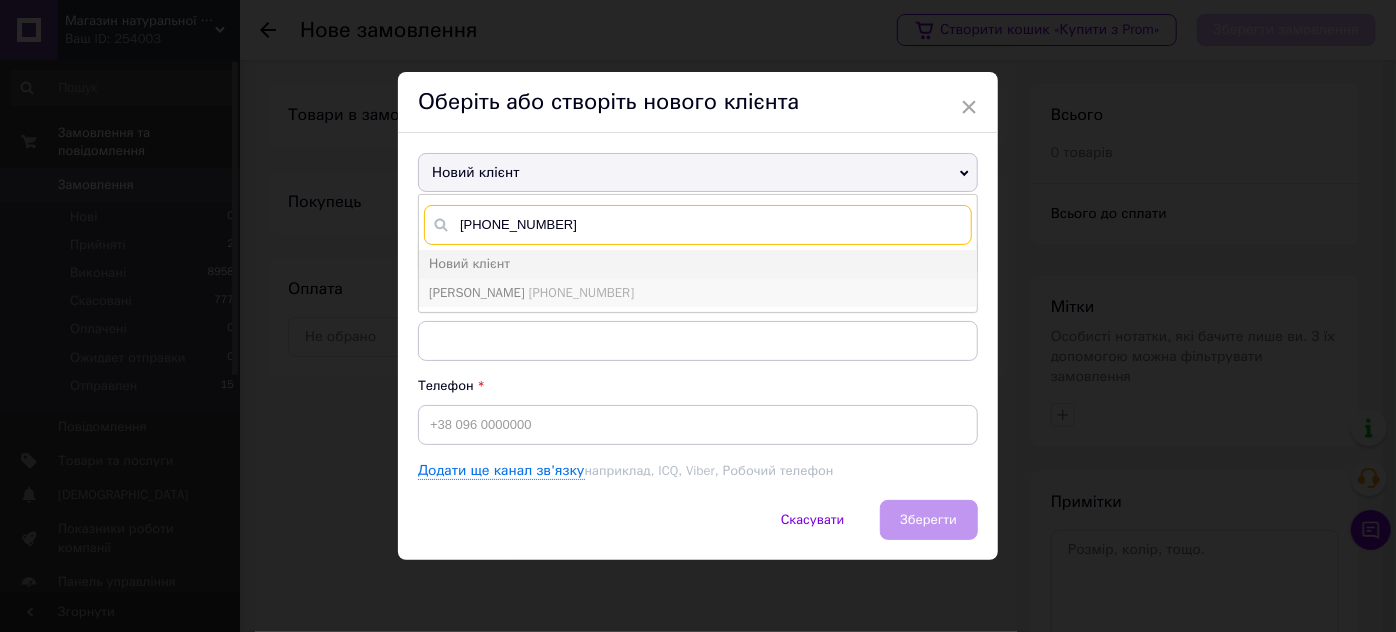 type on "[PHONE_NUMBER]" 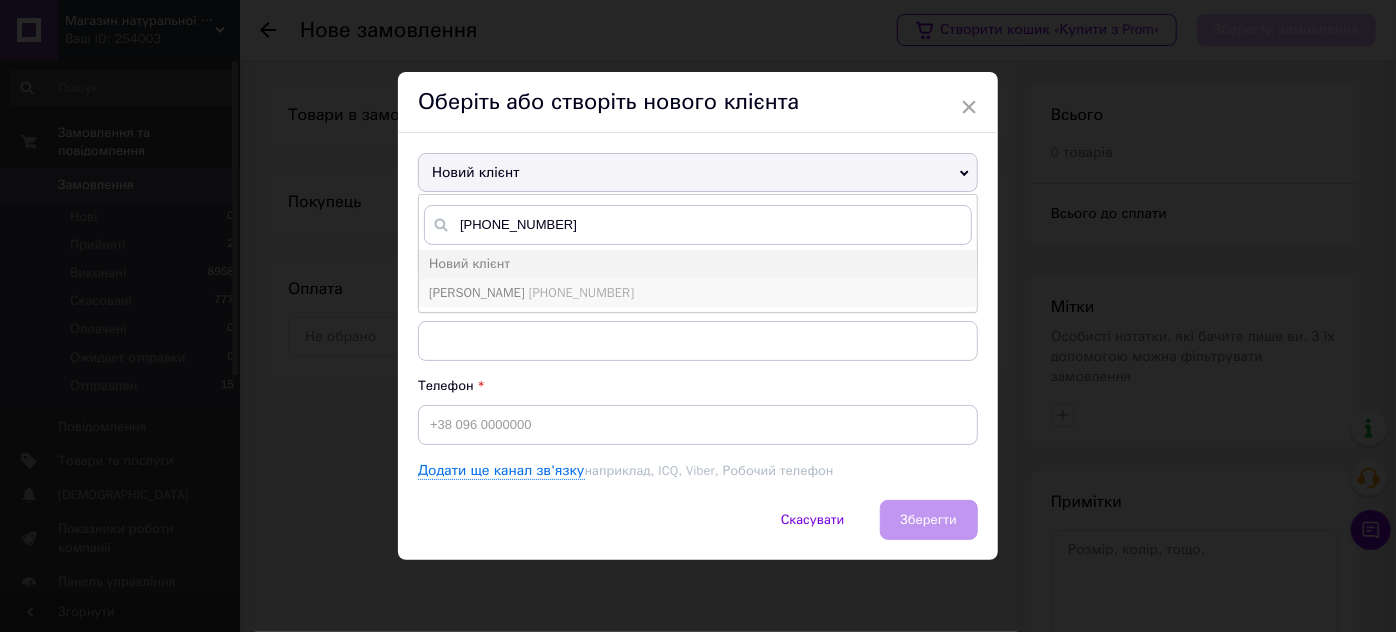click on "[PERSON_NAME]" at bounding box center [477, 292] 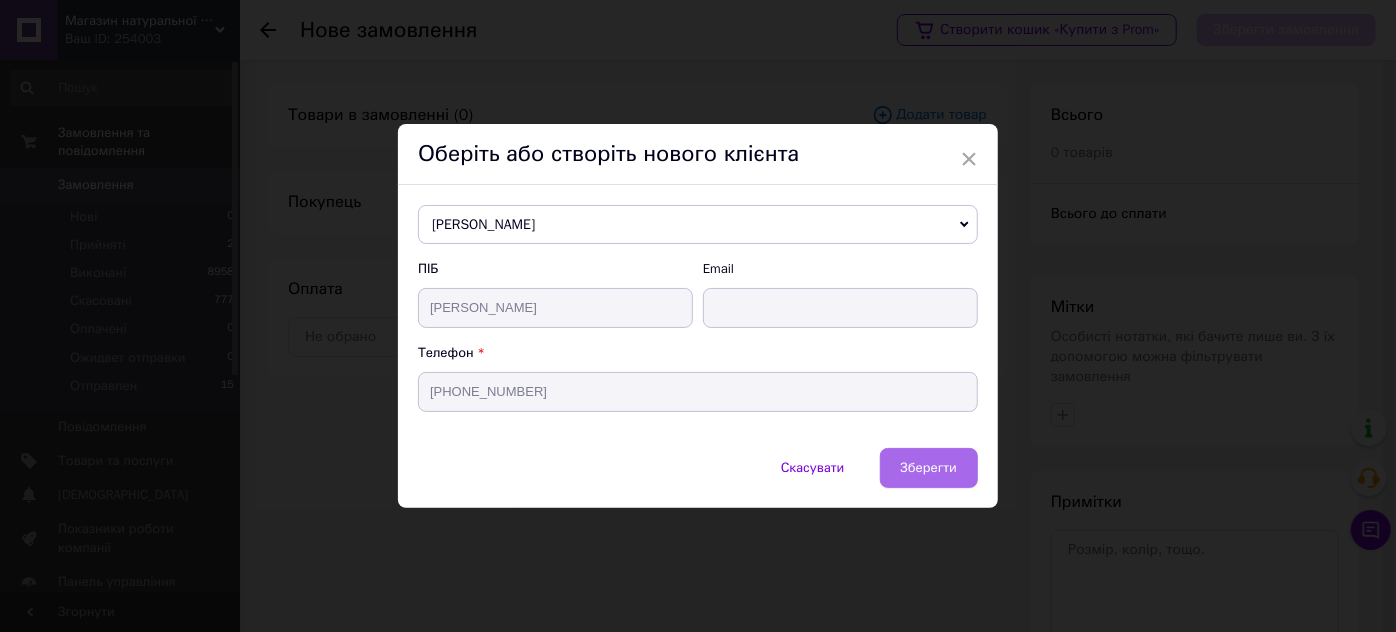 click on "Зберегти" at bounding box center [929, 467] 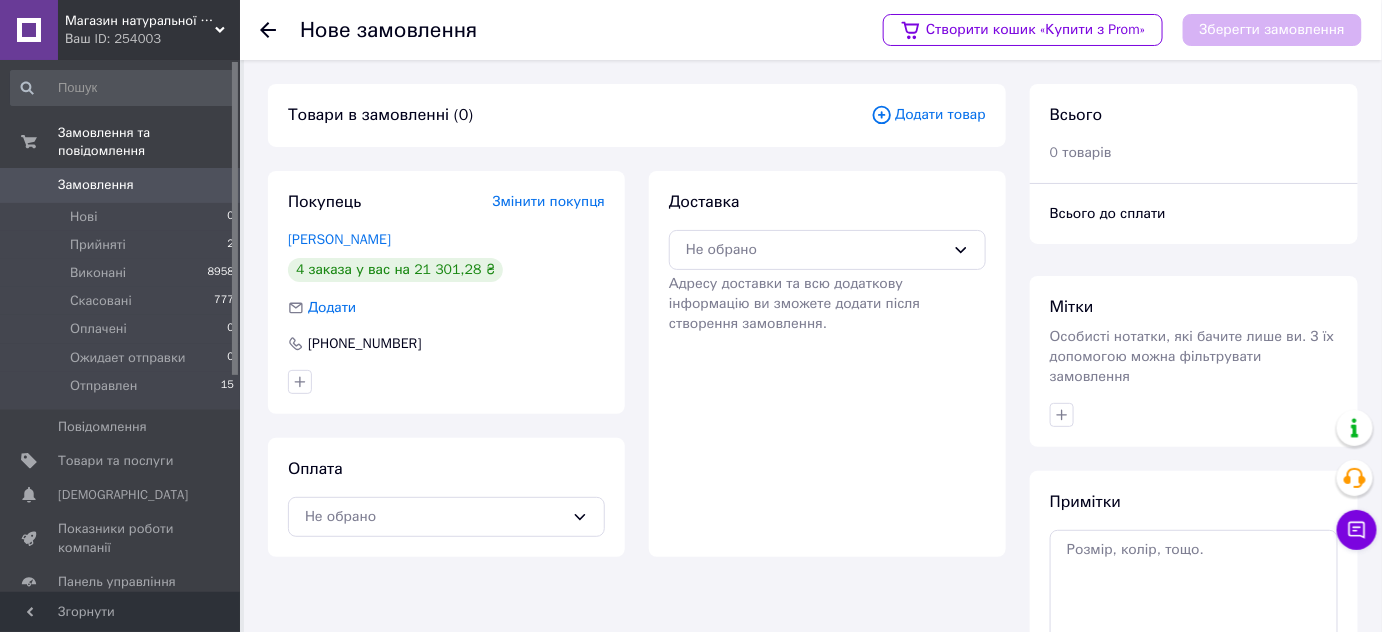click on "Додати товар" at bounding box center [928, 115] 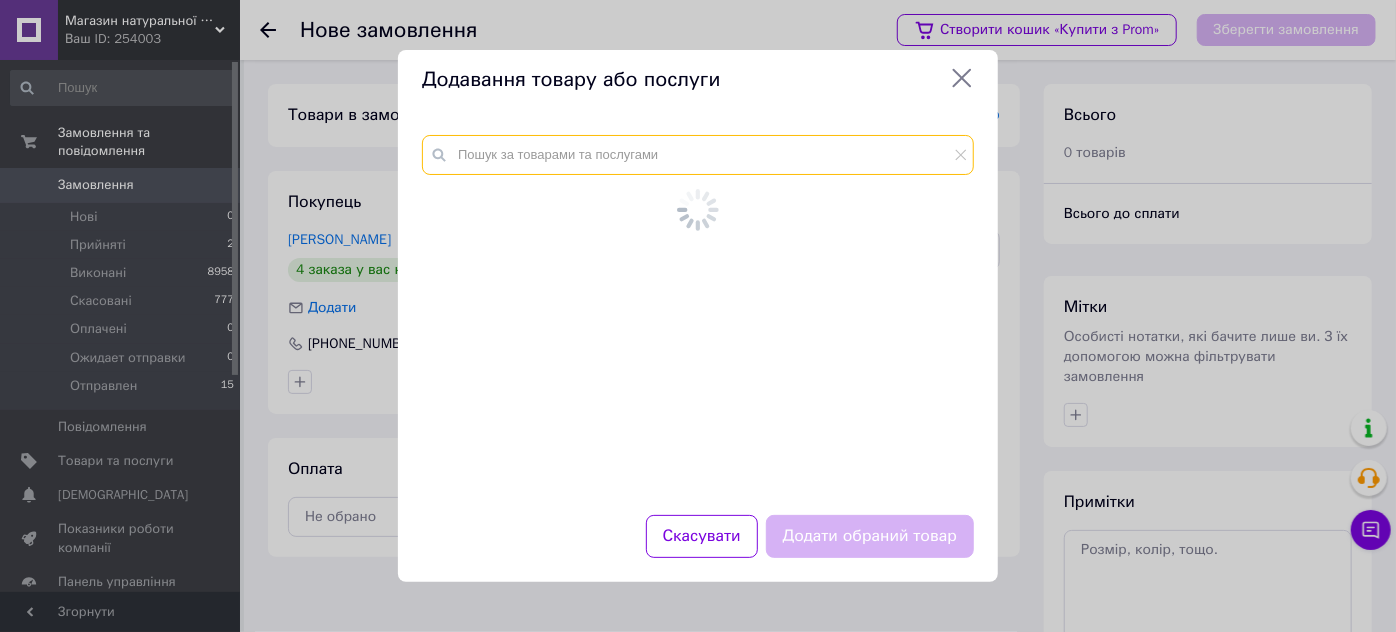 click at bounding box center (698, 155) 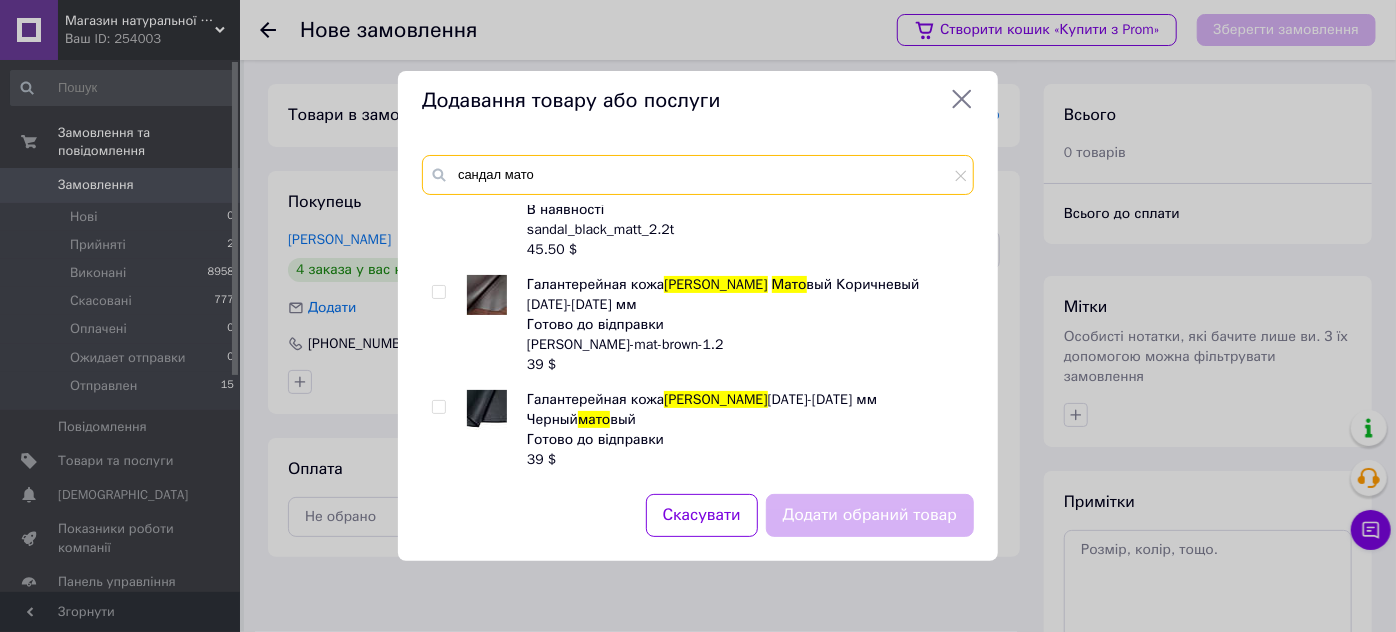 scroll, scrollTop: 80, scrollLeft: 0, axis: vertical 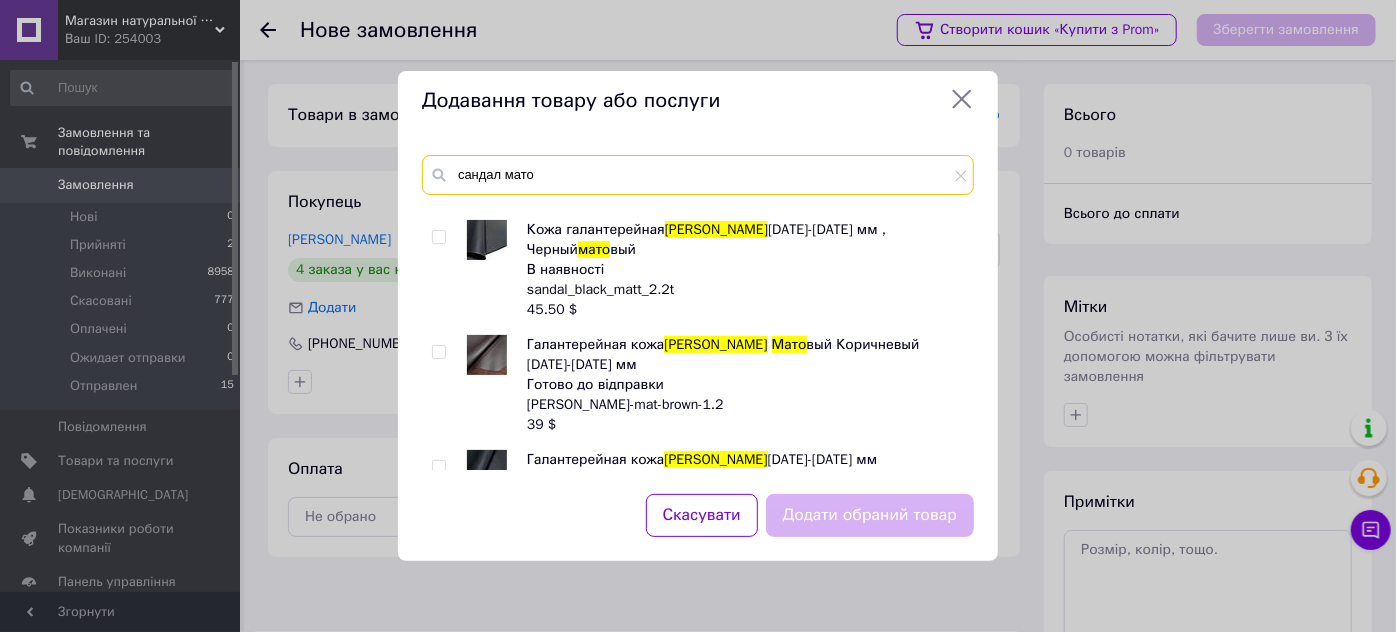 type on "сандал мато" 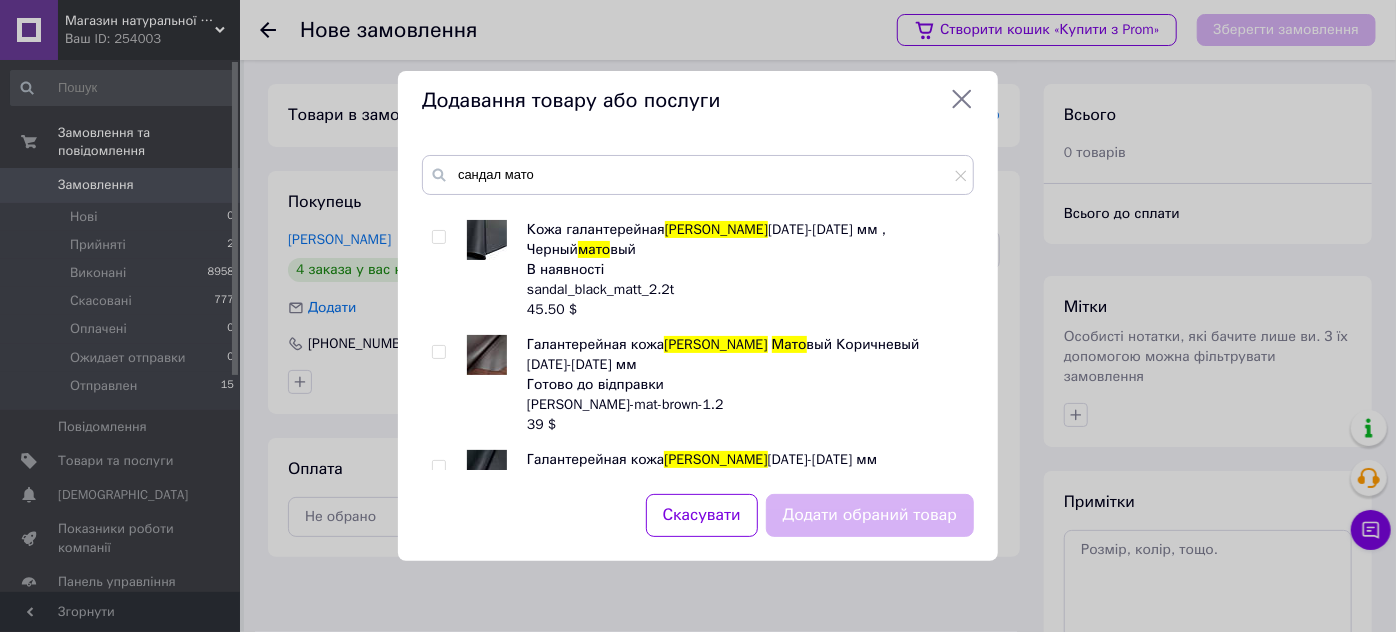 click at bounding box center [438, 237] 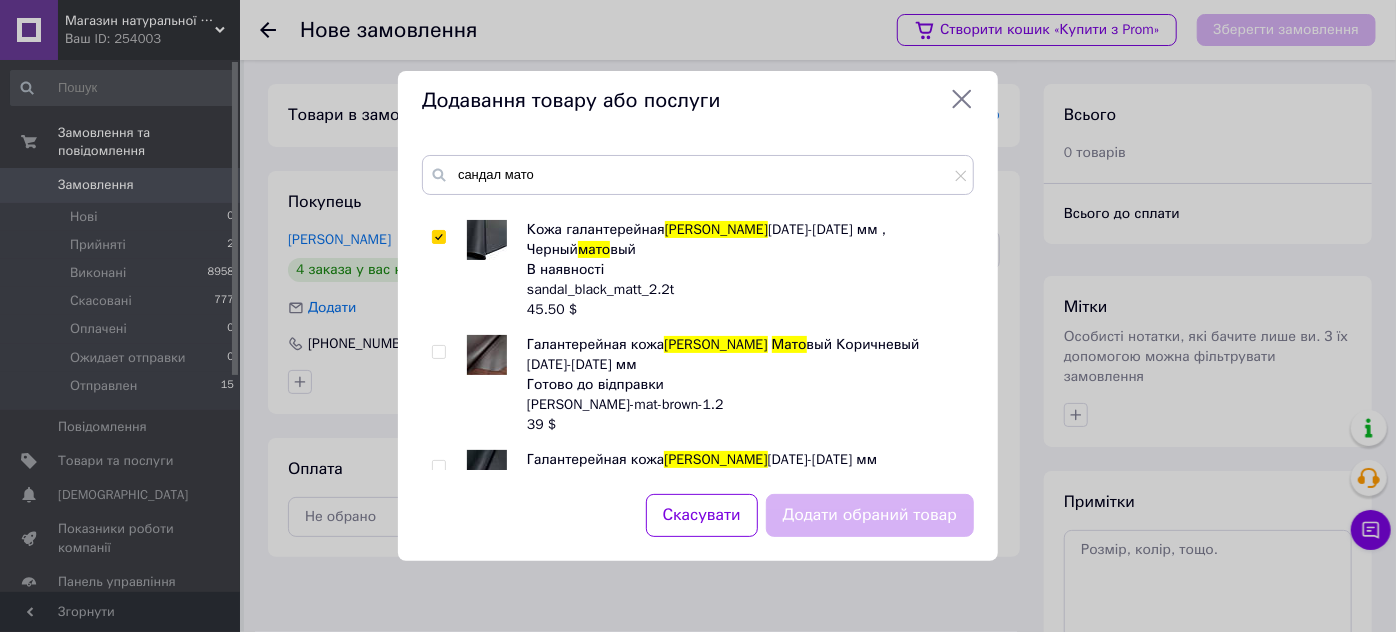 checkbox on "true" 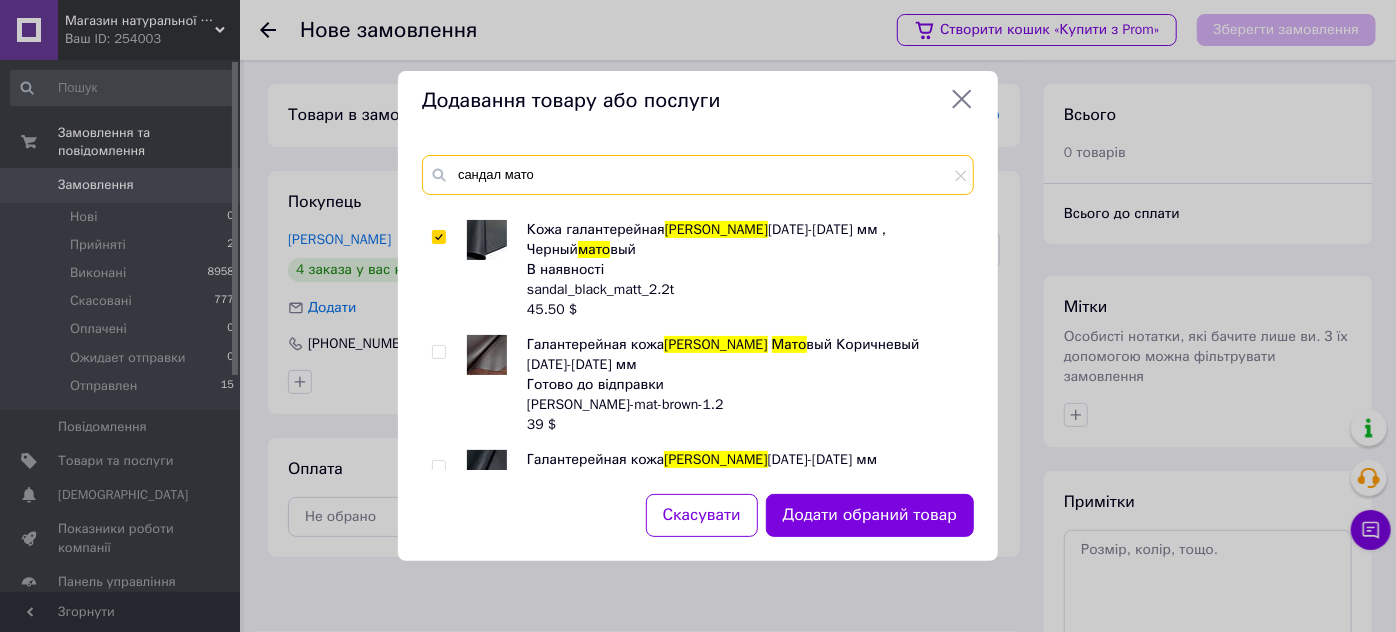 drag, startPoint x: 455, startPoint y: 172, endPoint x: 600, endPoint y: 173, distance: 145.00345 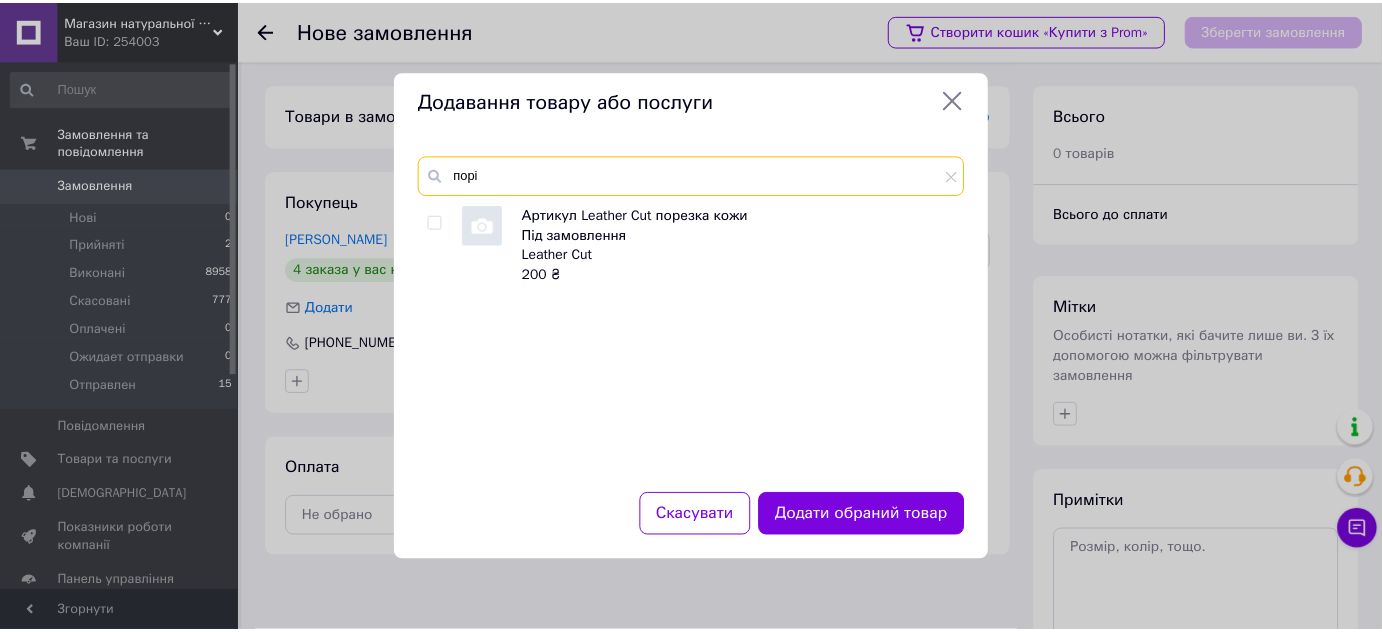 scroll, scrollTop: 0, scrollLeft: 0, axis: both 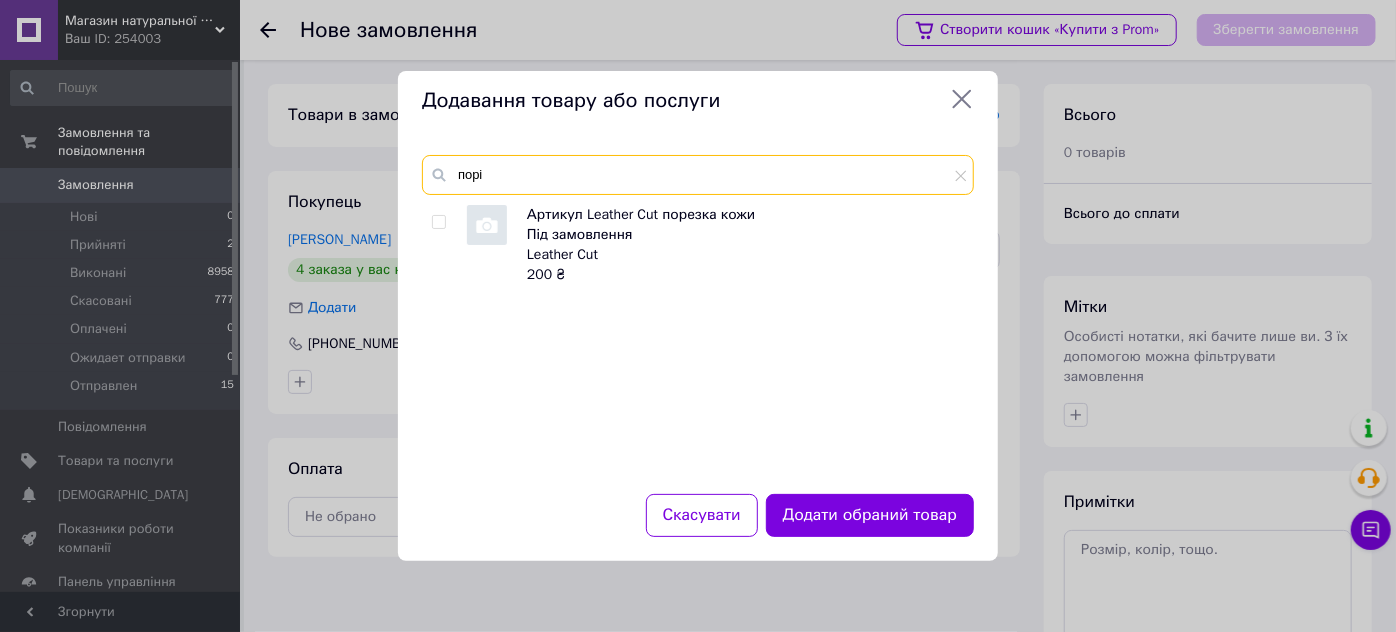 type on "порі" 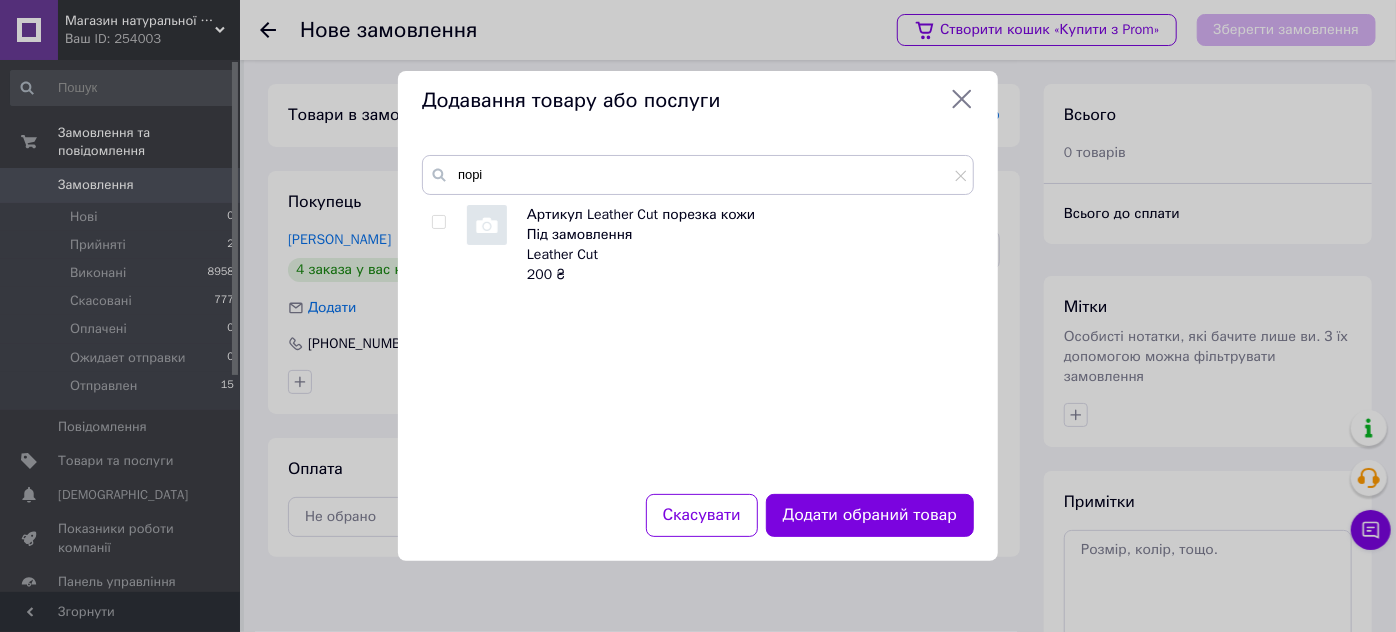 click at bounding box center (438, 222) 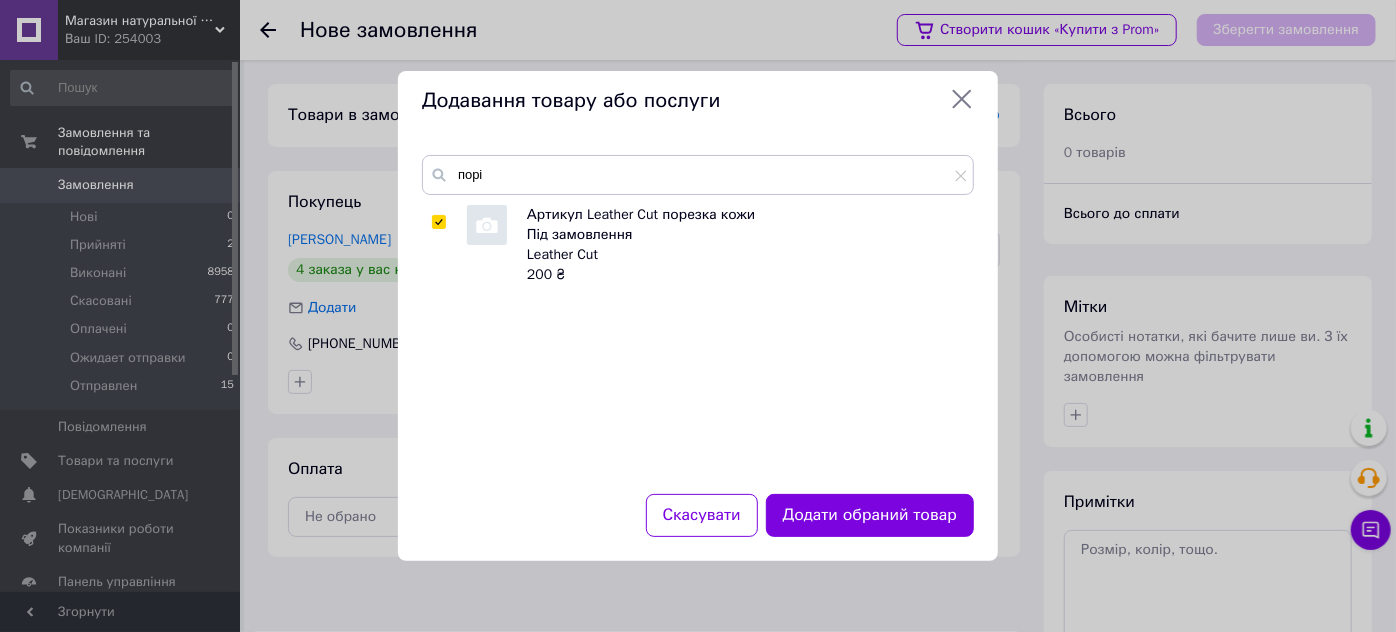 checkbox on "true" 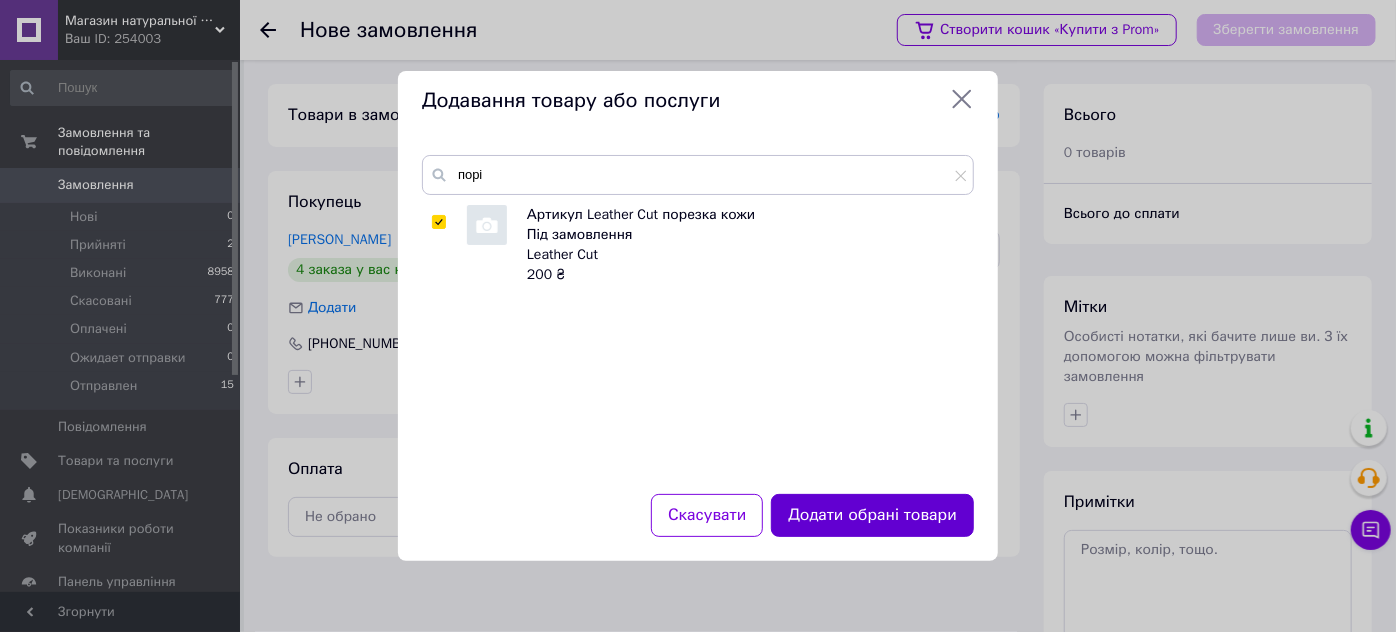 click on "Додати обрані товари" at bounding box center (872, 515) 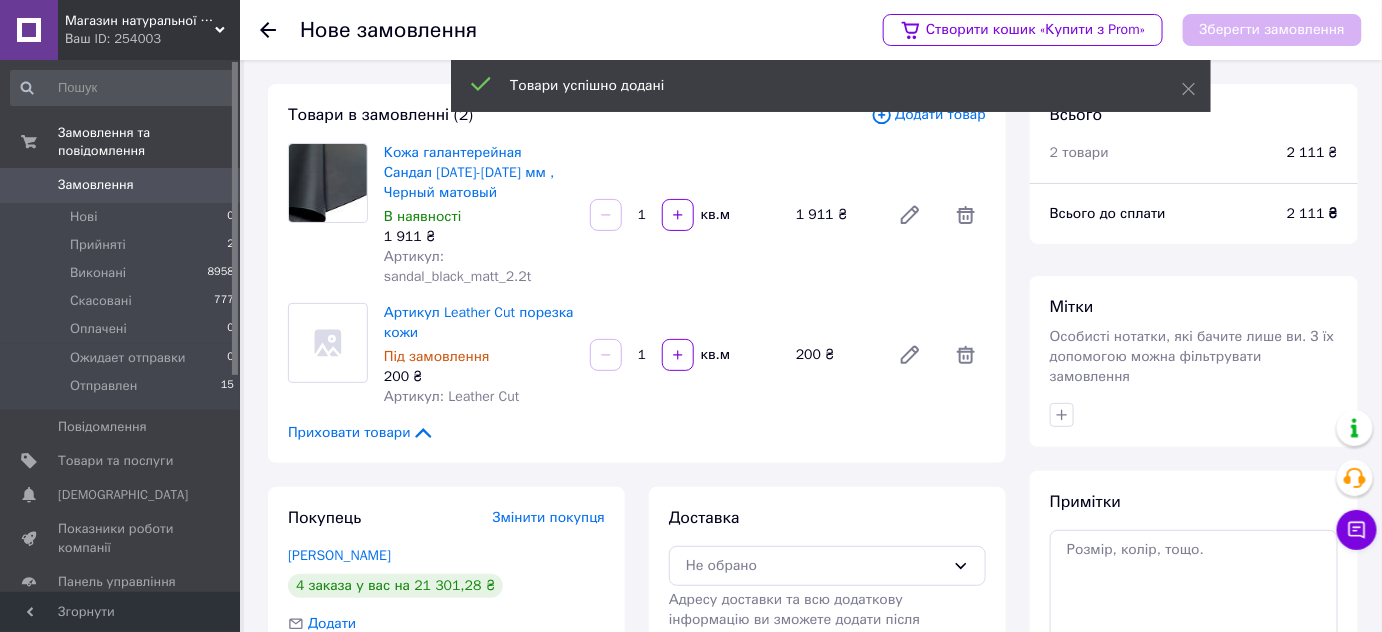 click on "1" at bounding box center (642, 215) 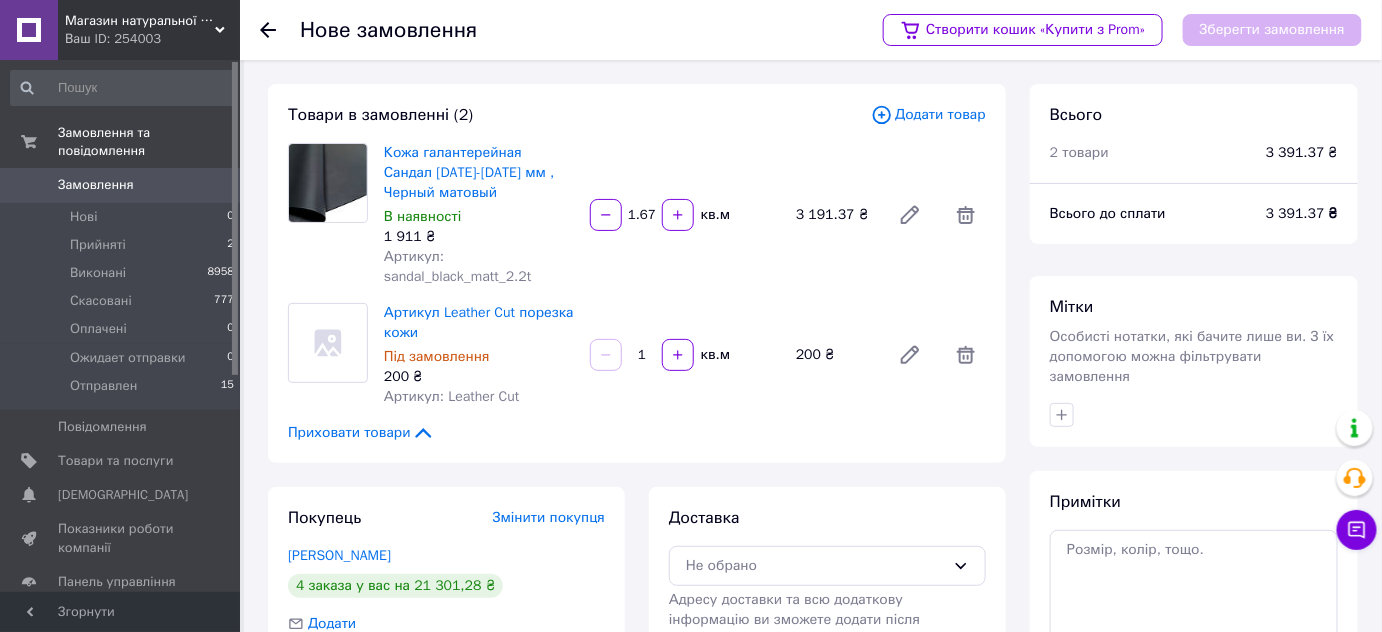 type on "1.67" 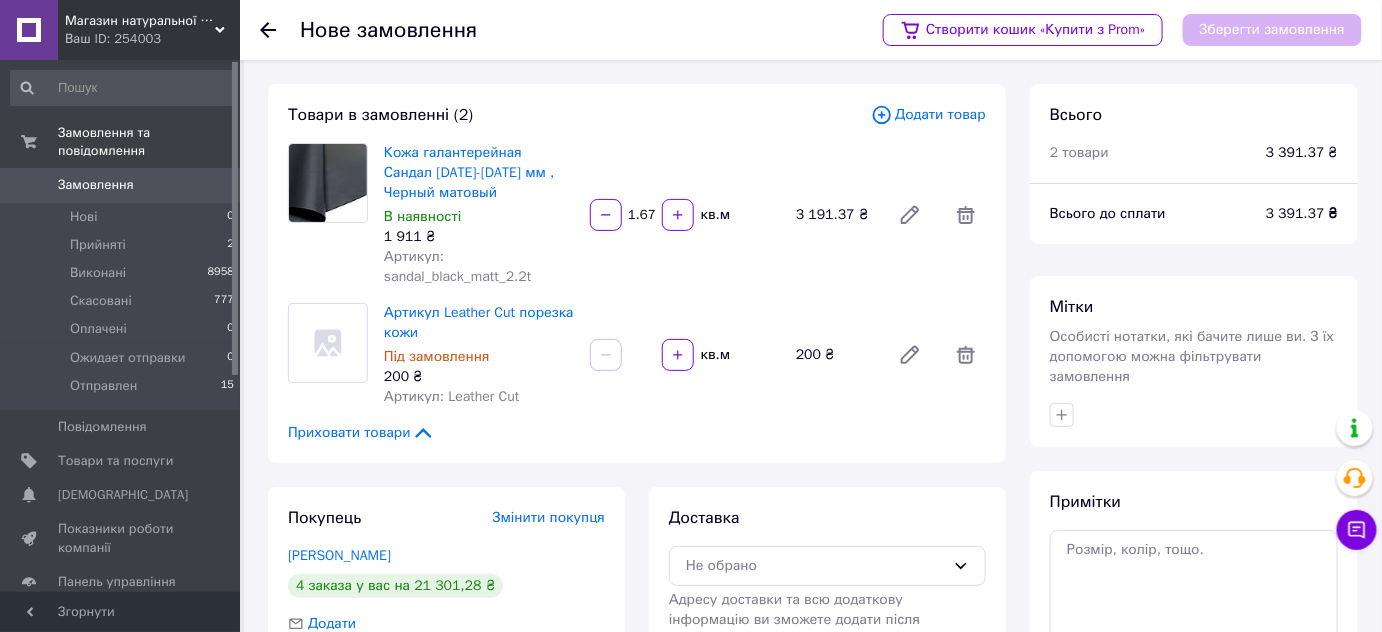 type on "2" 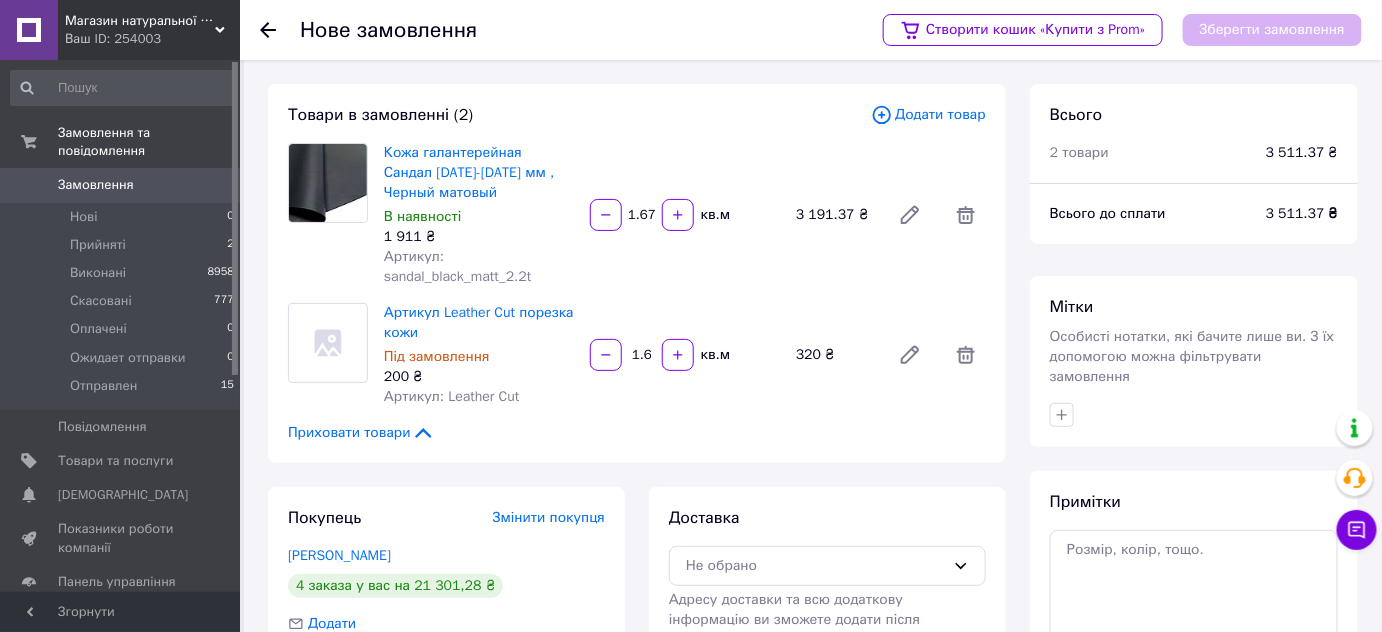 type on "1.6" 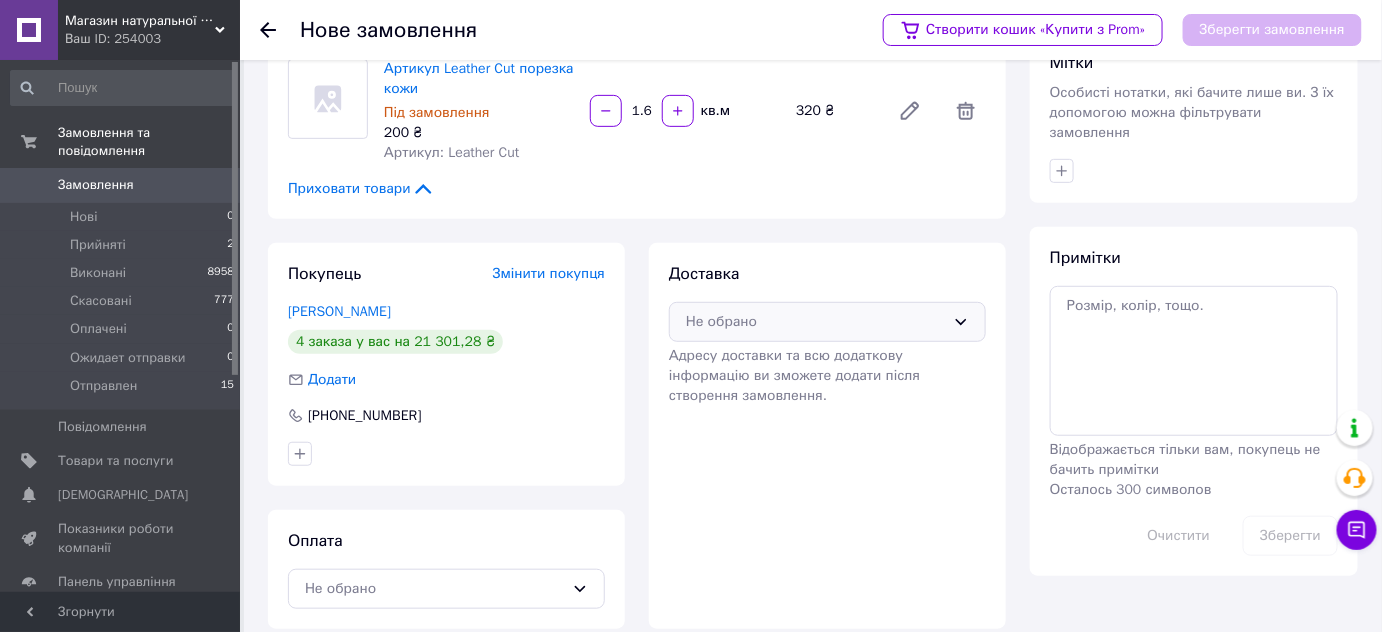 click on "Не обрано" at bounding box center [815, 322] 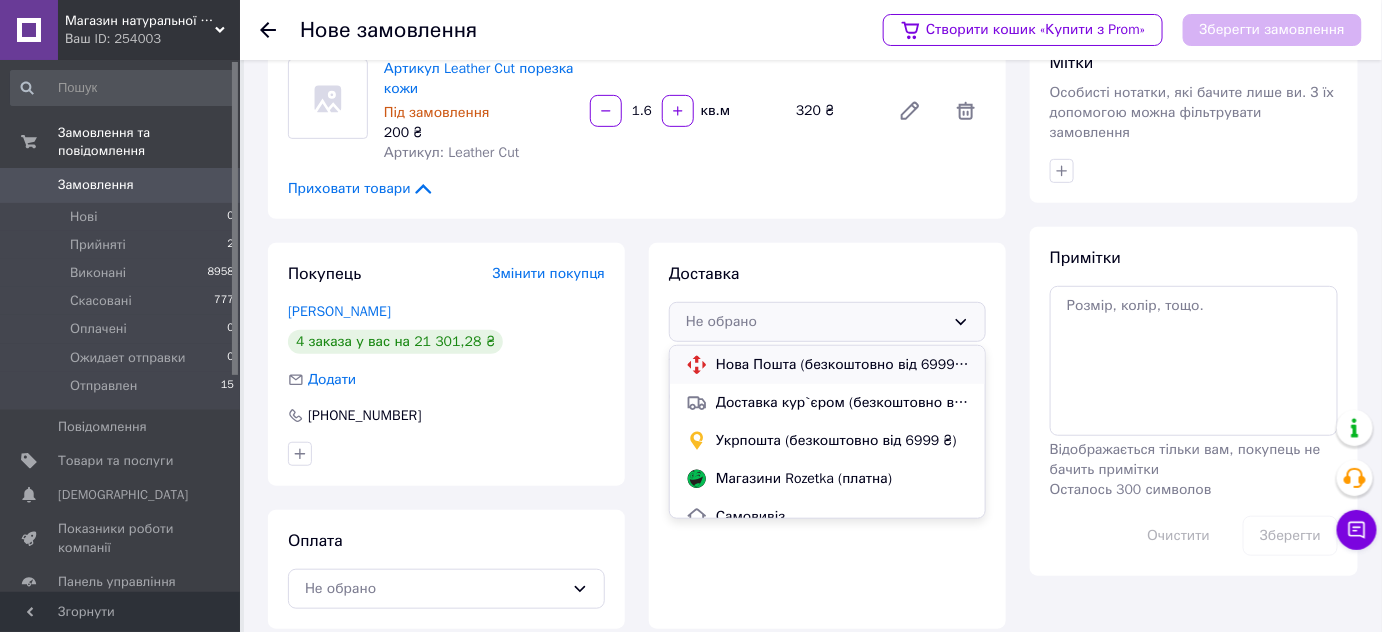 click on "Нова Пошта (безкоштовно від 6999 ₴)" at bounding box center (842, 365) 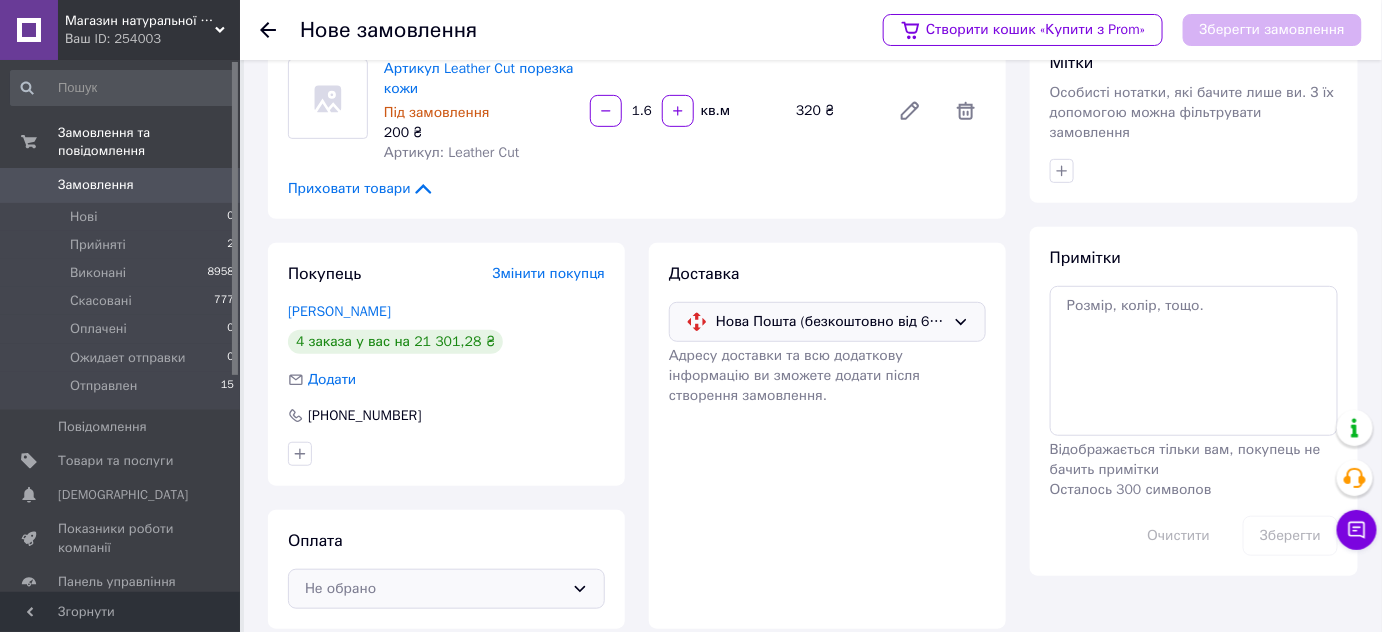 click on "Не обрано" at bounding box center [434, 589] 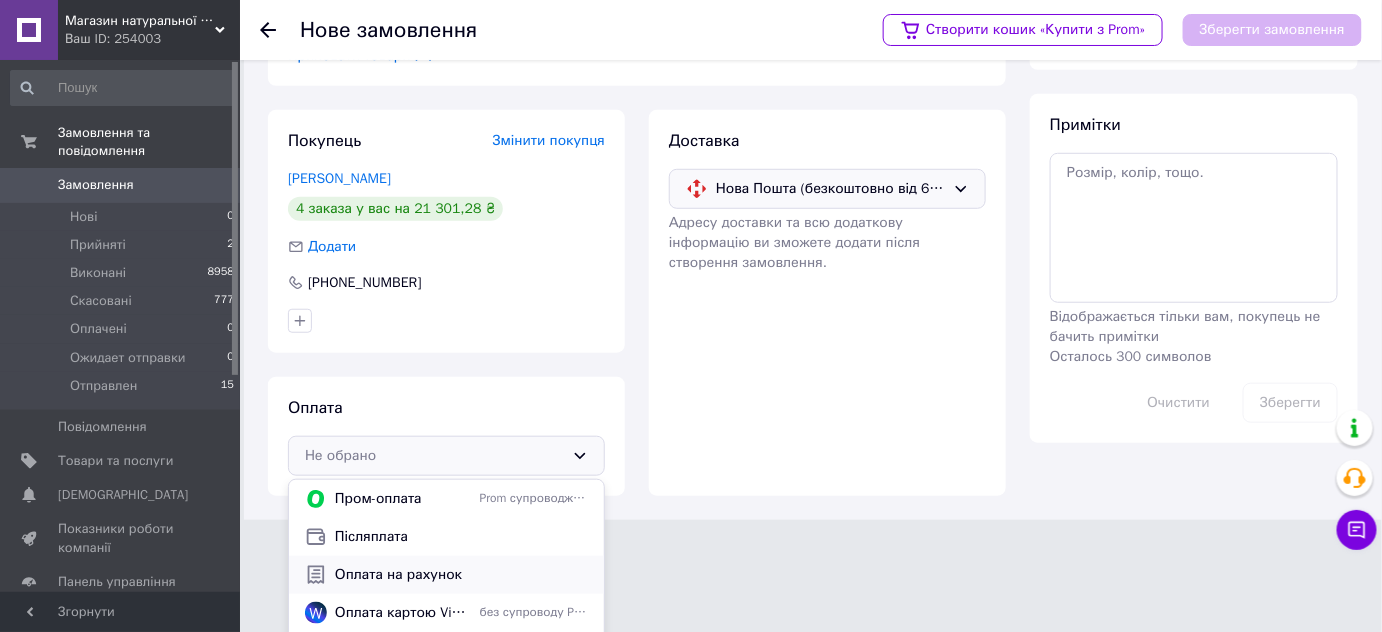 click on "Оплата на рахунок" at bounding box center [461, 575] 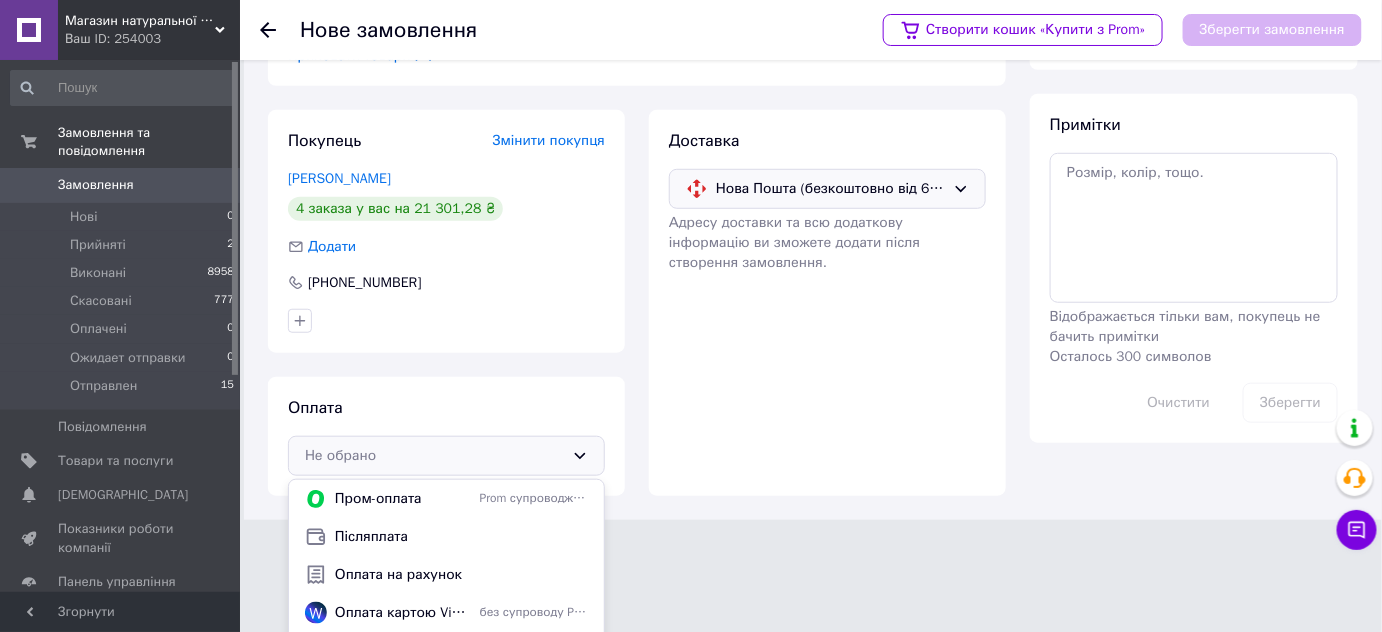 scroll, scrollTop: 244, scrollLeft: 0, axis: vertical 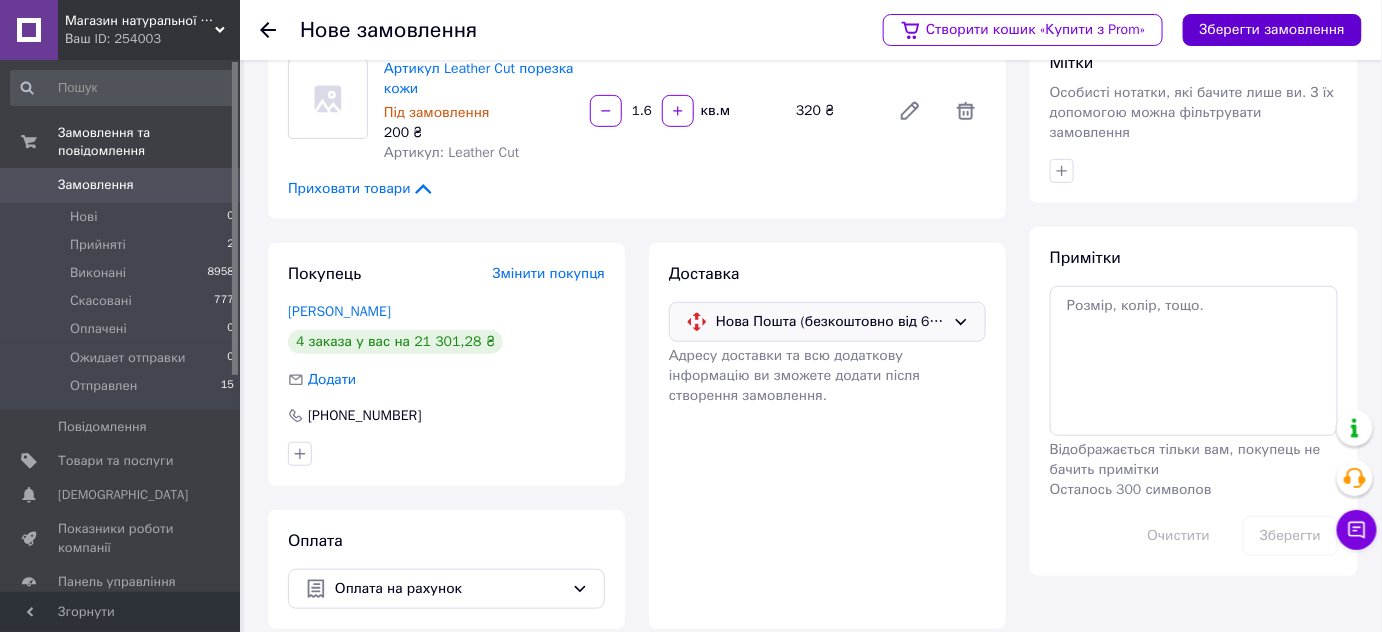 click on "Зберегти замовлення" at bounding box center [1272, 30] 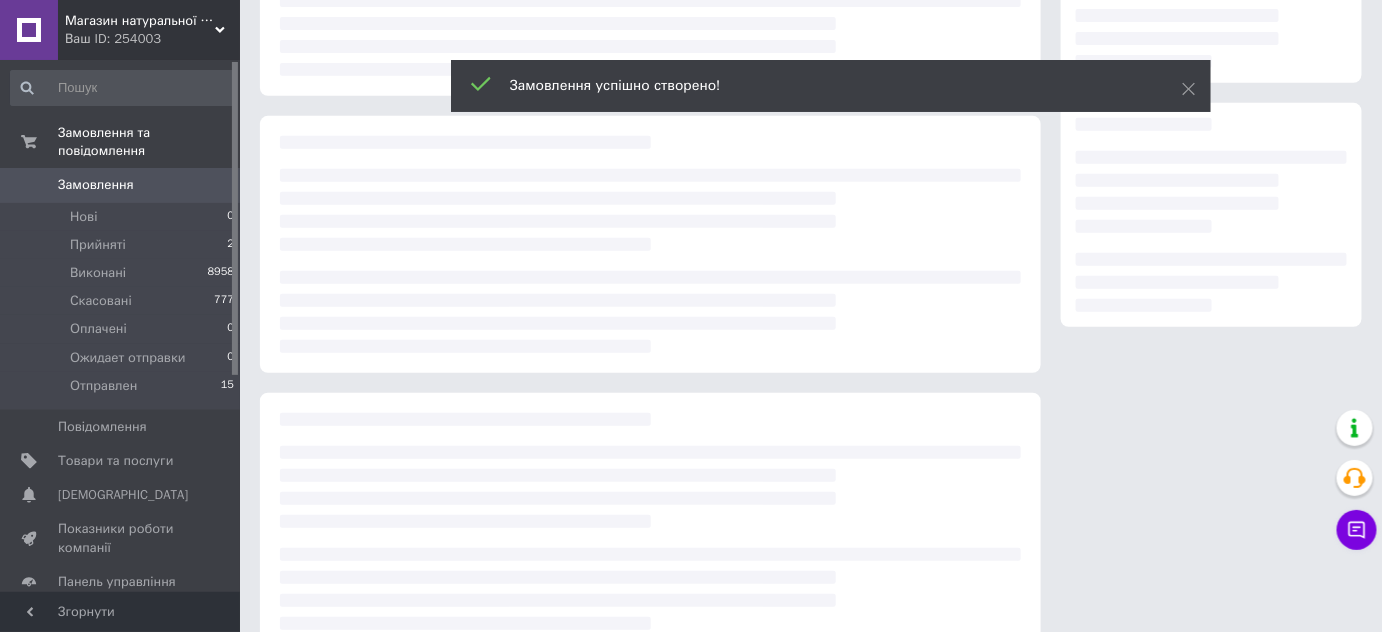 scroll, scrollTop: 0, scrollLeft: 0, axis: both 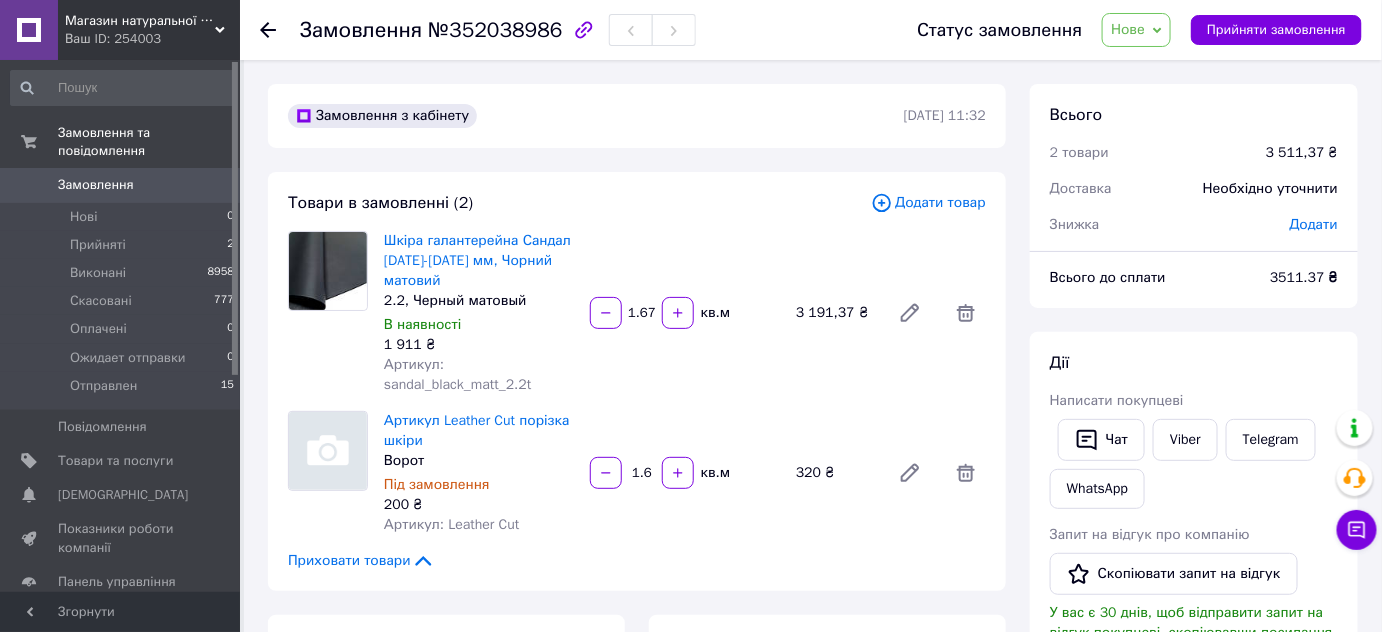 click on "Додати" at bounding box center [1314, 224] 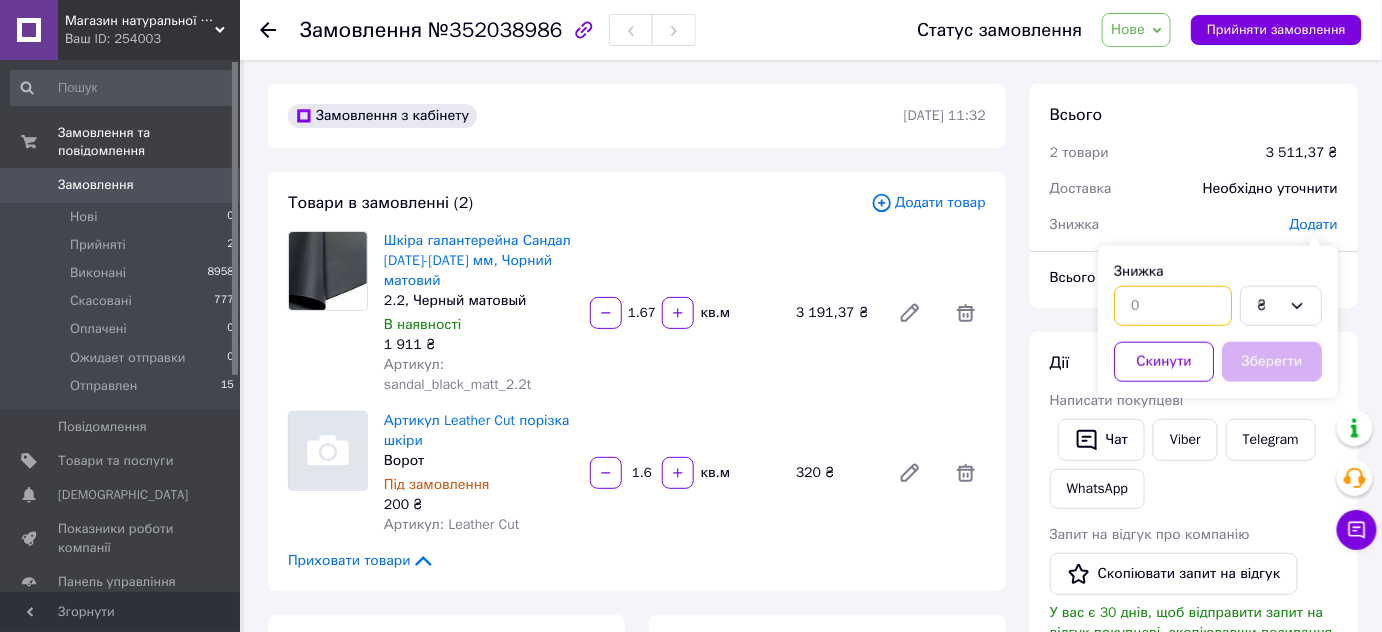 click at bounding box center (1173, 306) 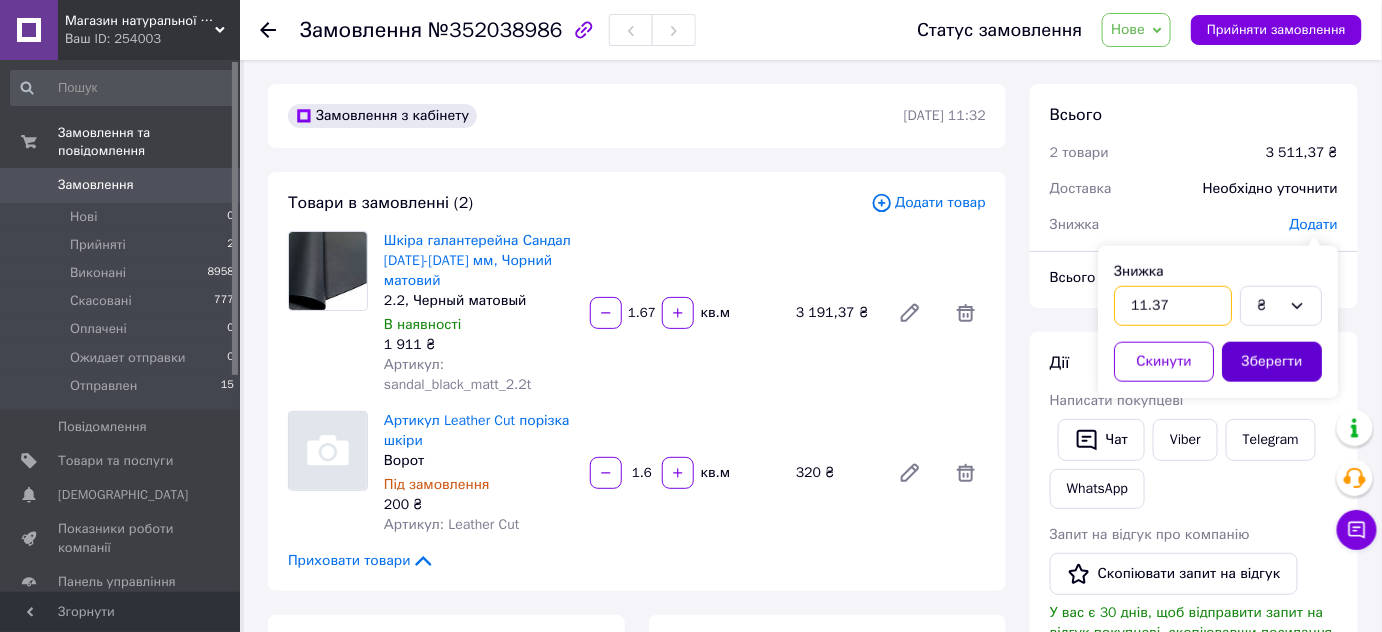 type on "11.37" 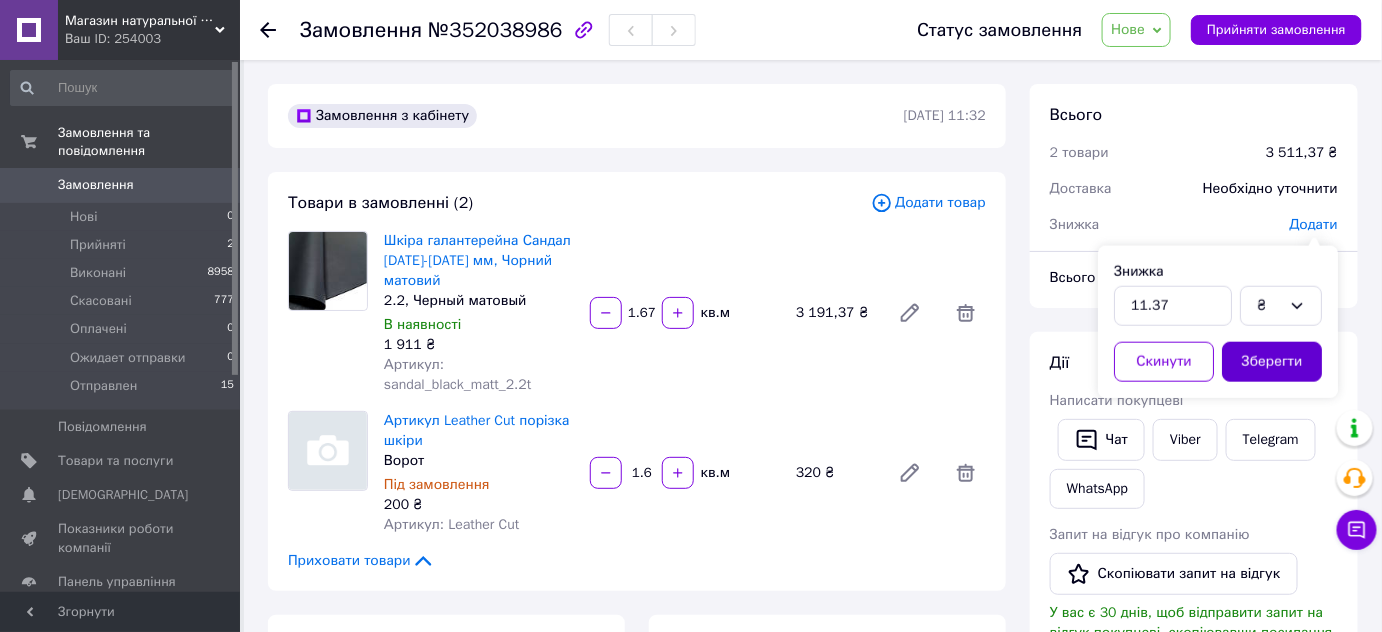 click on "Зберегти" at bounding box center (1272, 362) 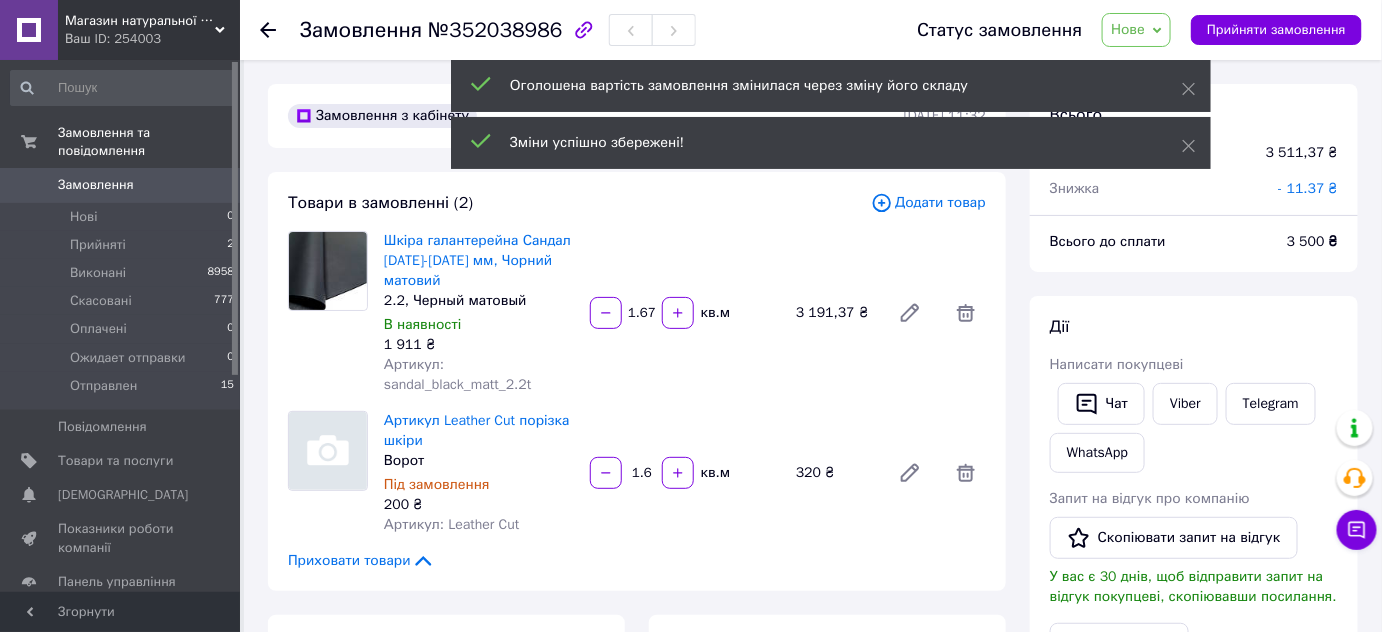 click on "Нове" at bounding box center [1128, 29] 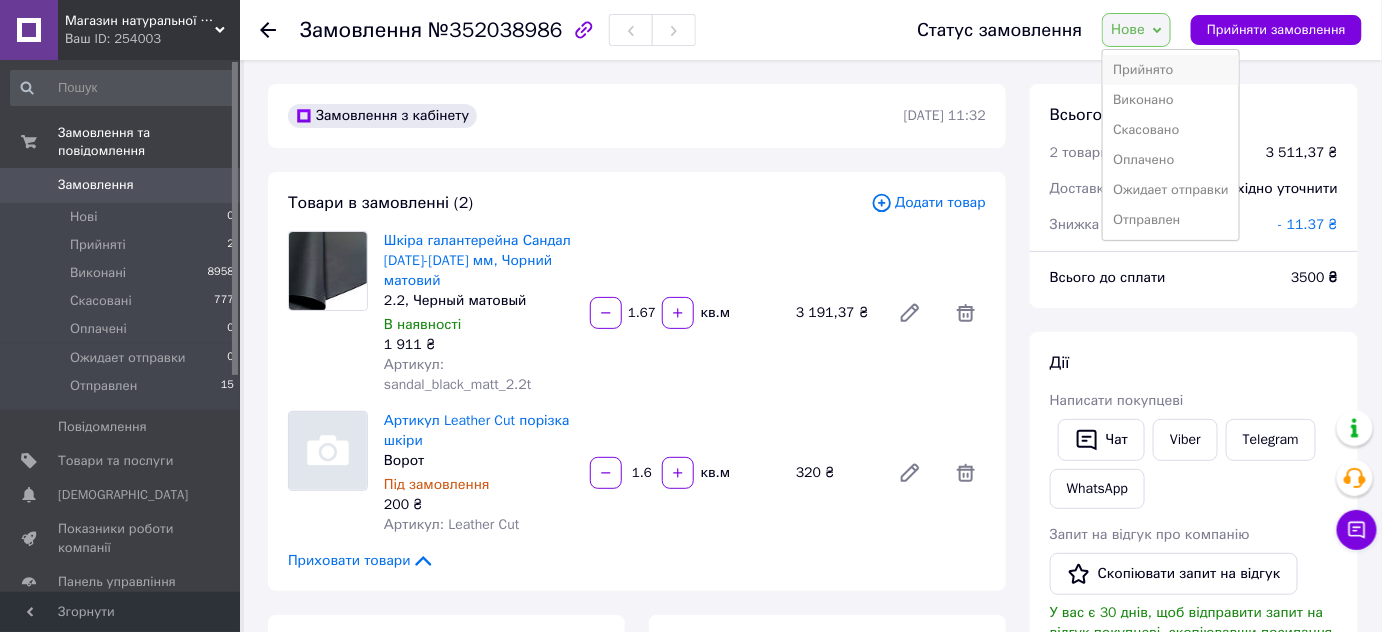 click on "Прийнято" at bounding box center (1171, 70) 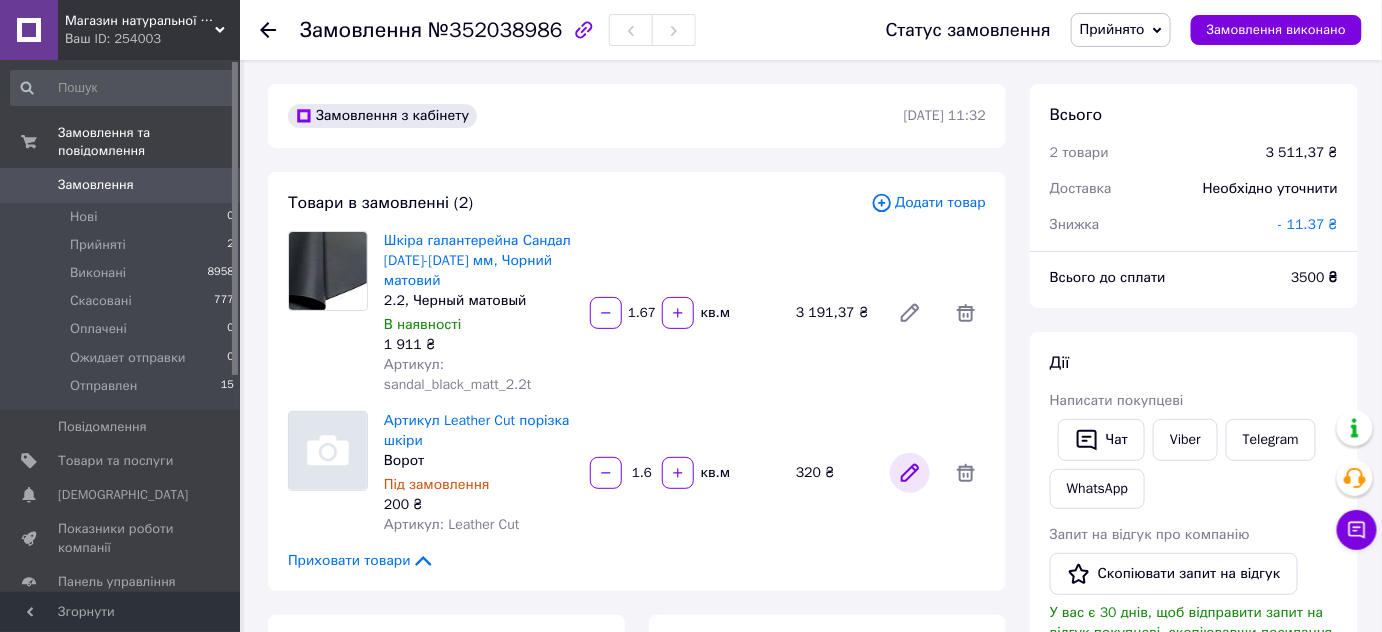 click 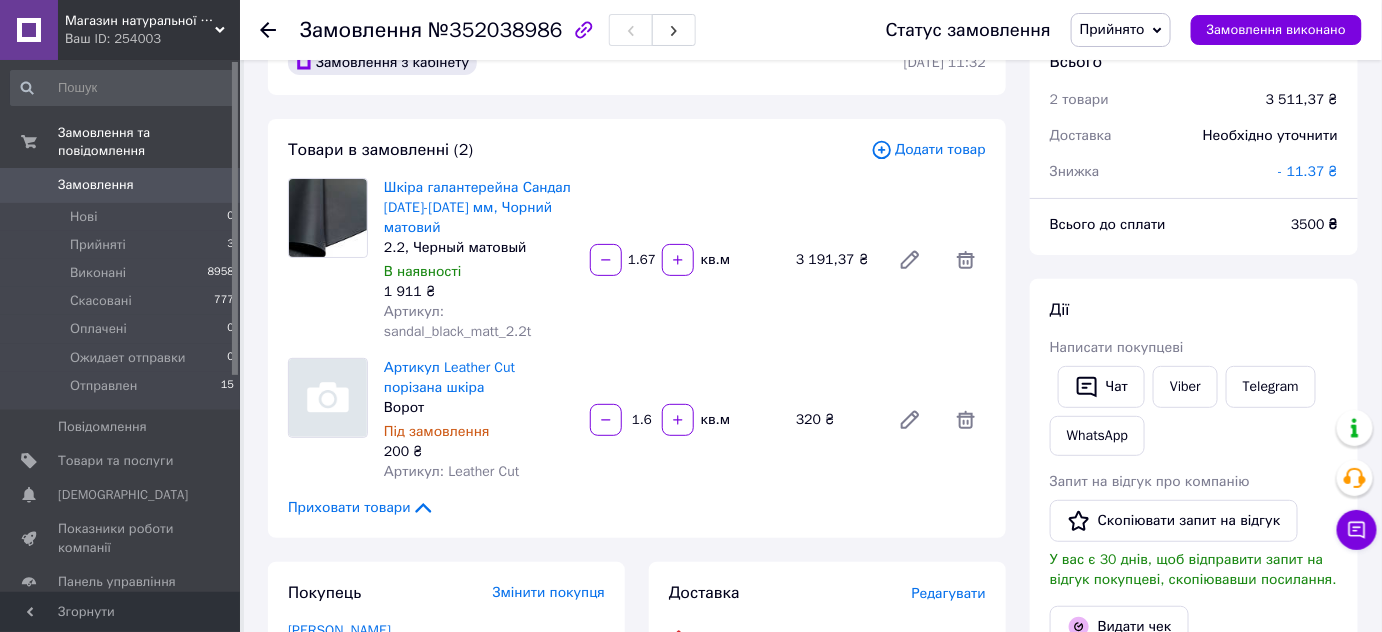 scroll, scrollTop: 303, scrollLeft: 0, axis: vertical 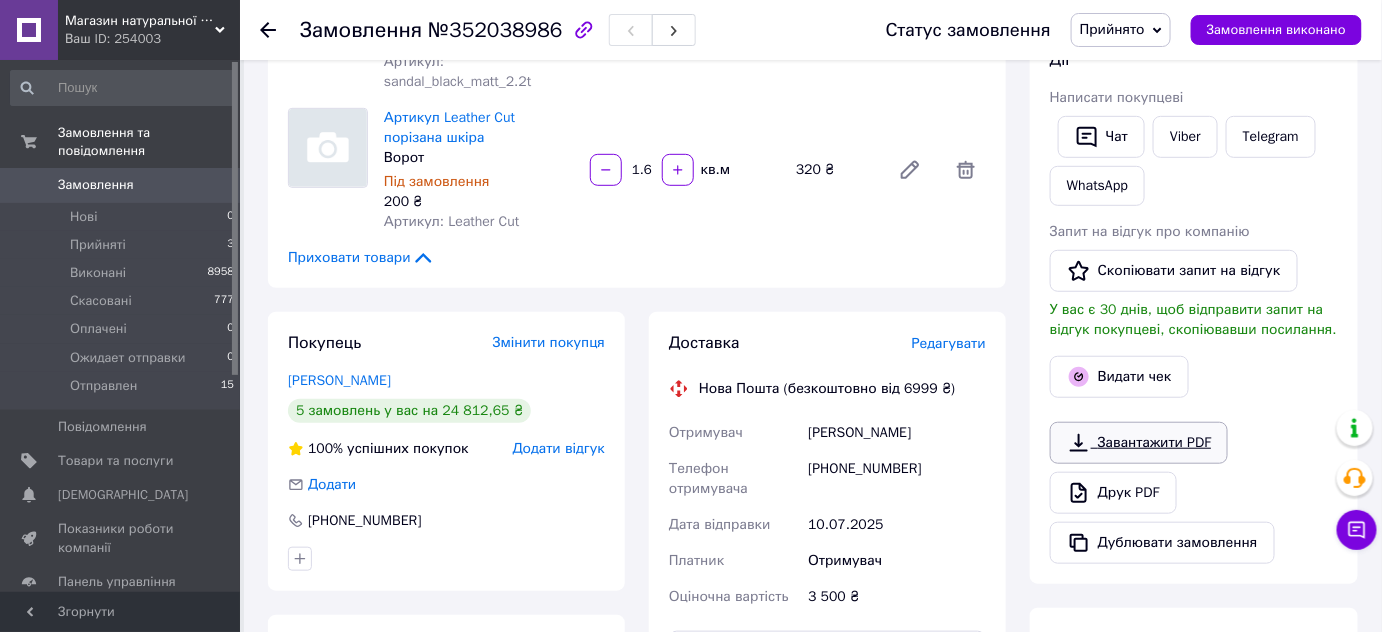 click on "Завантажити PDF" at bounding box center [1139, 443] 